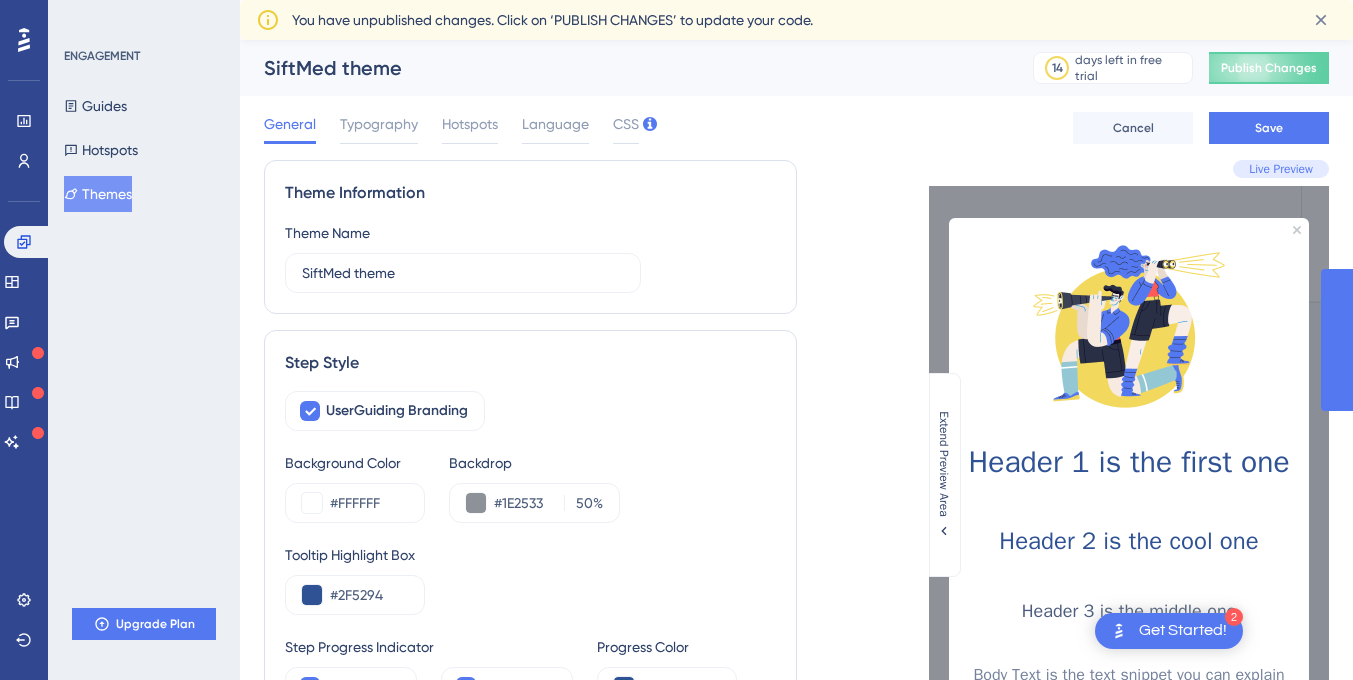 scroll, scrollTop: 0, scrollLeft: 0, axis: both 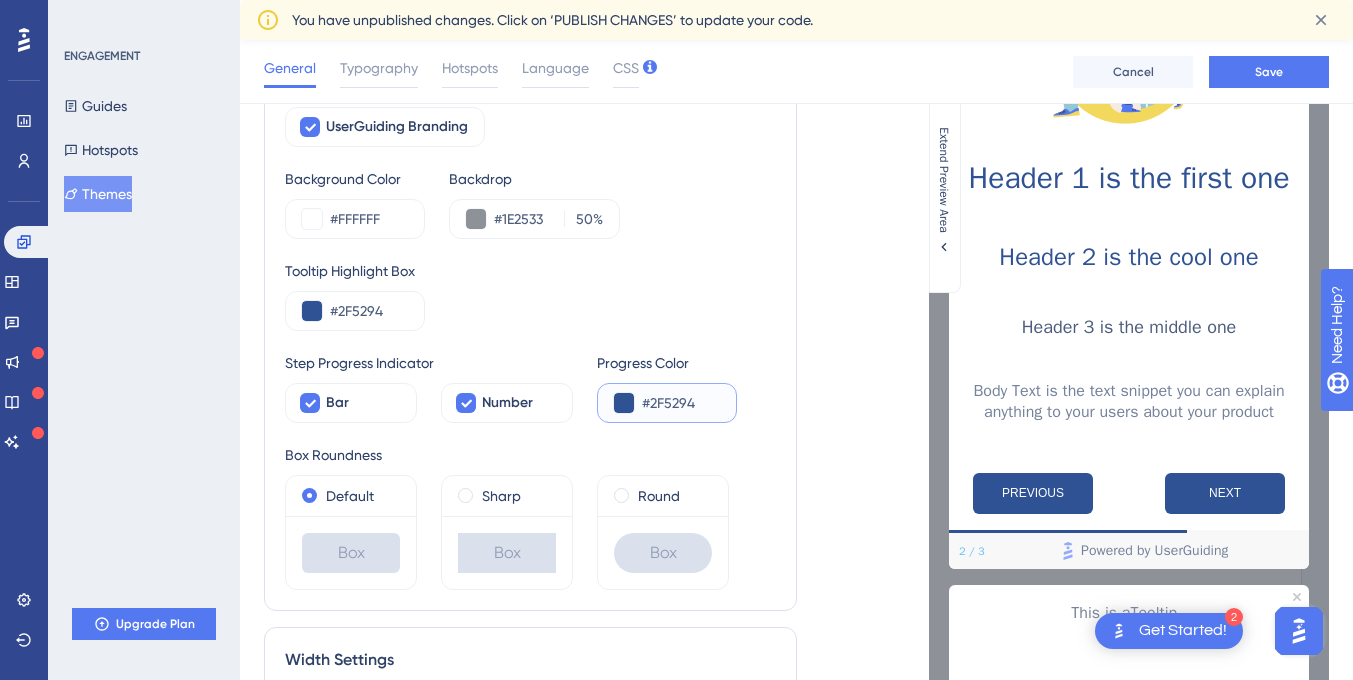 drag, startPoint x: 699, startPoint y: 400, endPoint x: 650, endPoint y: 402, distance: 49.0408 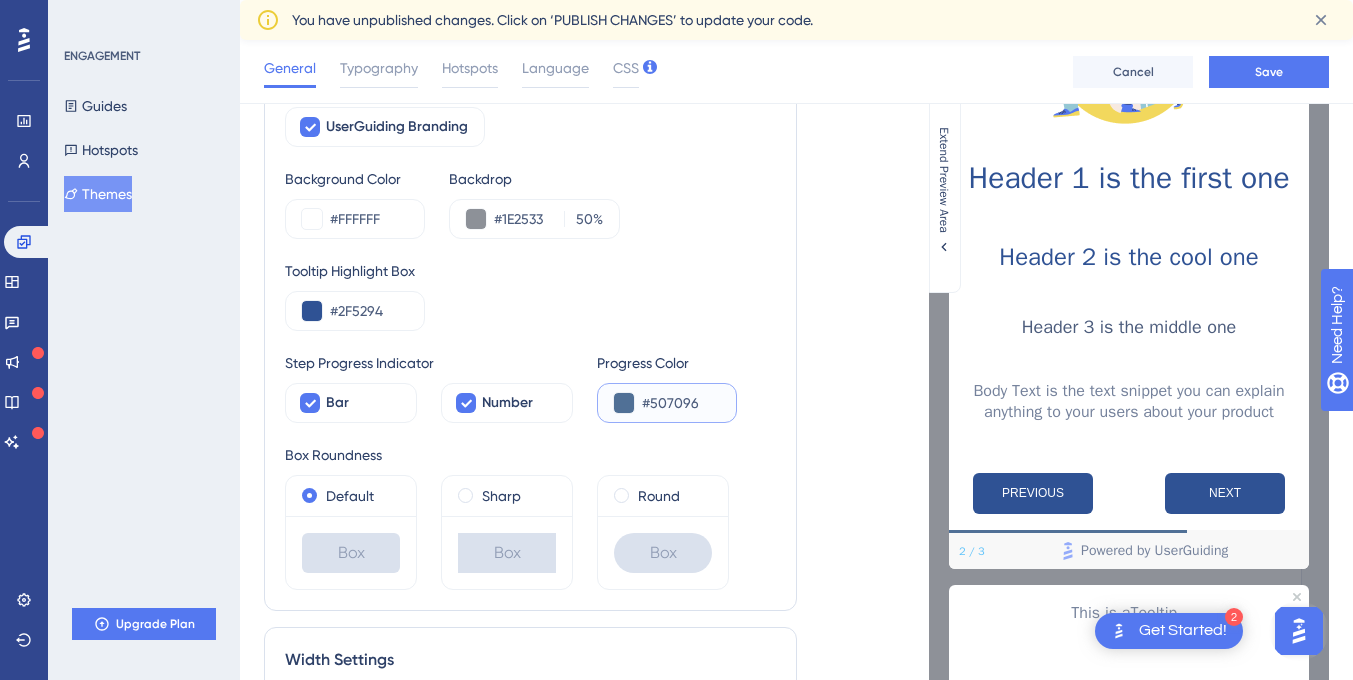 drag, startPoint x: 715, startPoint y: 411, endPoint x: 654, endPoint y: 410, distance: 61.008198 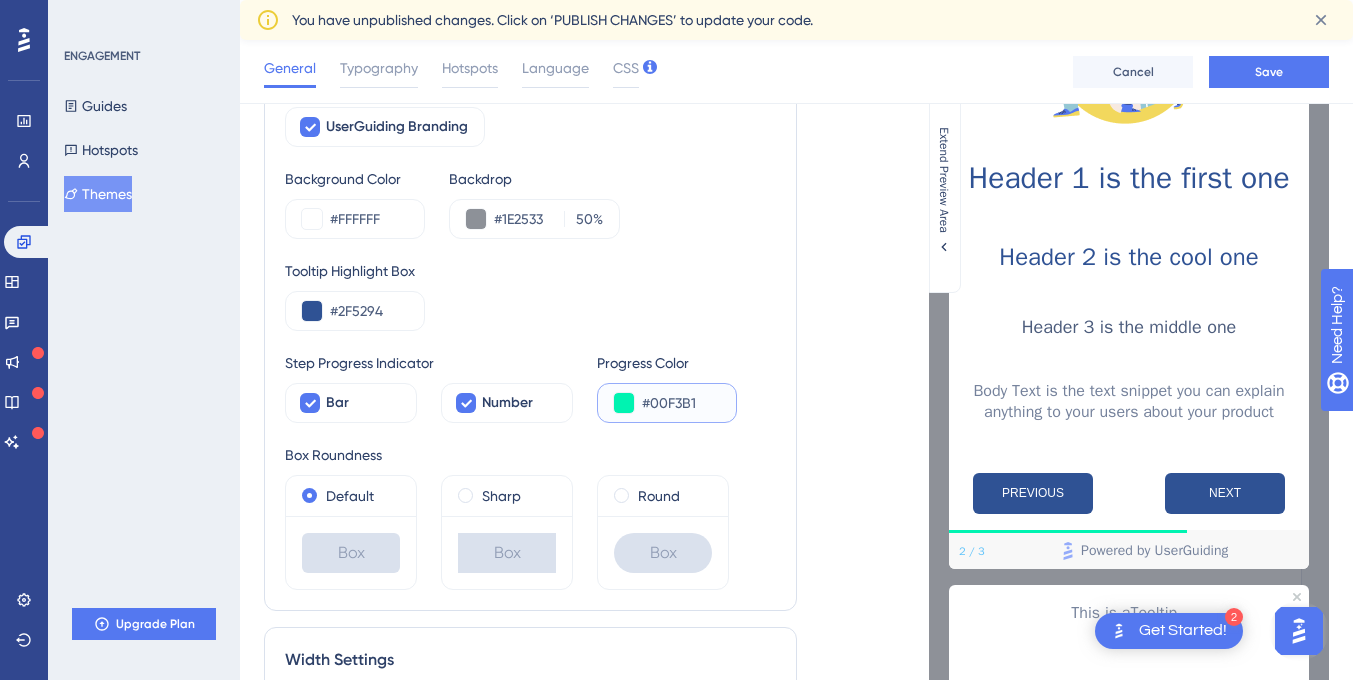 type on "#00F3B1" 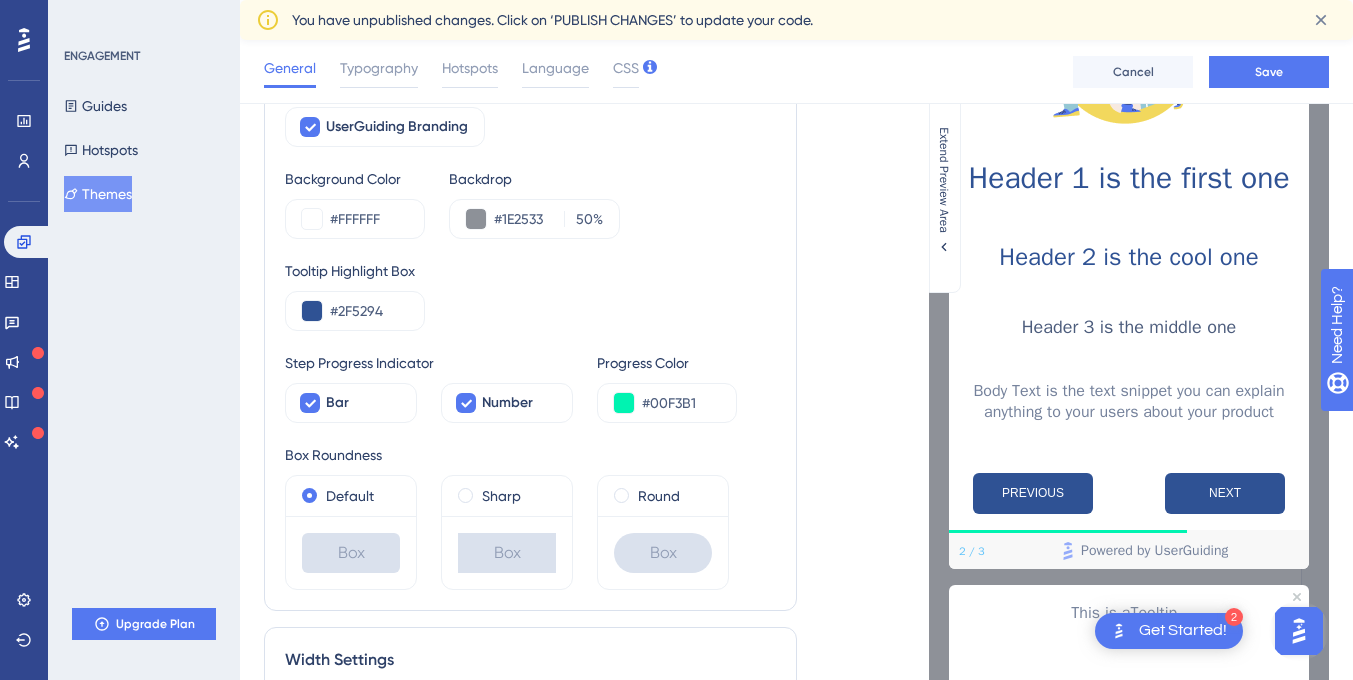 click on "UserGuiding Branding Background Color #FFFFFF Backdrop #1E2533 50 % Tooltip Highlight Box #2F5294 Step Progress Indicator Bar Number Progress Color #00F3B1 Box Roundness Default Box Sharp Box Round Box" at bounding box center (530, 348) 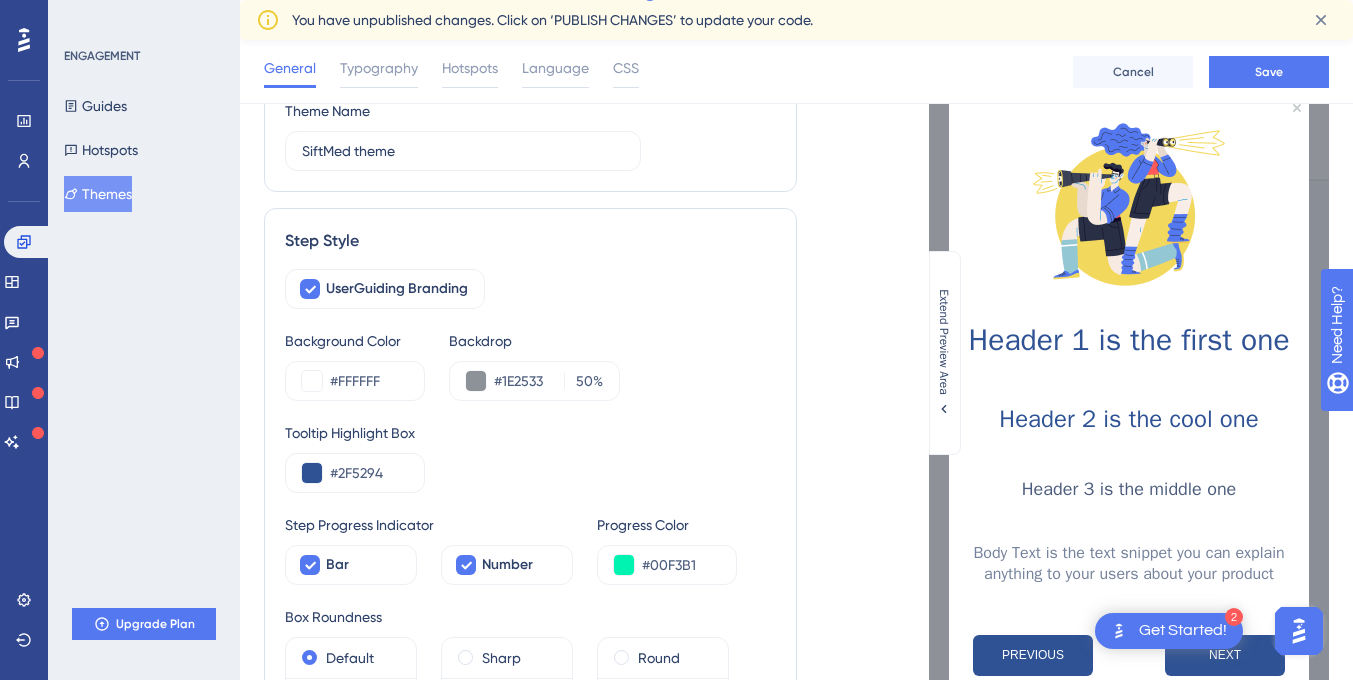 scroll, scrollTop: 132, scrollLeft: 0, axis: vertical 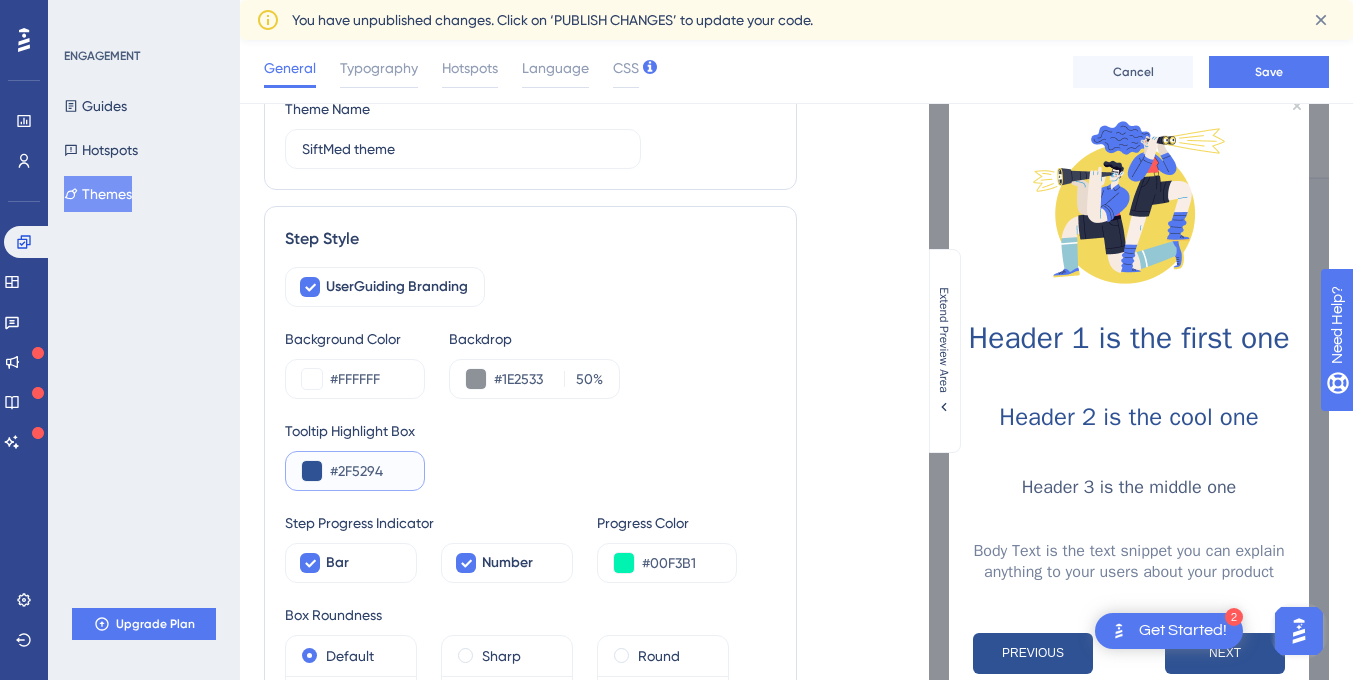 click on "#2F5294" at bounding box center (369, 471) 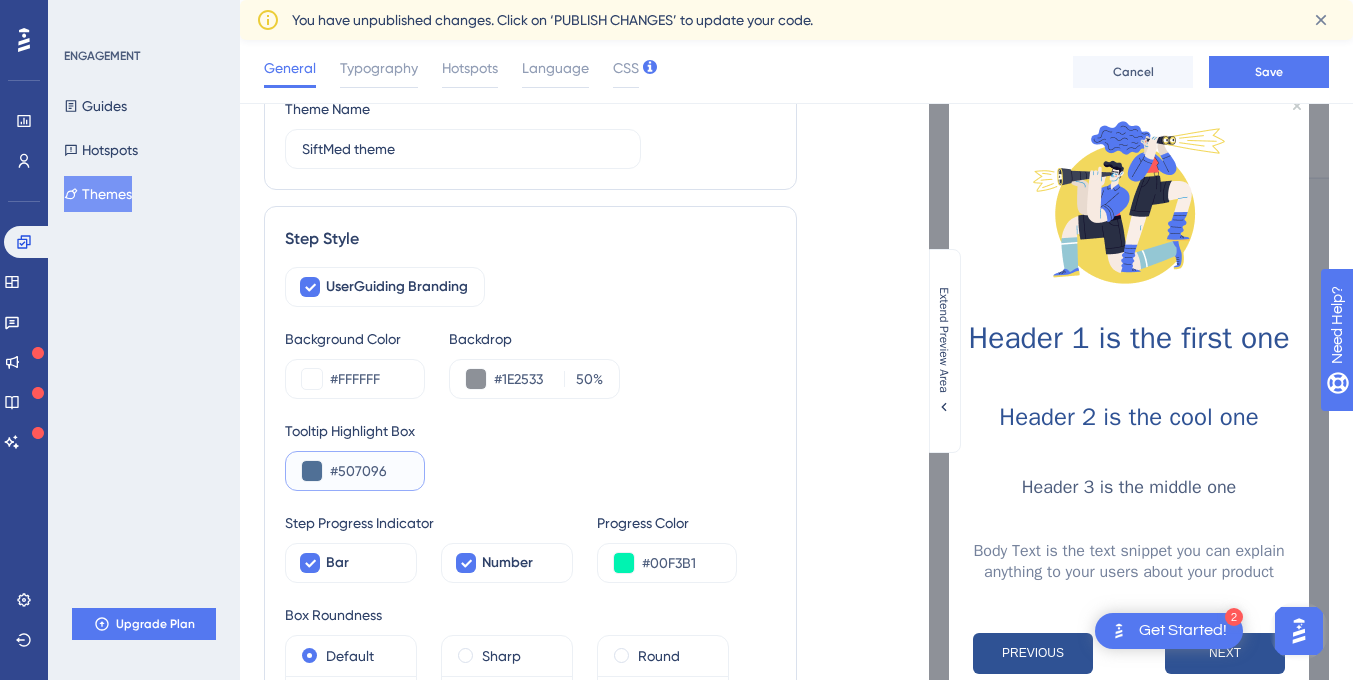type on "#507096" 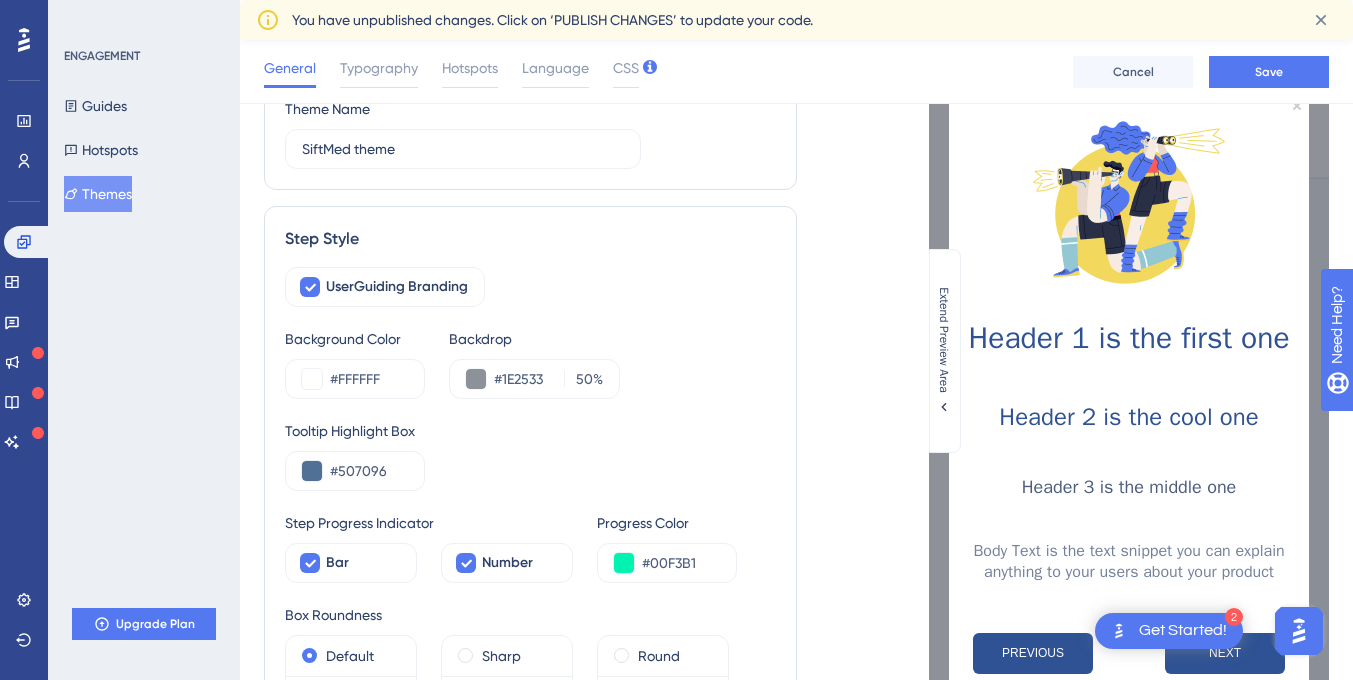 click on "UserGuiding Branding Background Color #FFFFFF Backdrop #1E2533 50 % Tooltip Highlight Box #507096 Step Progress Indicator Bar Number Progress Color #00F3B1 Box Roundness Default Box Sharp Box Round Box" at bounding box center (530, 508) 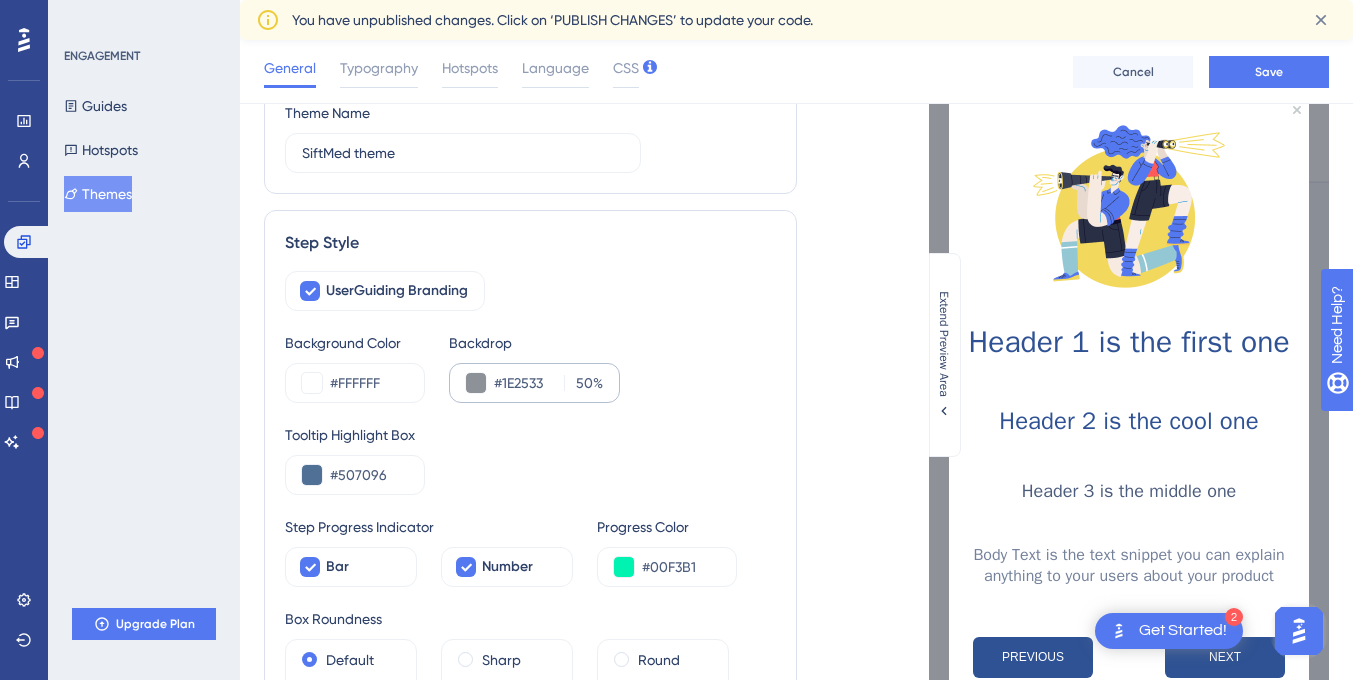 scroll, scrollTop: 126, scrollLeft: 0, axis: vertical 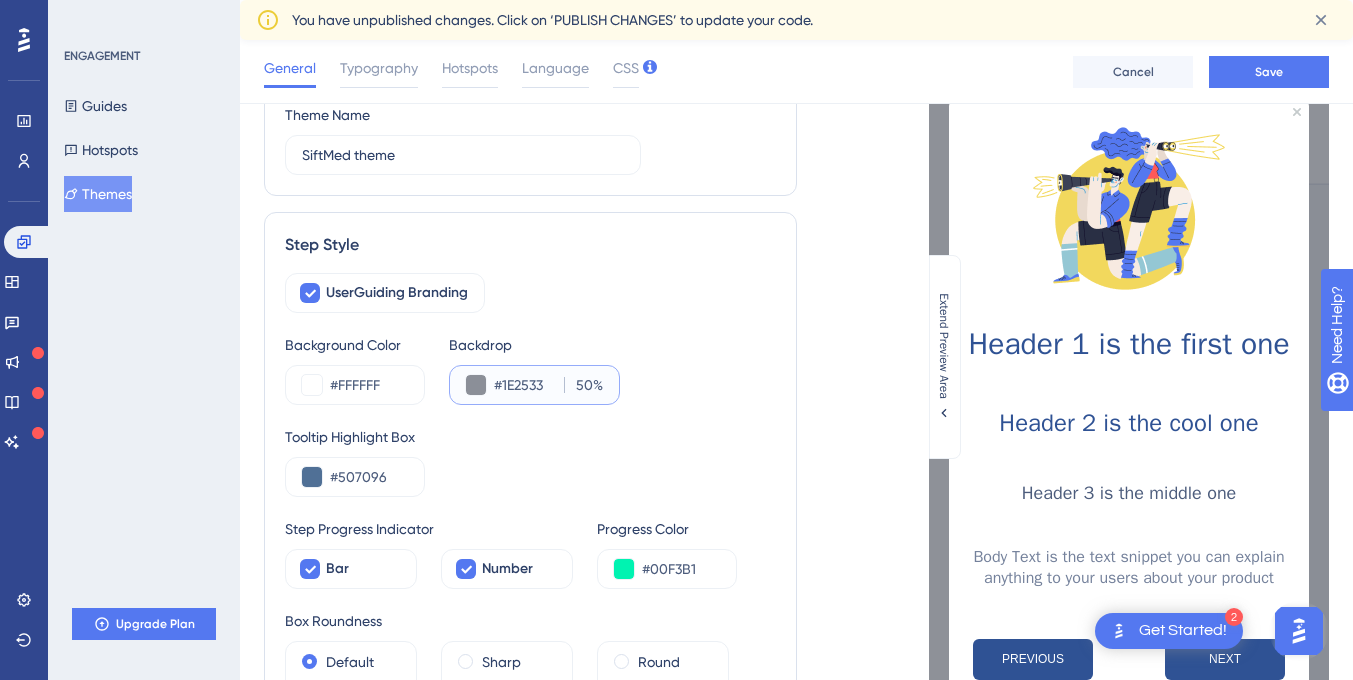drag, startPoint x: 547, startPoint y: 381, endPoint x: 505, endPoint y: 382, distance: 42.0119 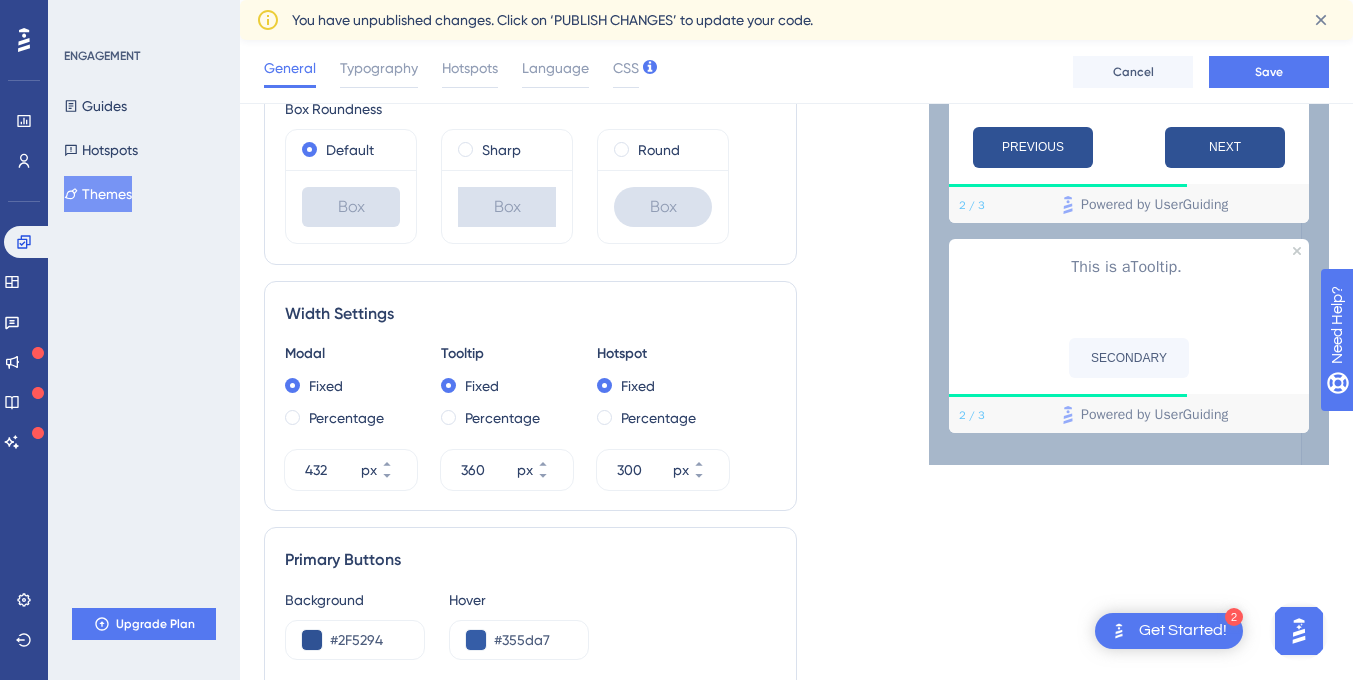 scroll, scrollTop: 667, scrollLeft: 0, axis: vertical 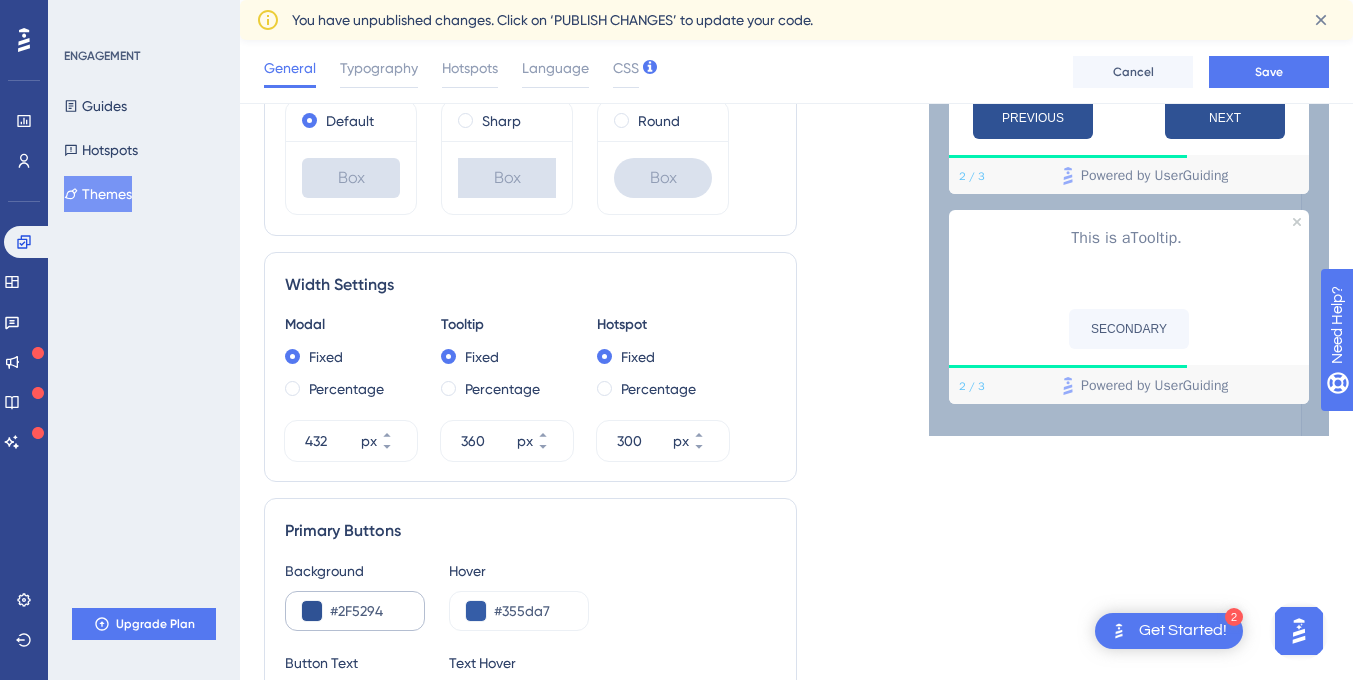 type on "#507096" 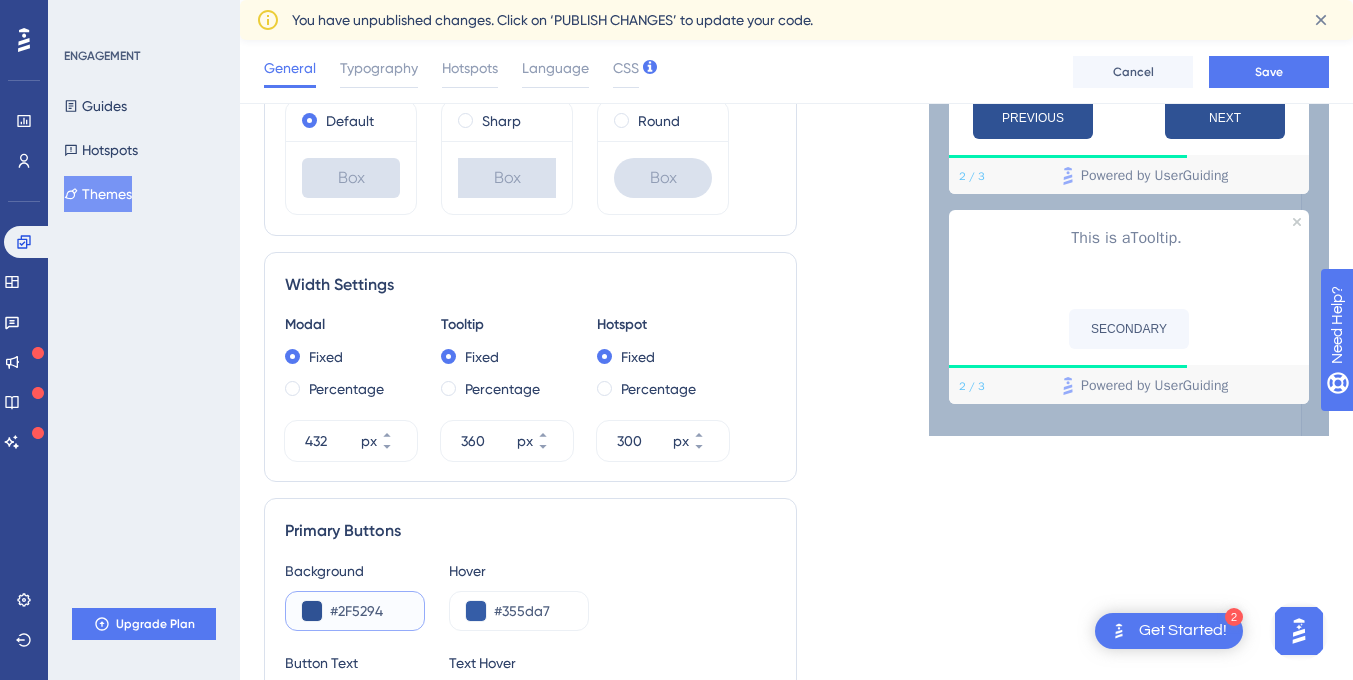 drag, startPoint x: 388, startPoint y: 614, endPoint x: 337, endPoint y: 615, distance: 51.009804 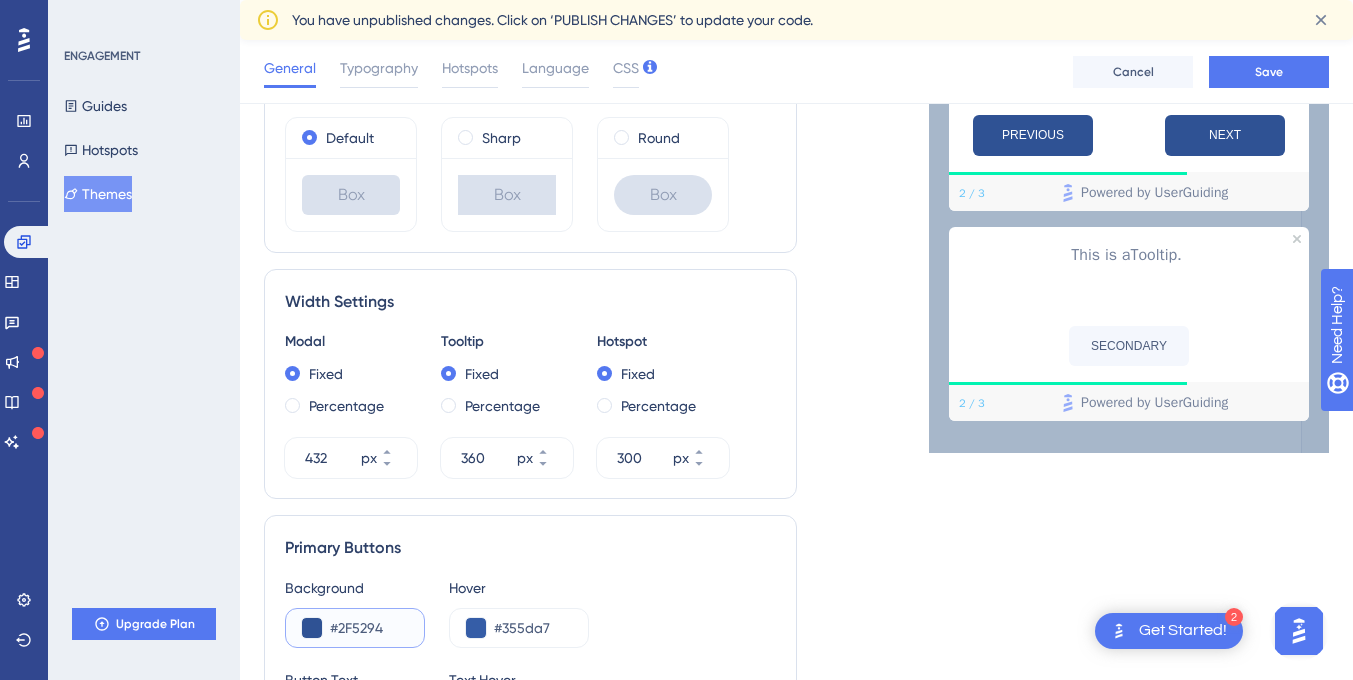 scroll, scrollTop: 647, scrollLeft: 0, axis: vertical 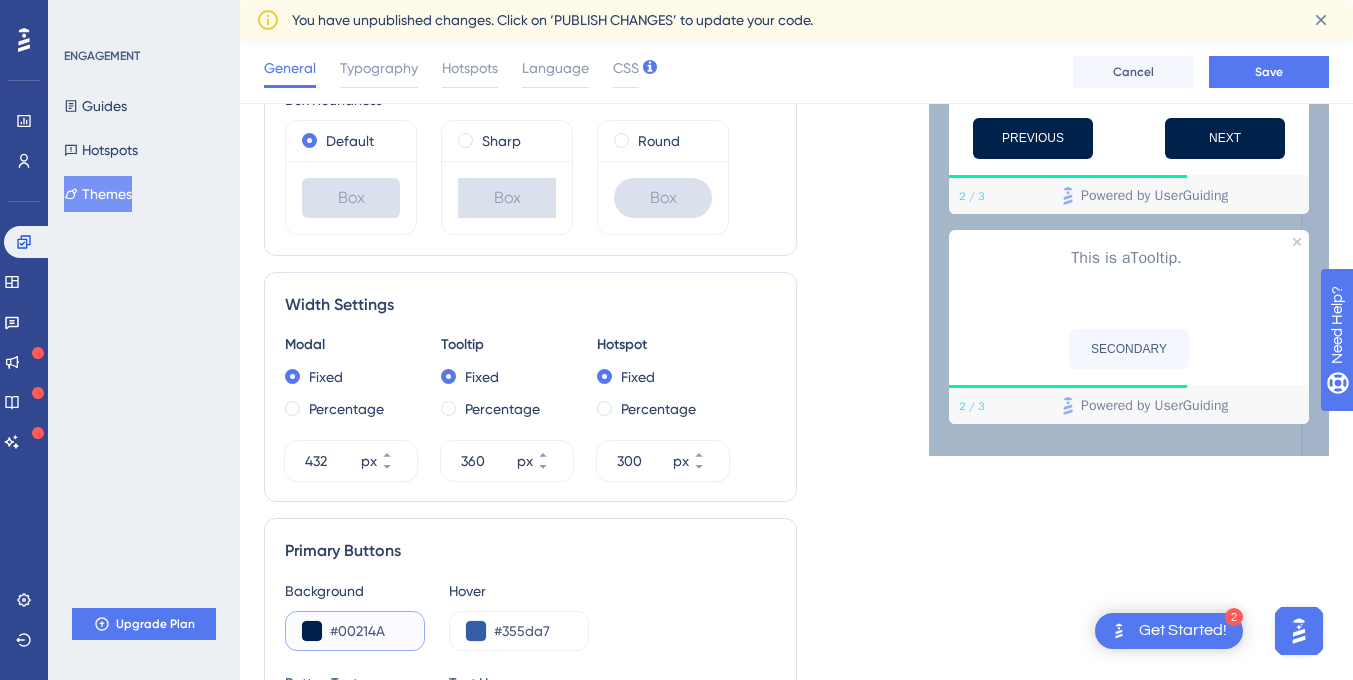type on "#00214A" 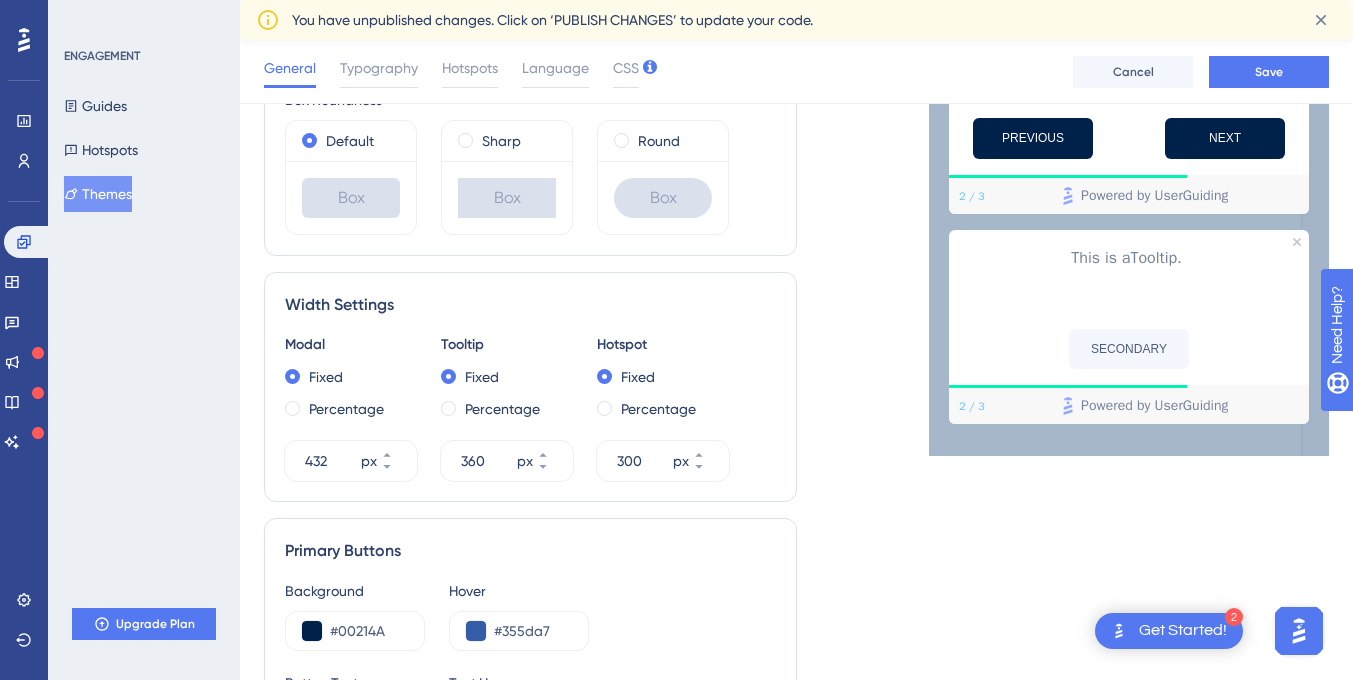 click on "Background #00214A Hover #355da7" at bounding box center [530, 615] 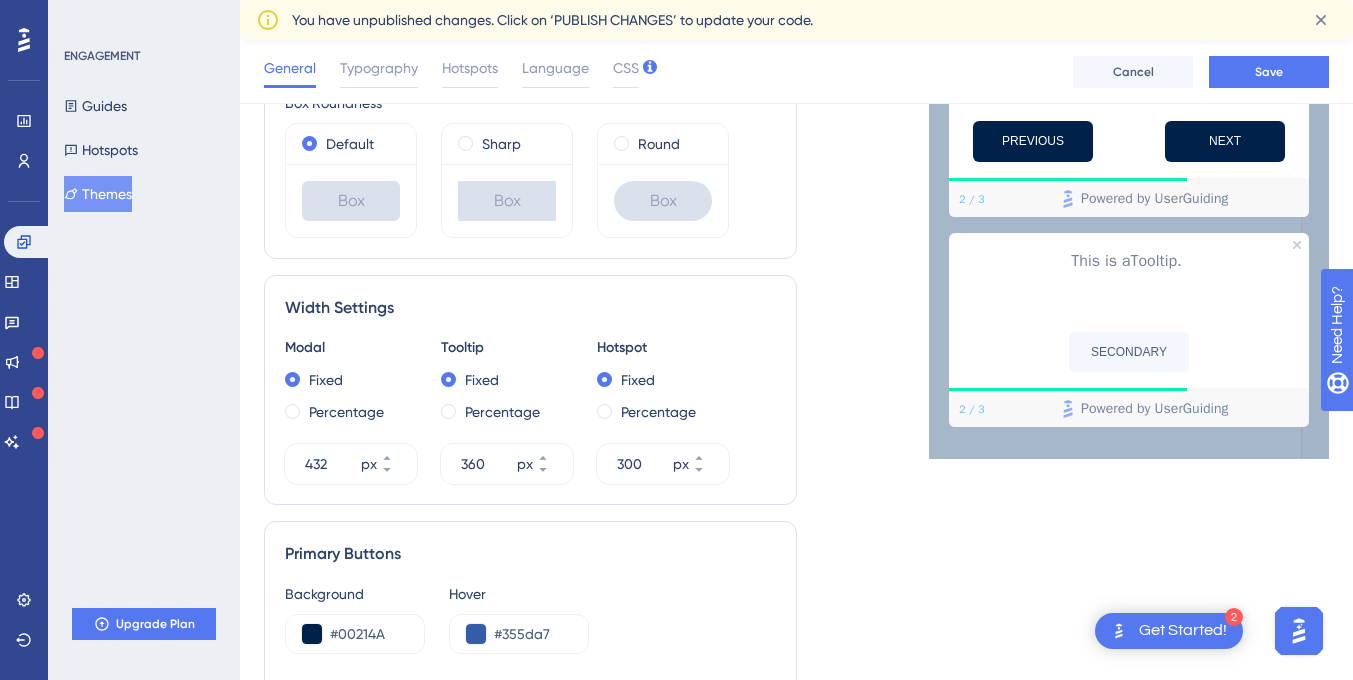 scroll, scrollTop: 646, scrollLeft: 0, axis: vertical 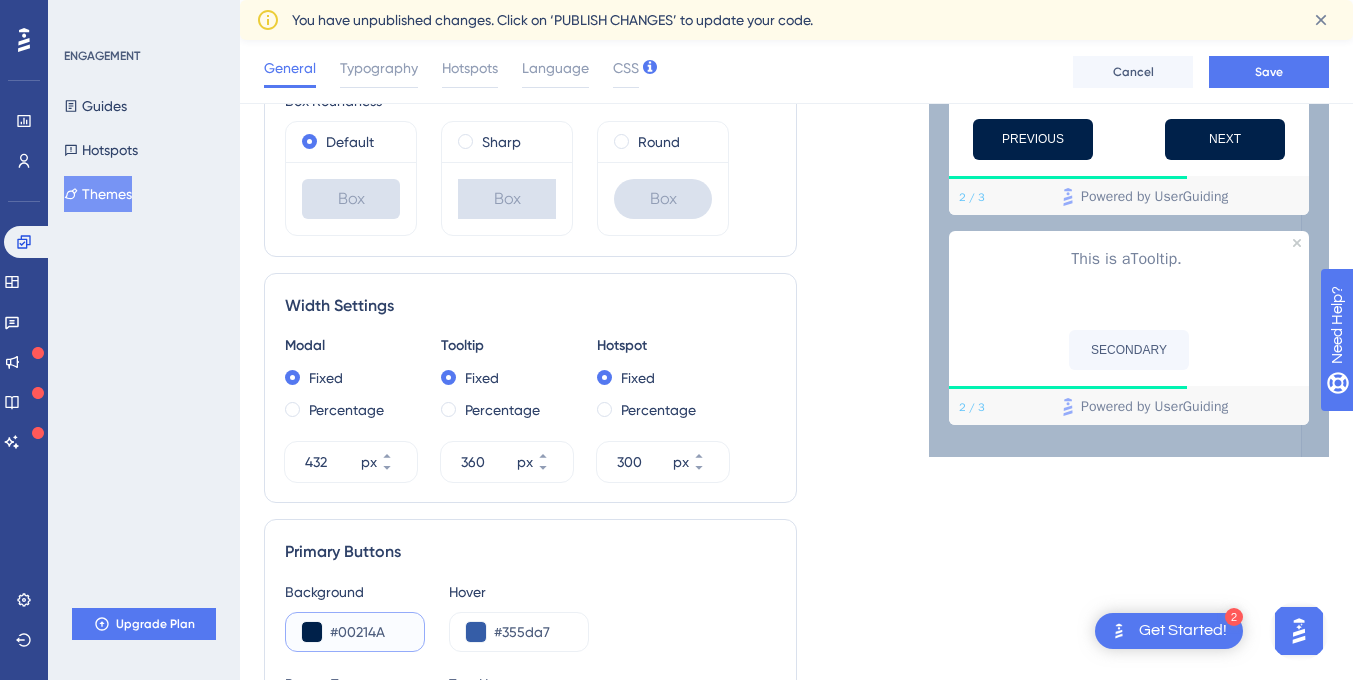 click on "#00214A" at bounding box center (369, 632) 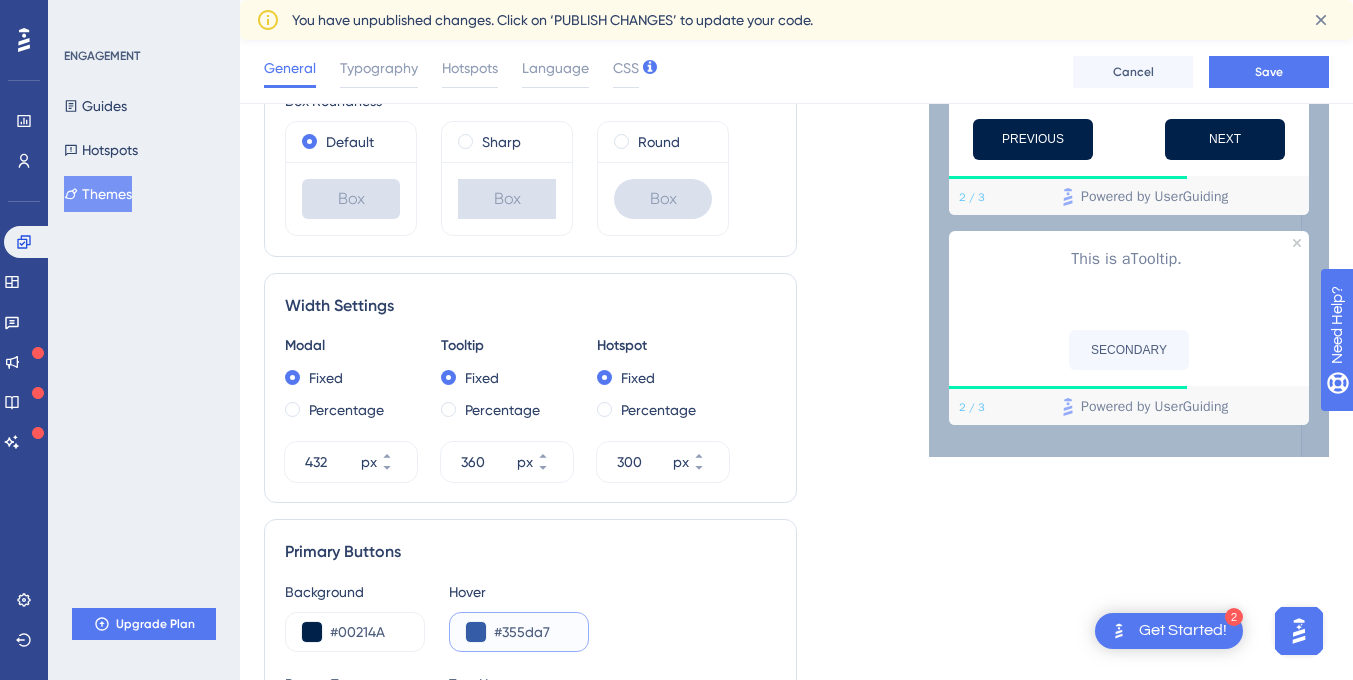 drag, startPoint x: 560, startPoint y: 633, endPoint x: 500, endPoint y: 633, distance: 60 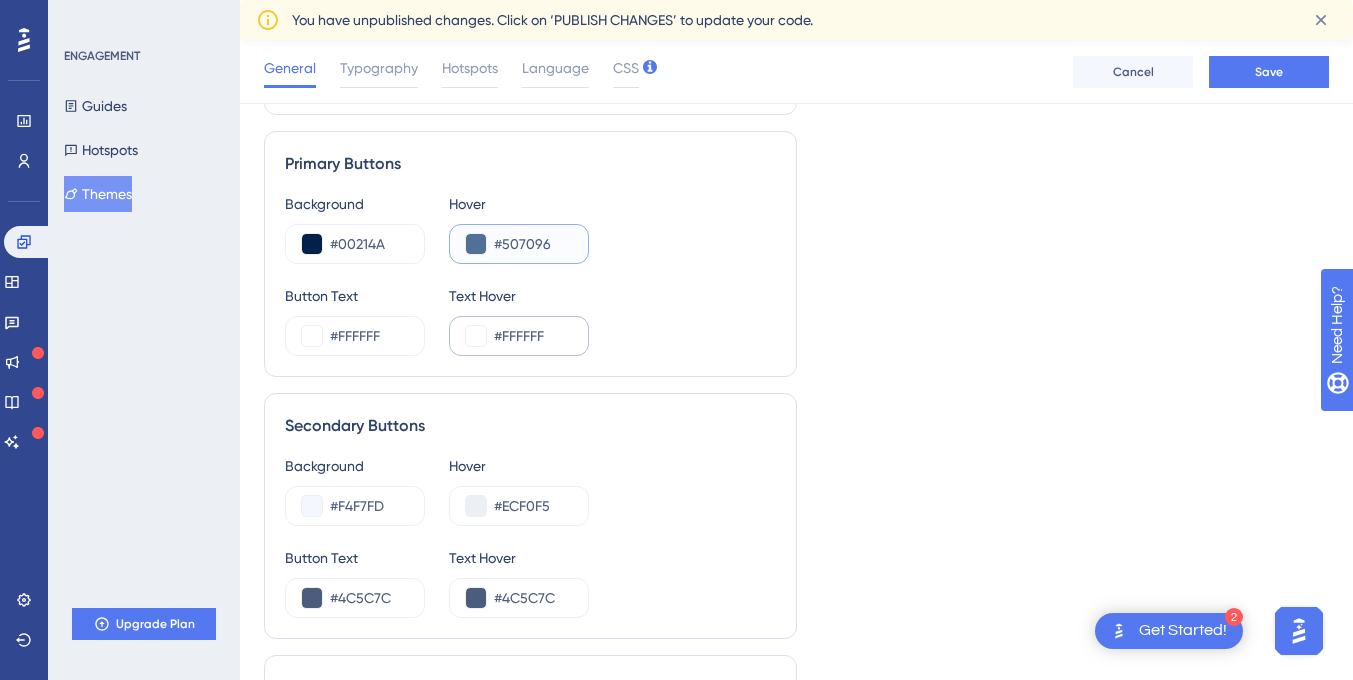 scroll, scrollTop: 1035, scrollLeft: 0, axis: vertical 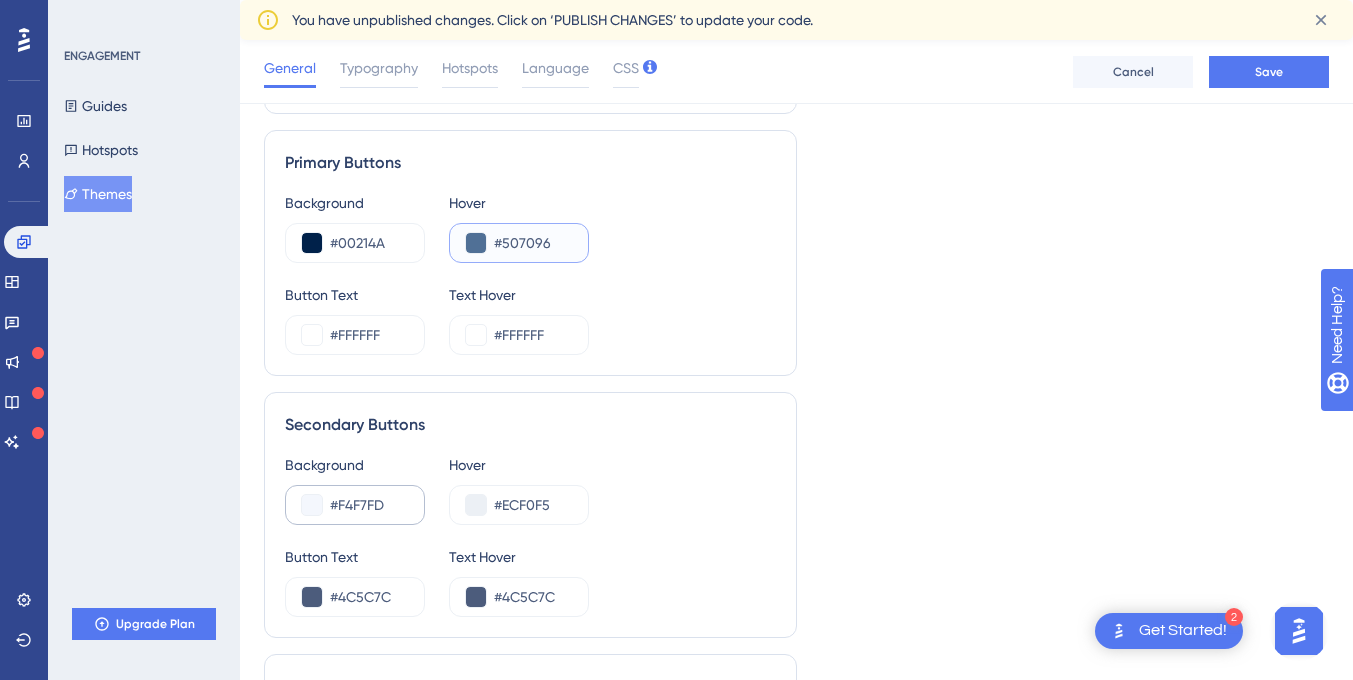 type on "#507096" 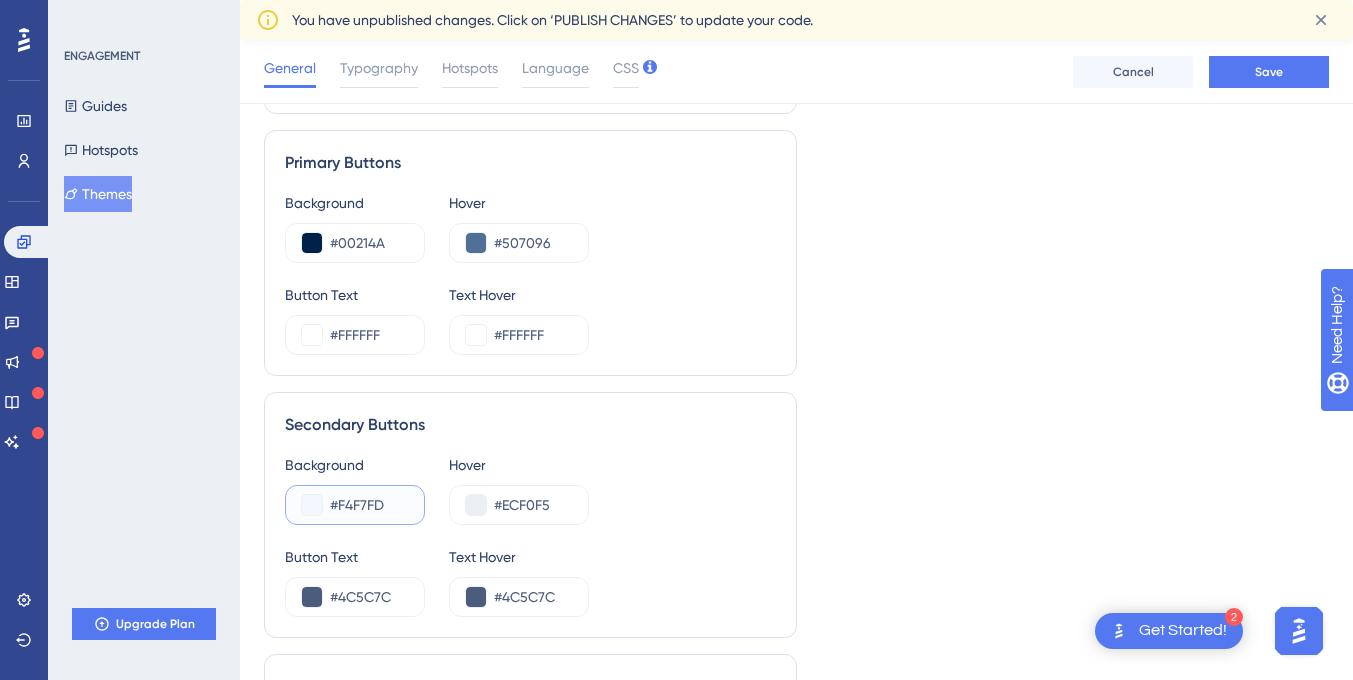 drag, startPoint x: 396, startPoint y: 504, endPoint x: 339, endPoint y: 504, distance: 57 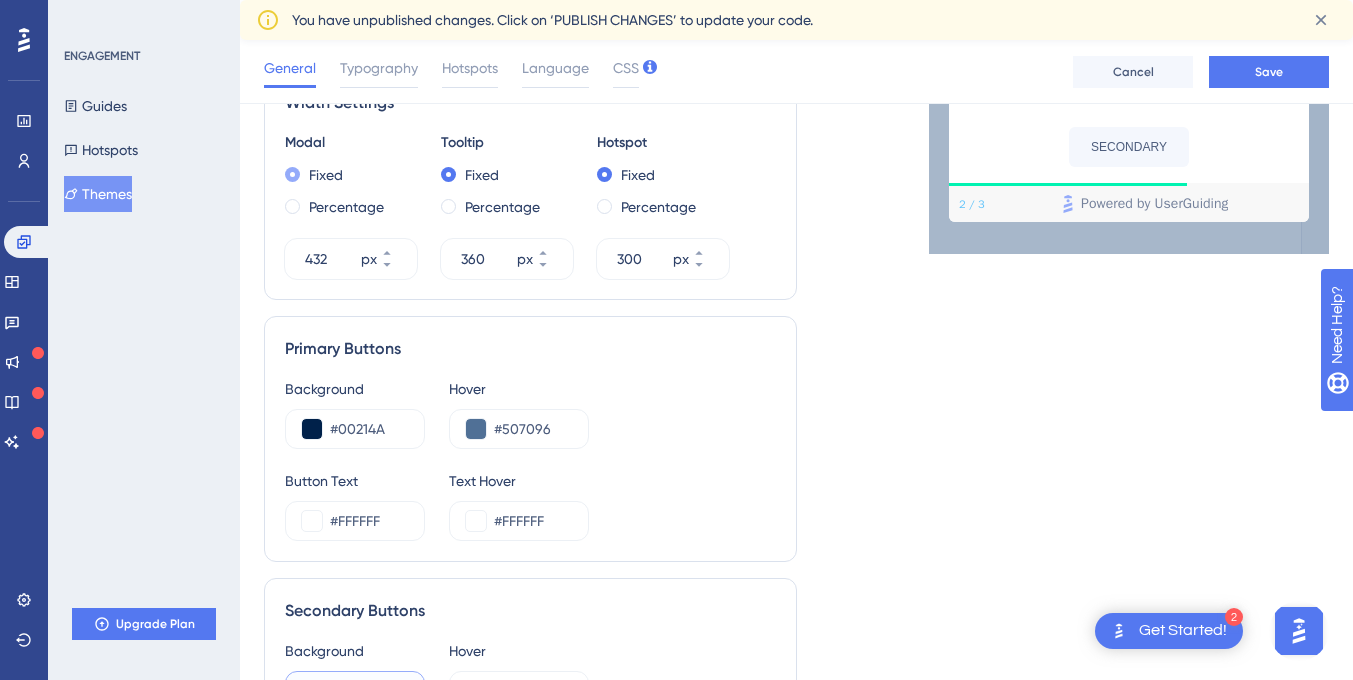 scroll, scrollTop: 856, scrollLeft: 0, axis: vertical 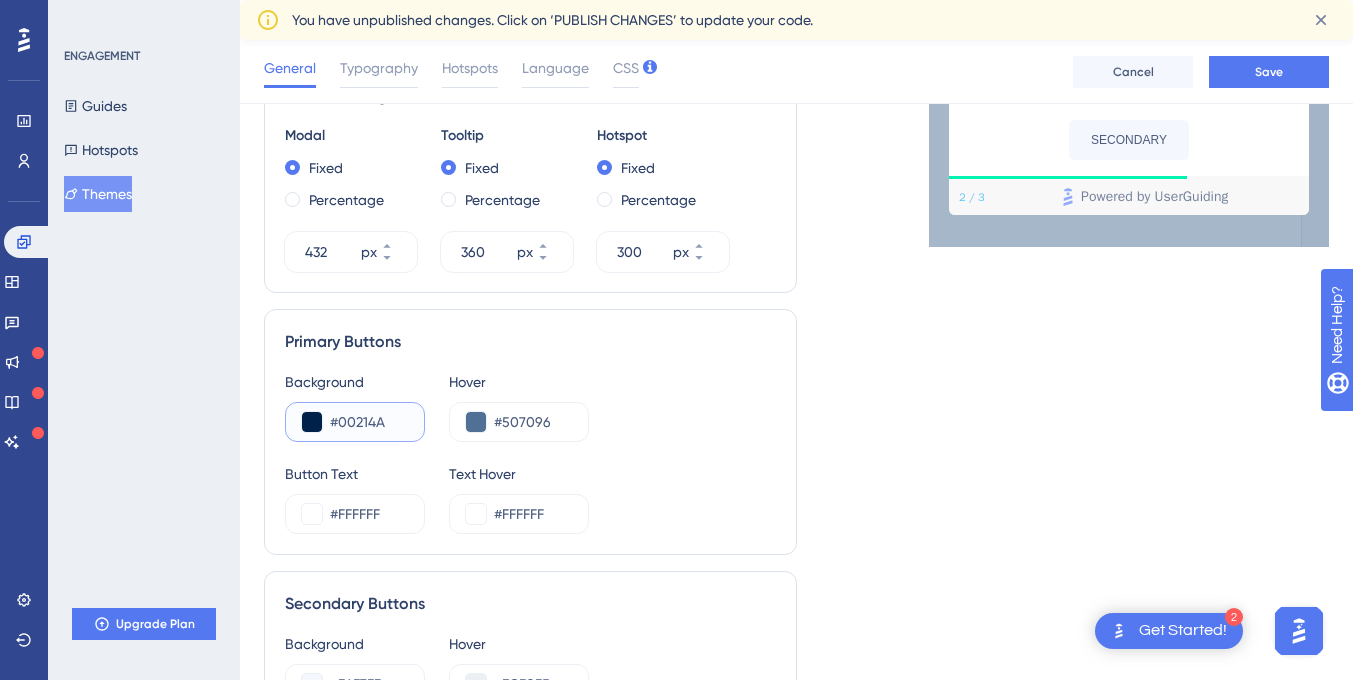 drag, startPoint x: 388, startPoint y: 419, endPoint x: 338, endPoint y: 420, distance: 50.01 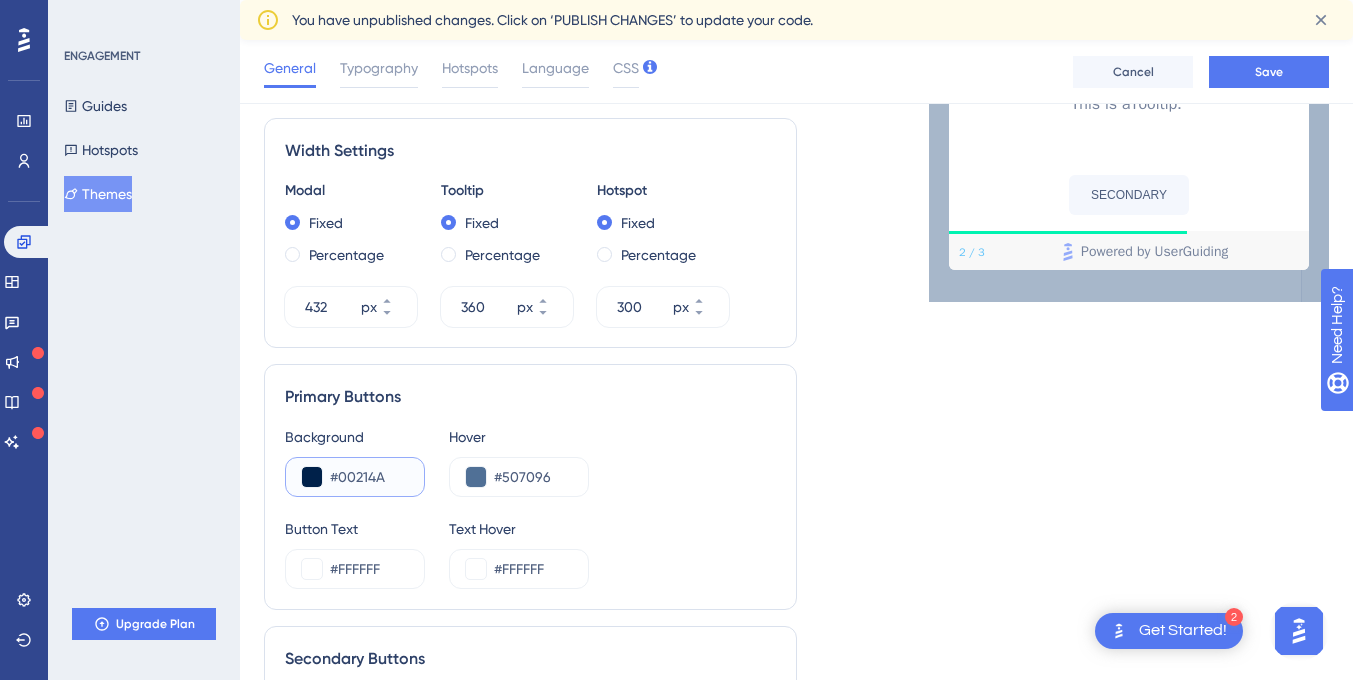 scroll, scrollTop: 804, scrollLeft: 0, axis: vertical 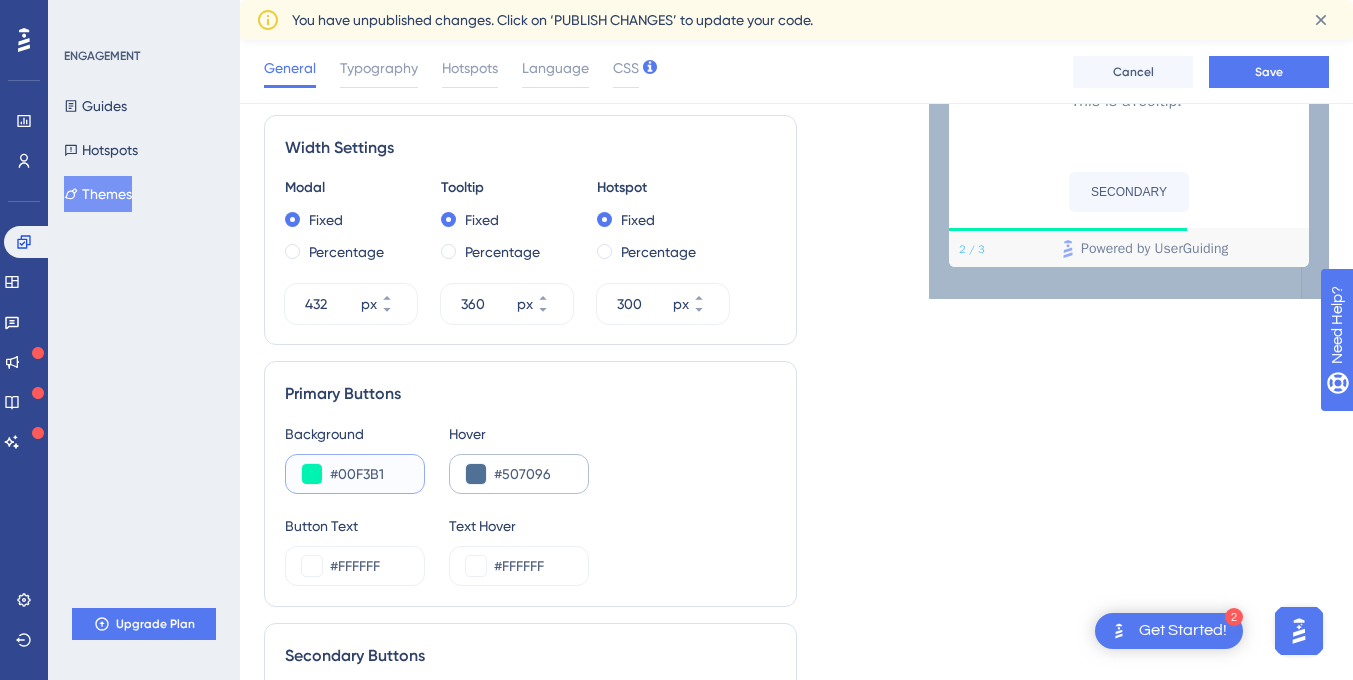 type on "#00F3B1" 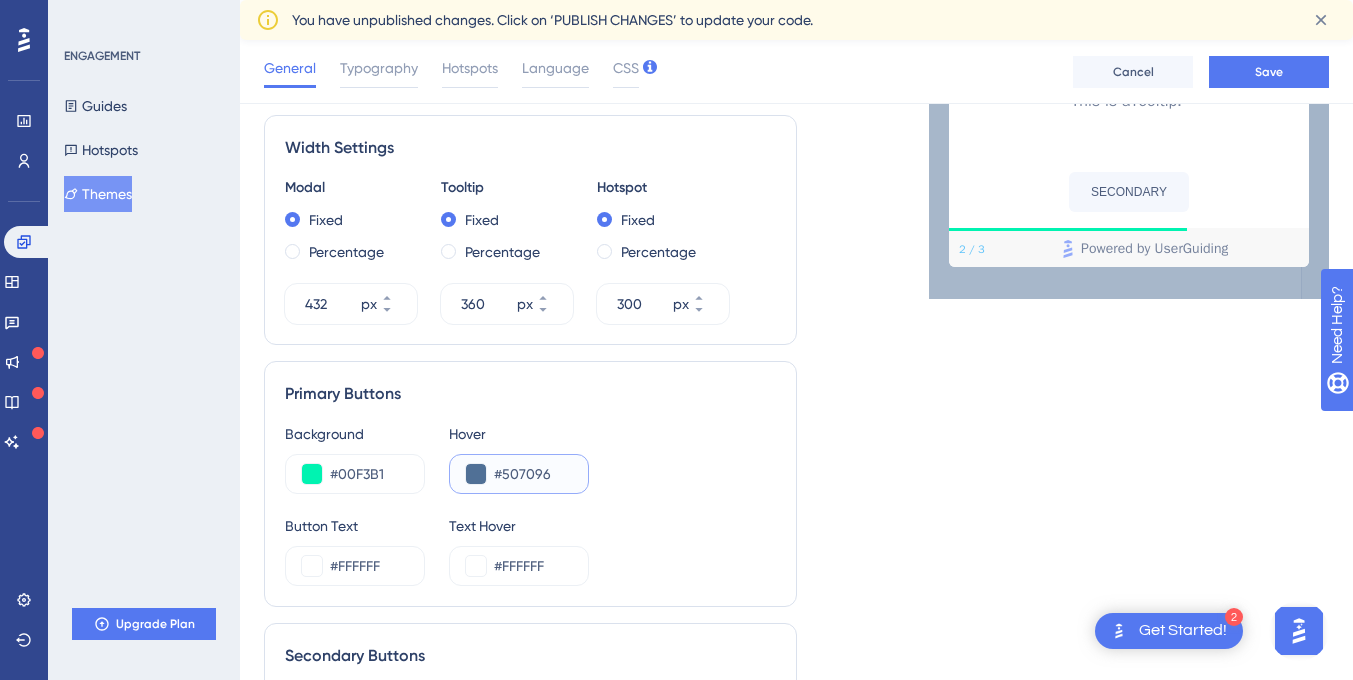 drag, startPoint x: 552, startPoint y: 470, endPoint x: 524, endPoint y: 471, distance: 28.01785 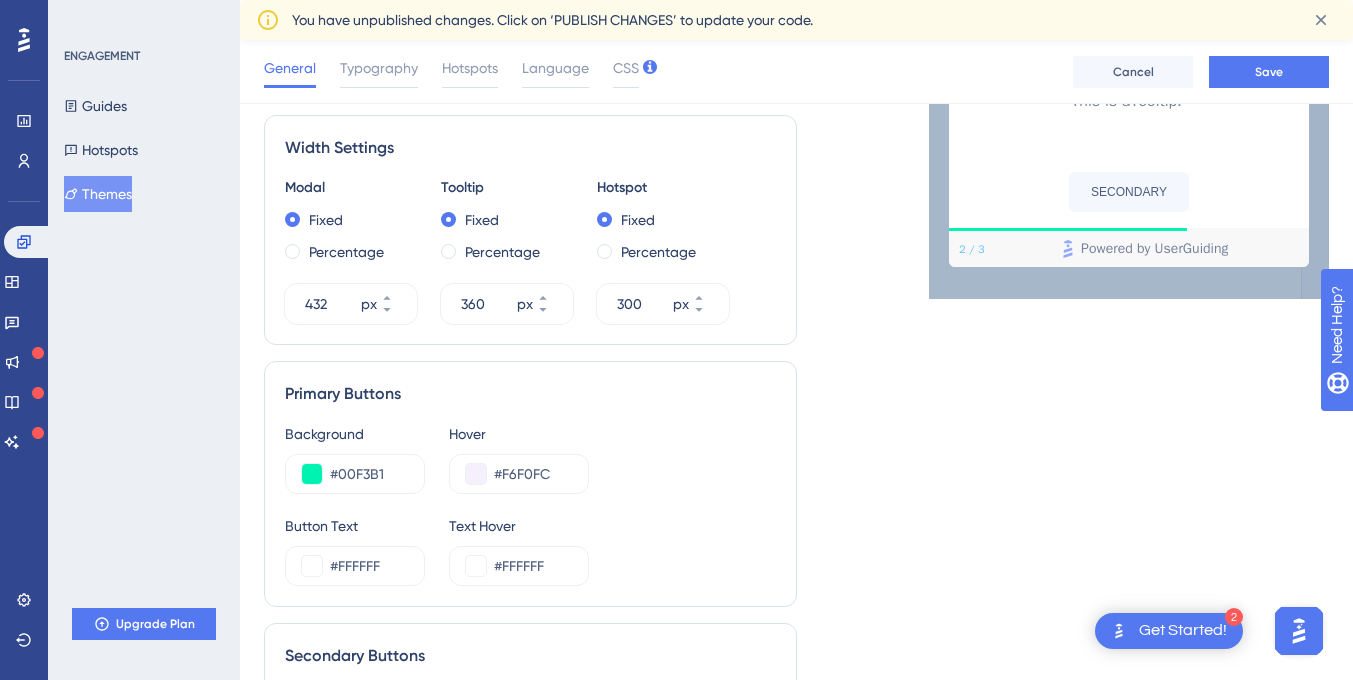 click on "Background #00F3B1 Hover #F6F0FC" at bounding box center [530, 458] 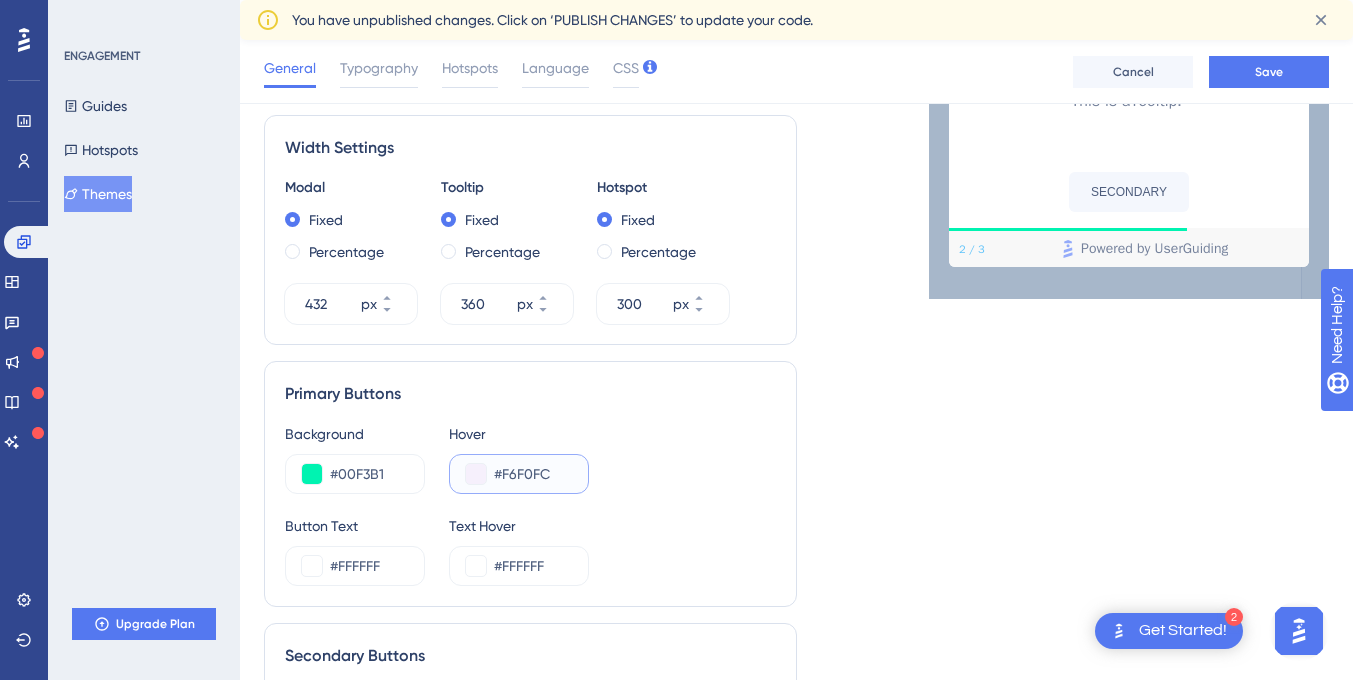 click on "#F6F0FC" at bounding box center [533, 474] 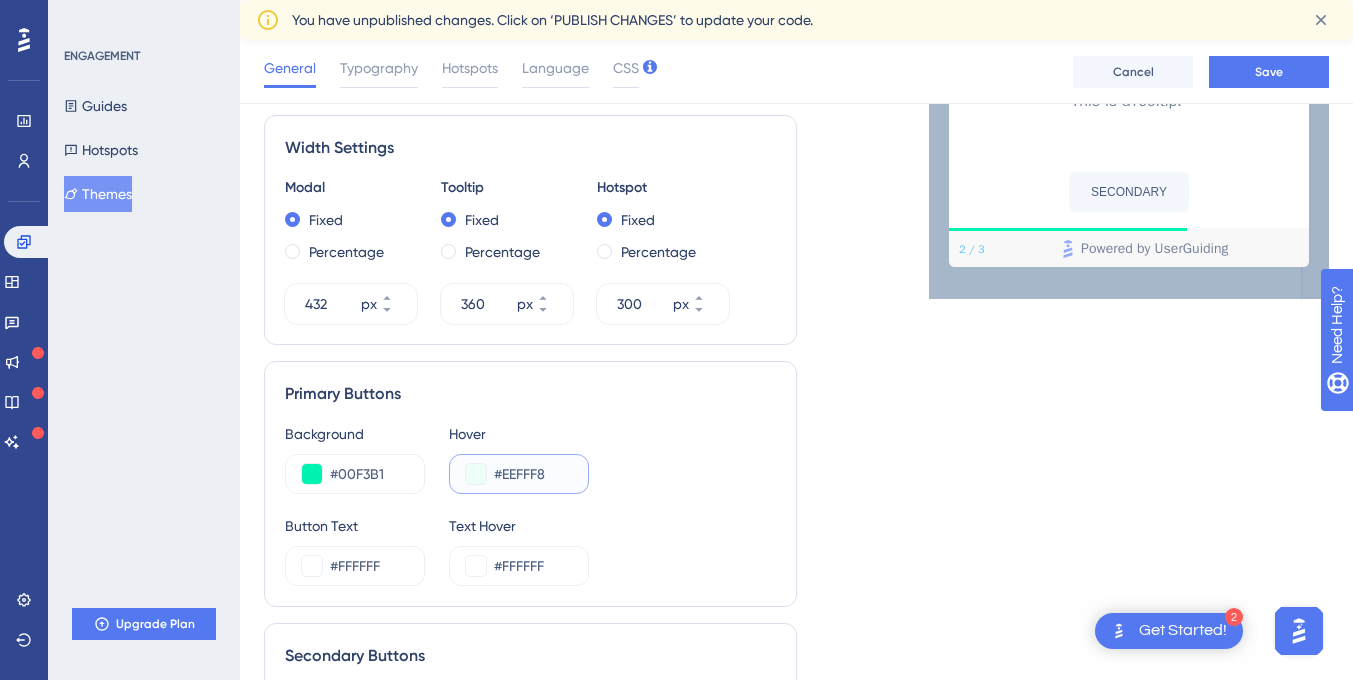type on "#EEFFF8" 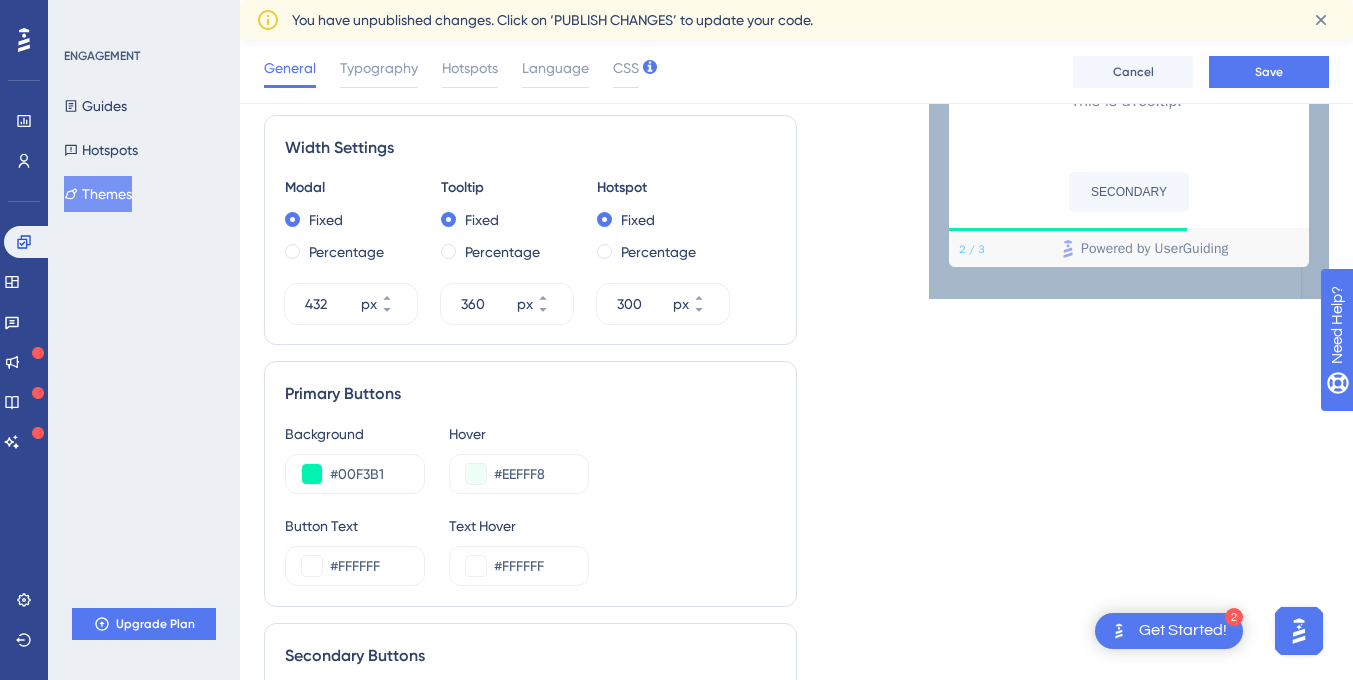 click on "Background #00F3B1 Hover #EEFFF8" at bounding box center [530, 458] 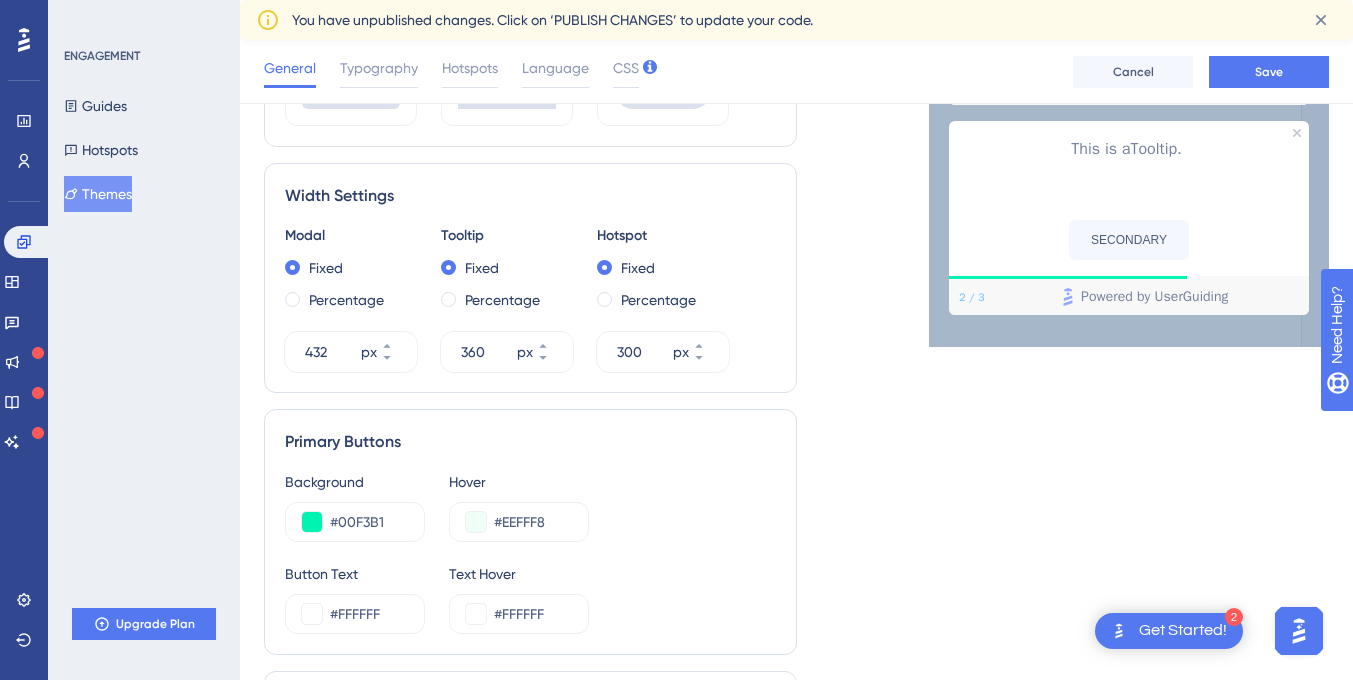 scroll, scrollTop: 822, scrollLeft: 0, axis: vertical 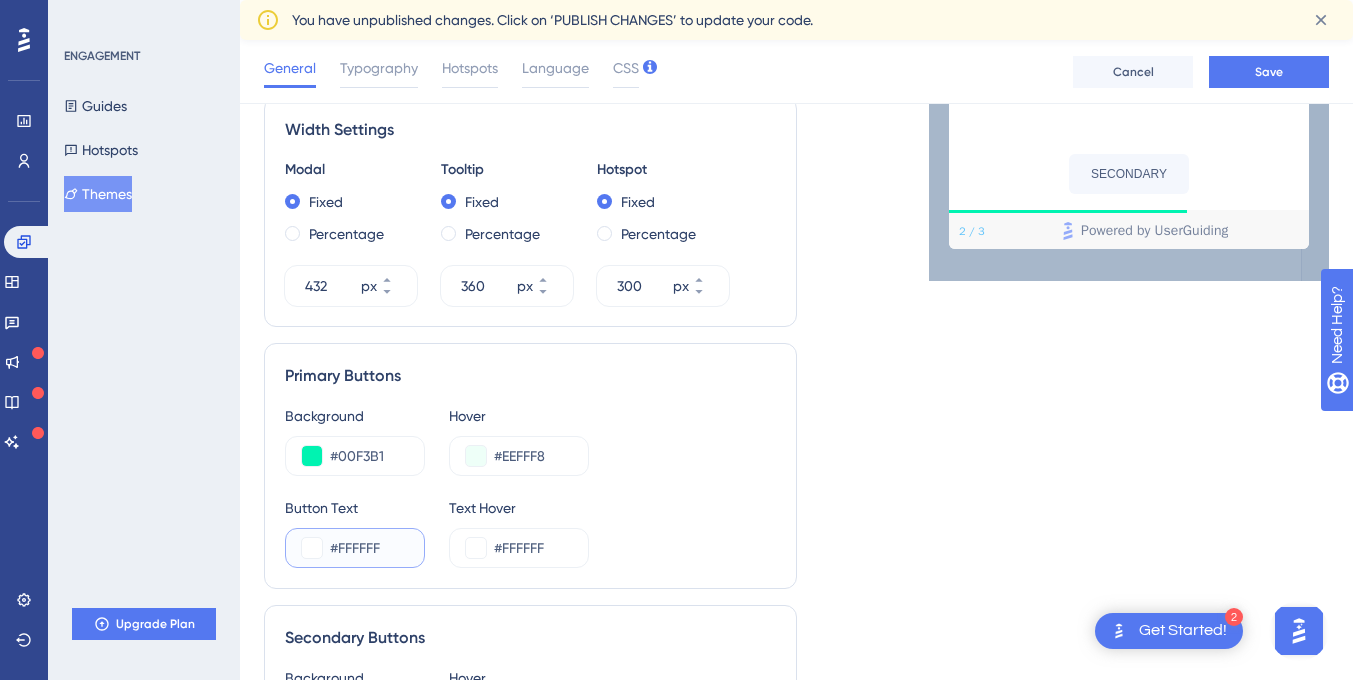 drag, startPoint x: 391, startPoint y: 549, endPoint x: 342, endPoint y: 549, distance: 49 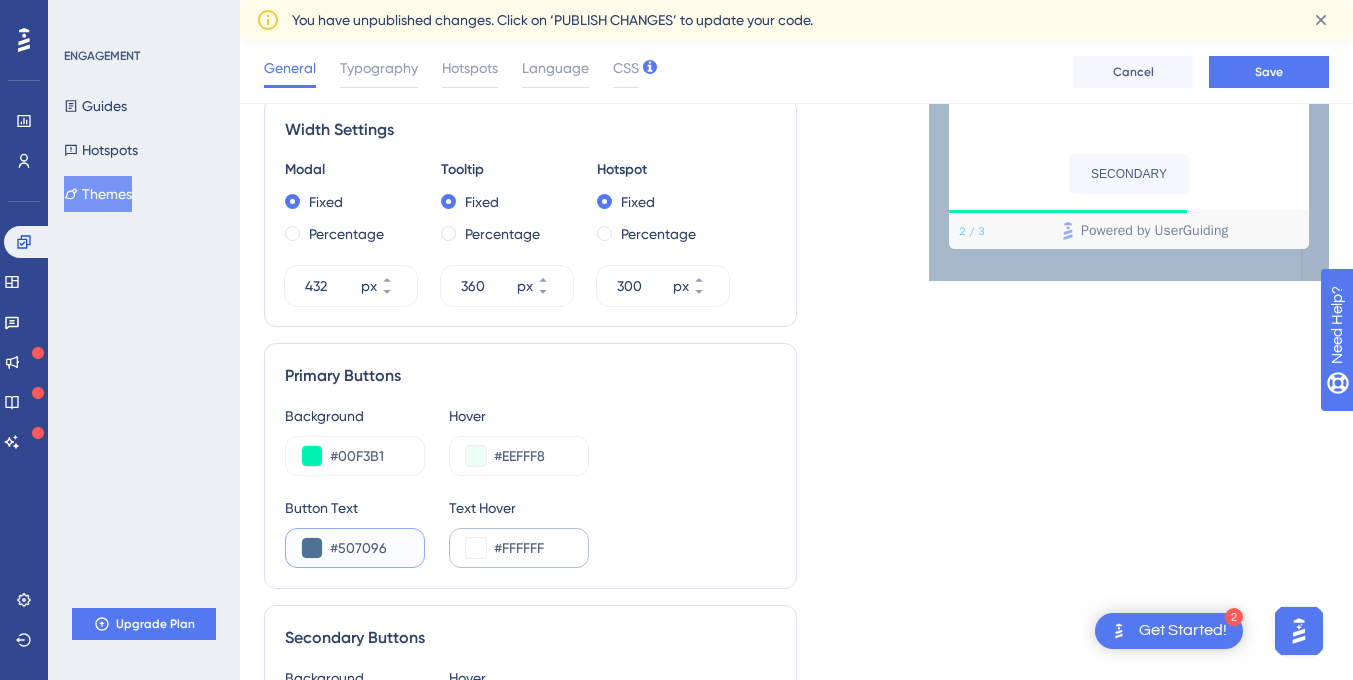 type on "#507096" 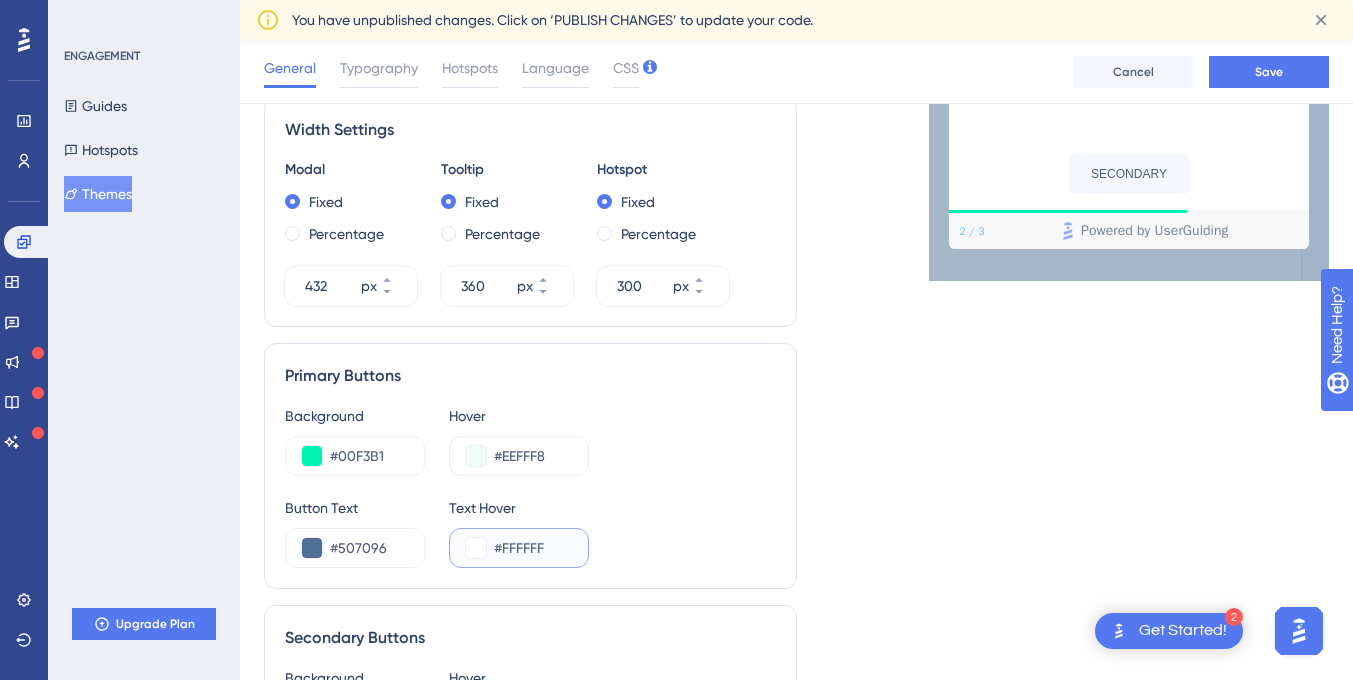 click on "#FFFFFF" at bounding box center [533, 548] 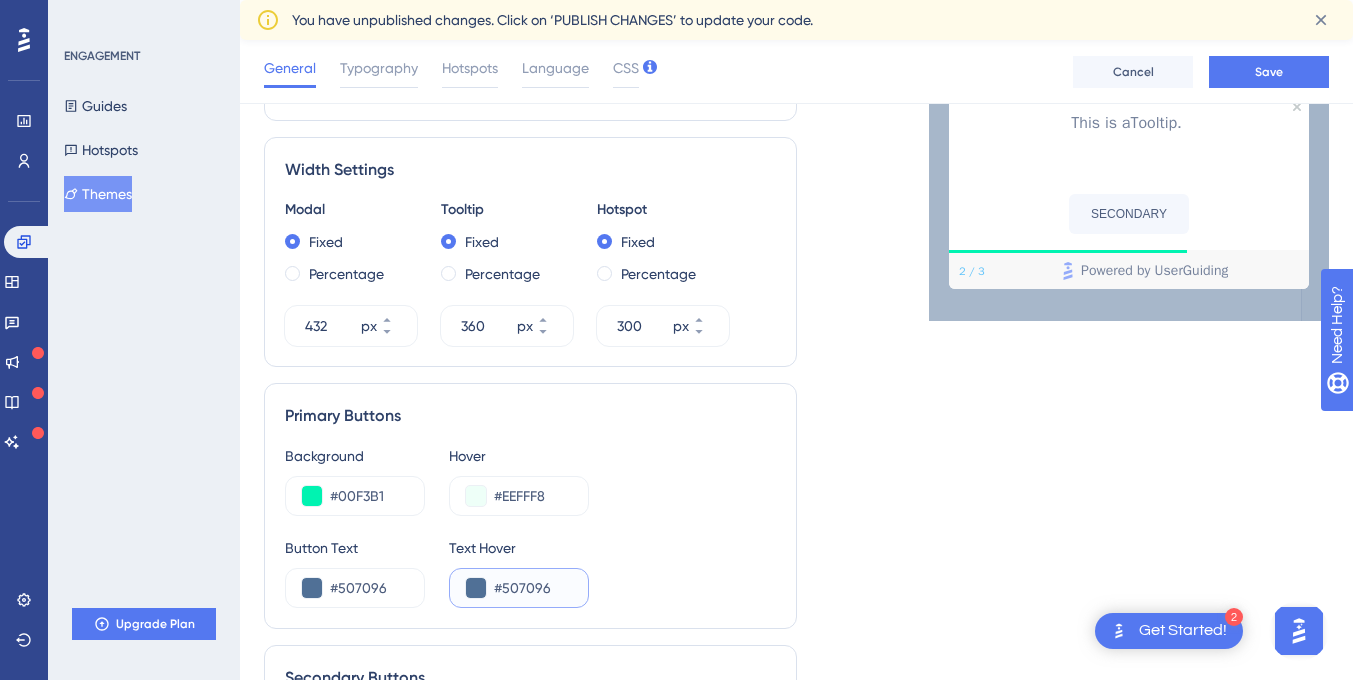 scroll, scrollTop: 811, scrollLeft: 0, axis: vertical 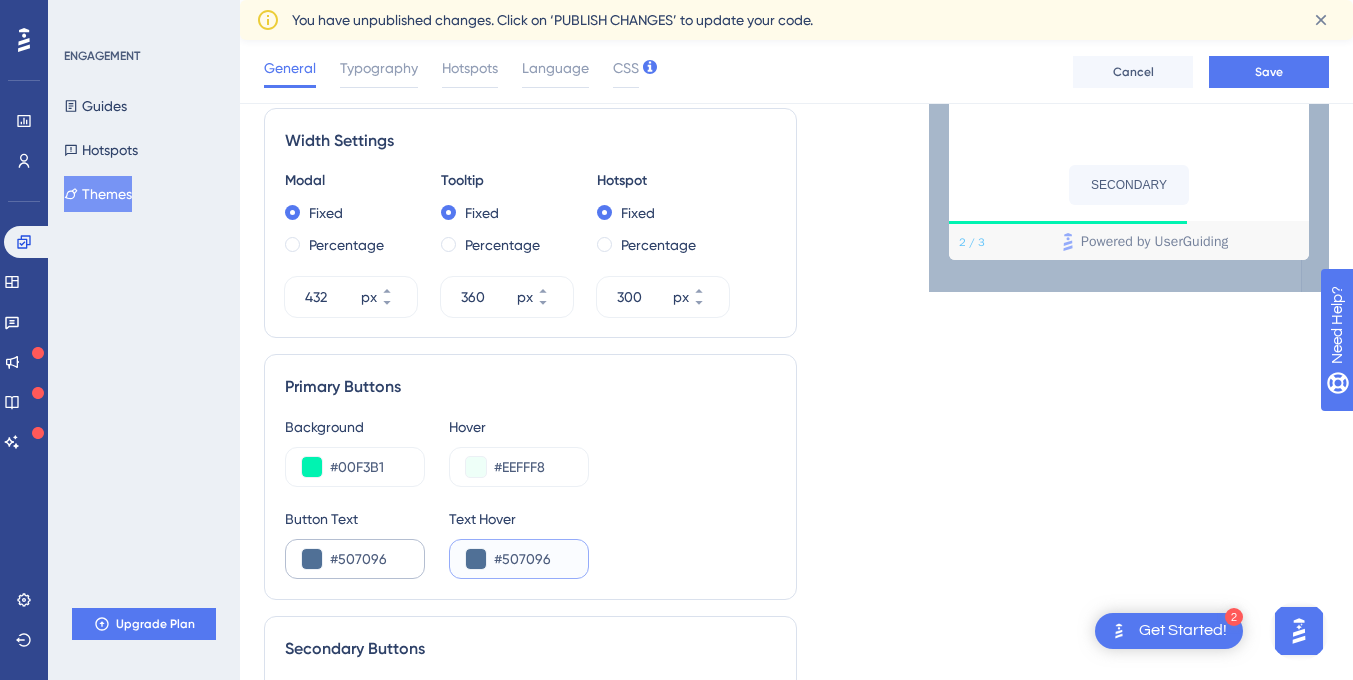 type on "#507096" 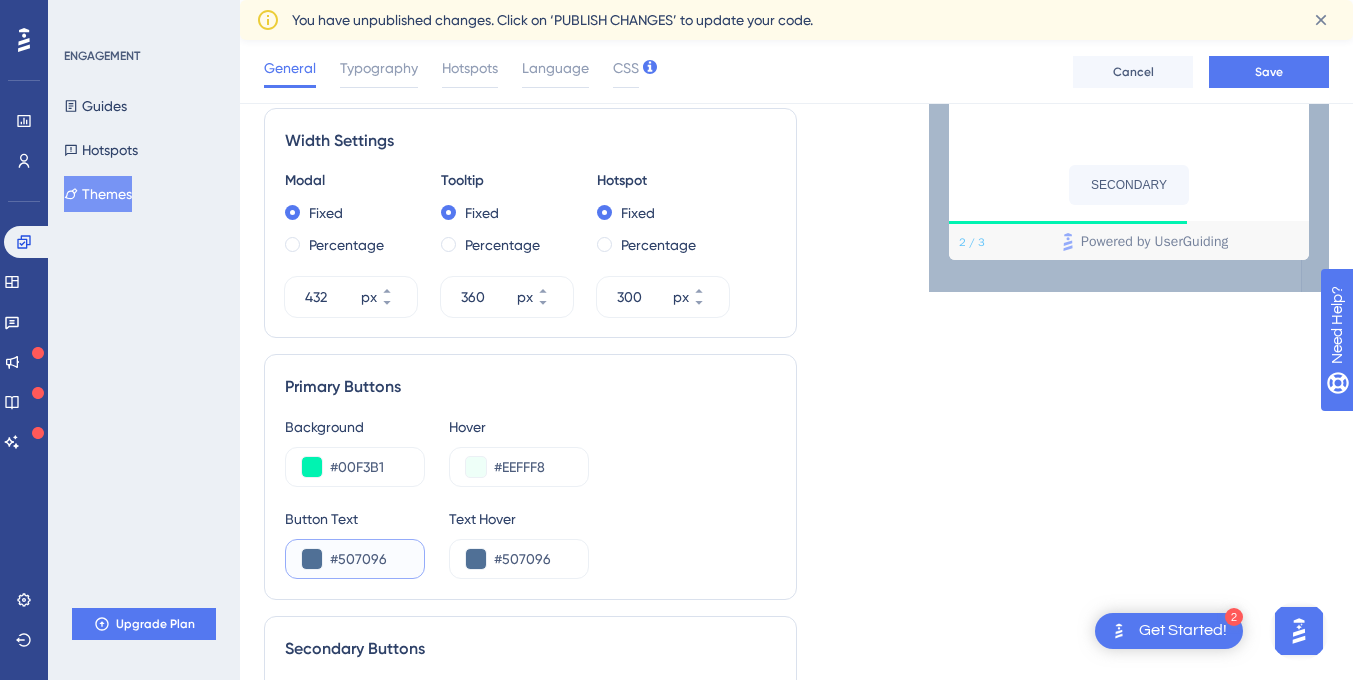 click on "#507096" at bounding box center (369, 559) 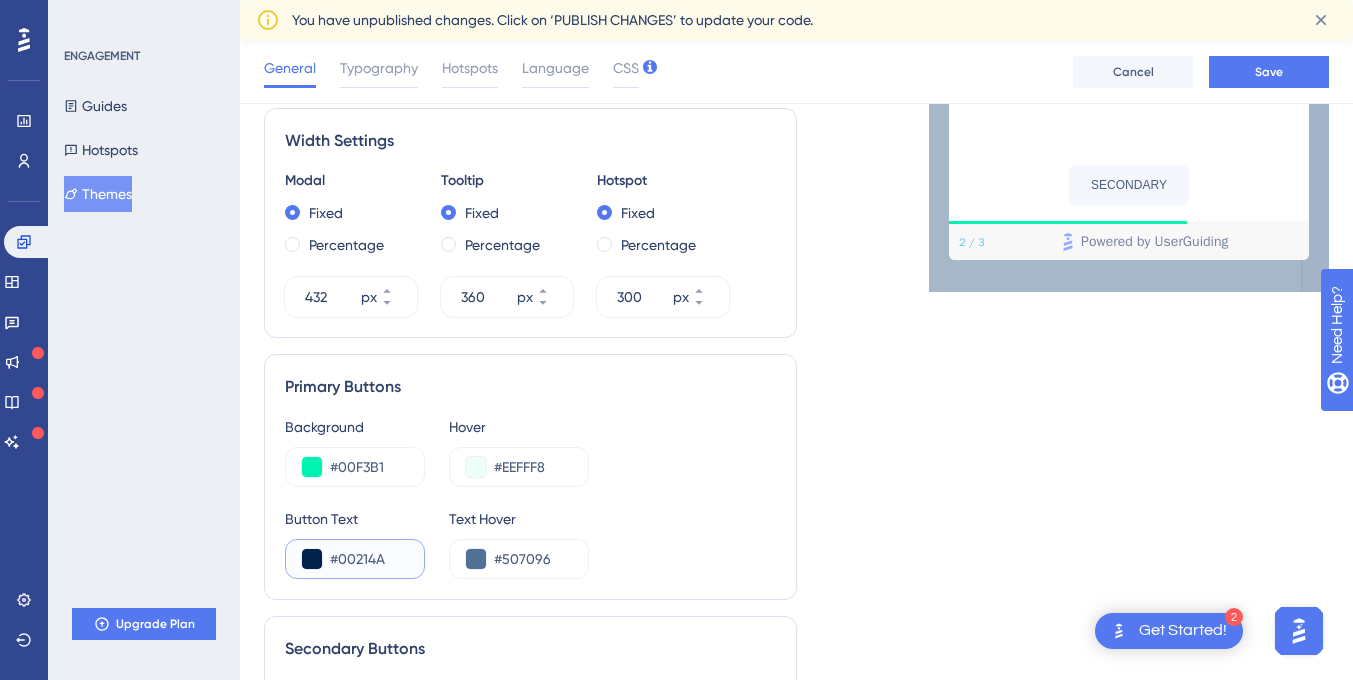 type on "#00214A" 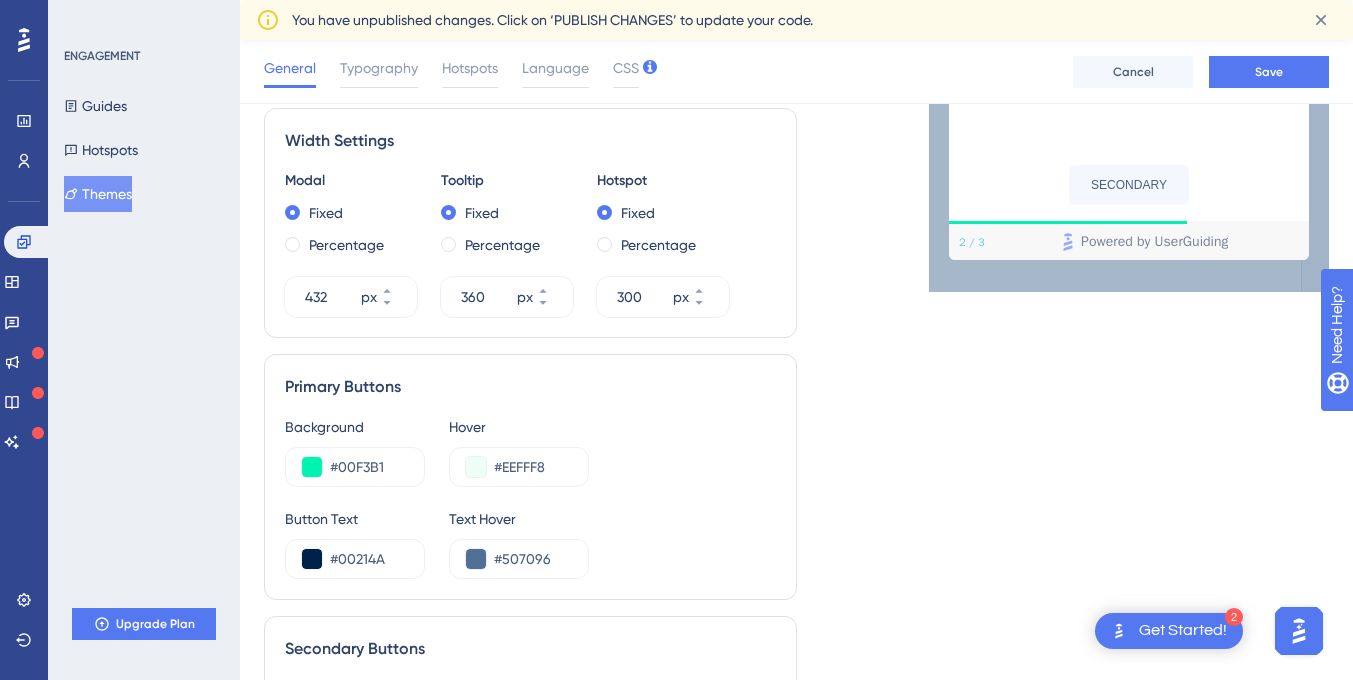 click on "Background #00F3B1 Hover #EEFFF8 Button Text #00214A Text Hover #507096" at bounding box center (530, 497) 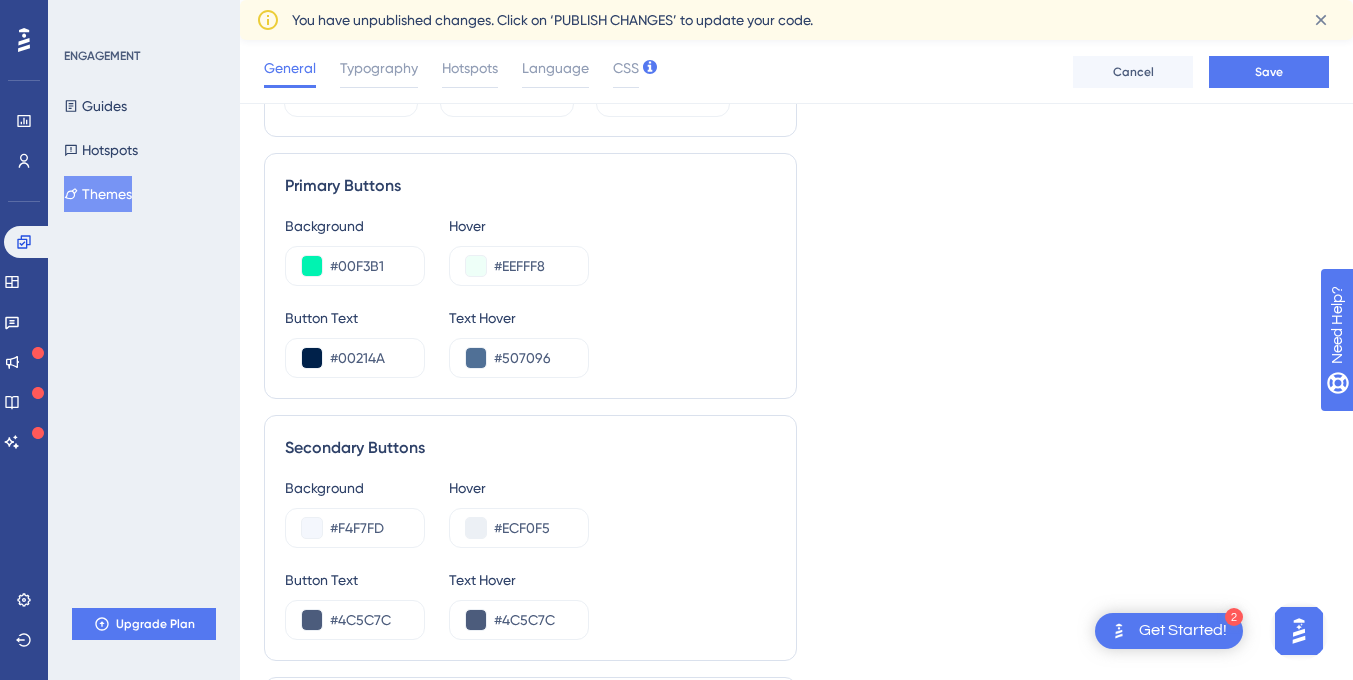 scroll, scrollTop: 1045, scrollLeft: 0, axis: vertical 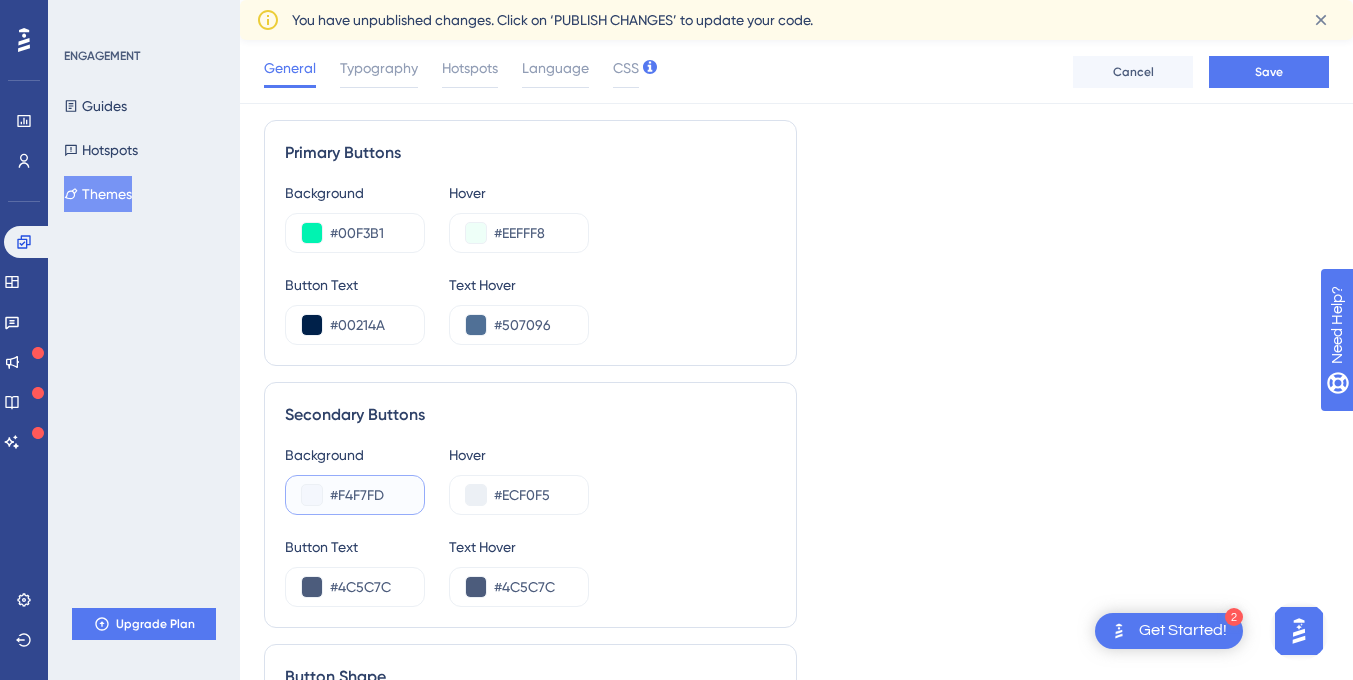 click on "#F4F7FD" at bounding box center (369, 495) 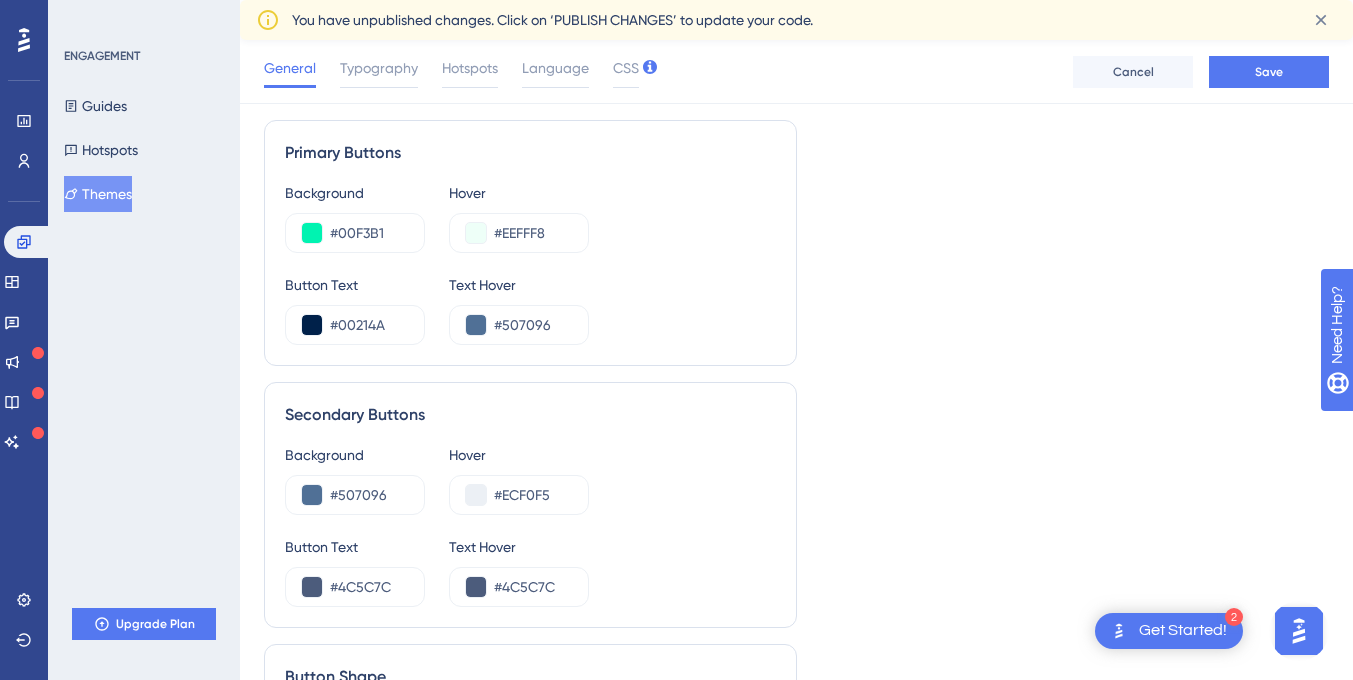 click on "Background #507096 Hover #ECF0F5" at bounding box center [530, 479] 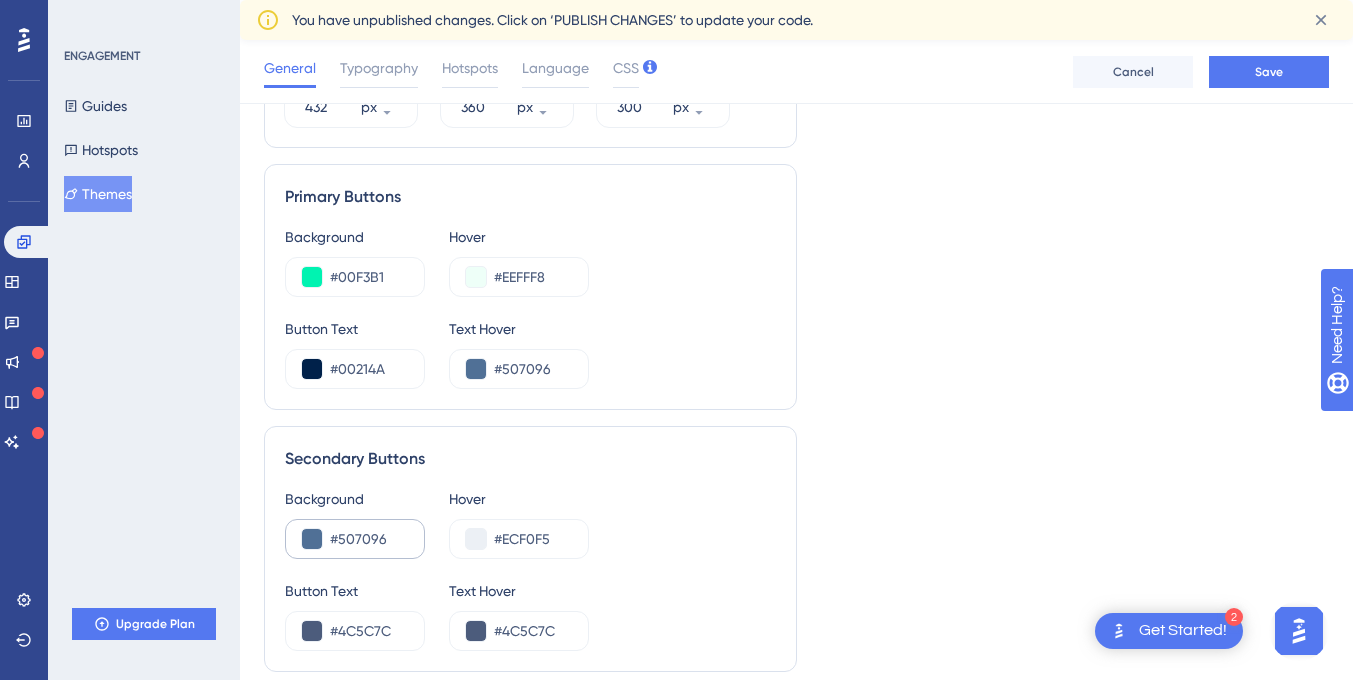 scroll, scrollTop: 1048, scrollLeft: 0, axis: vertical 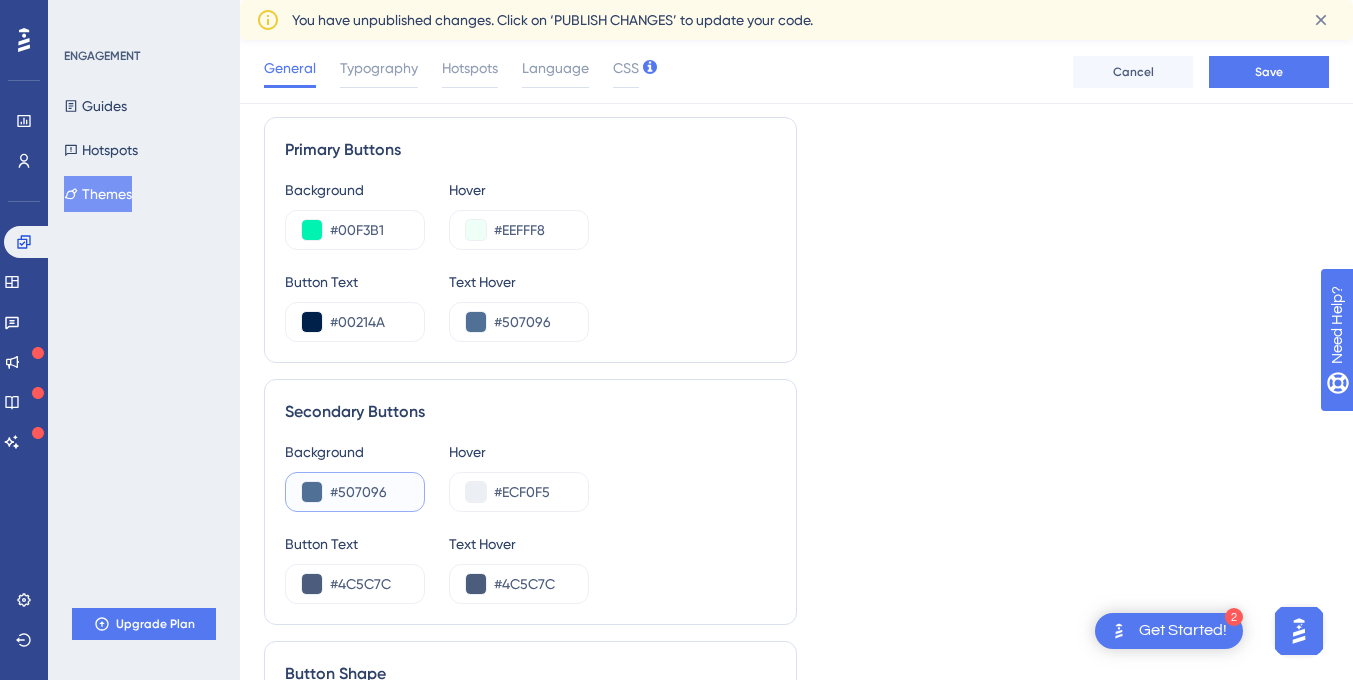 click on "#507096" at bounding box center [369, 492] 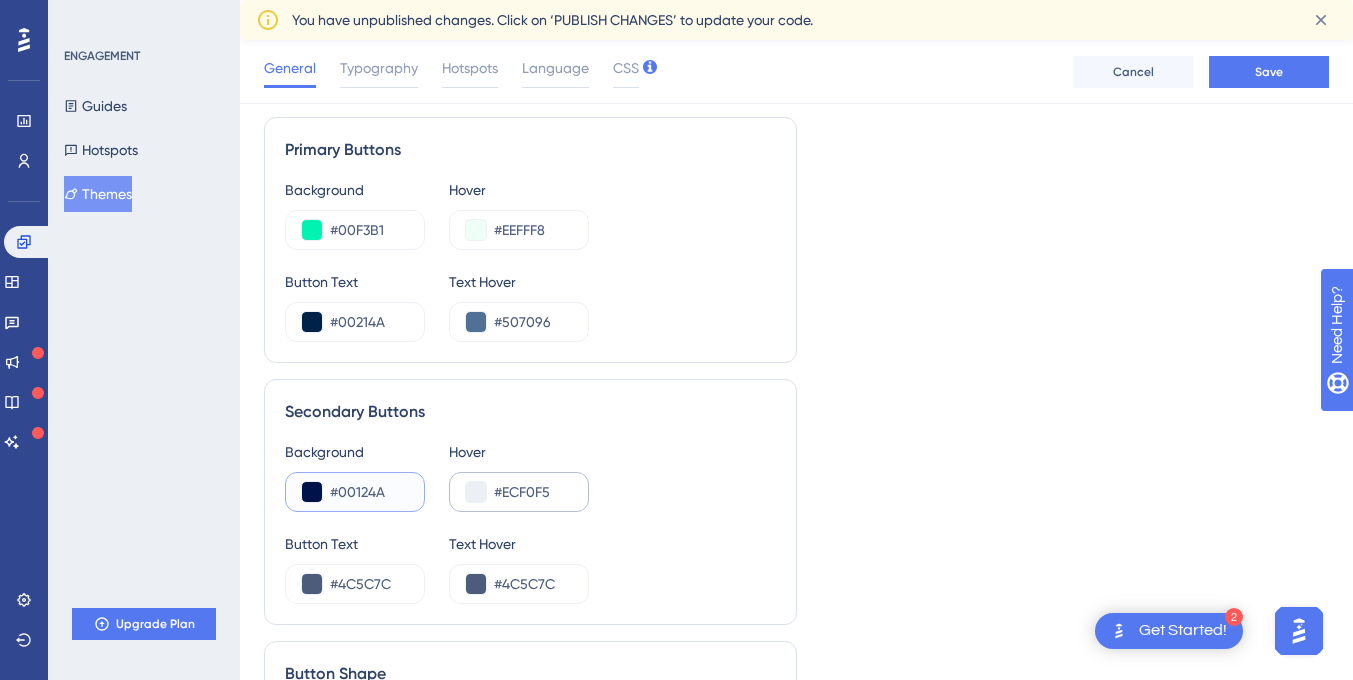 type on "#00124A" 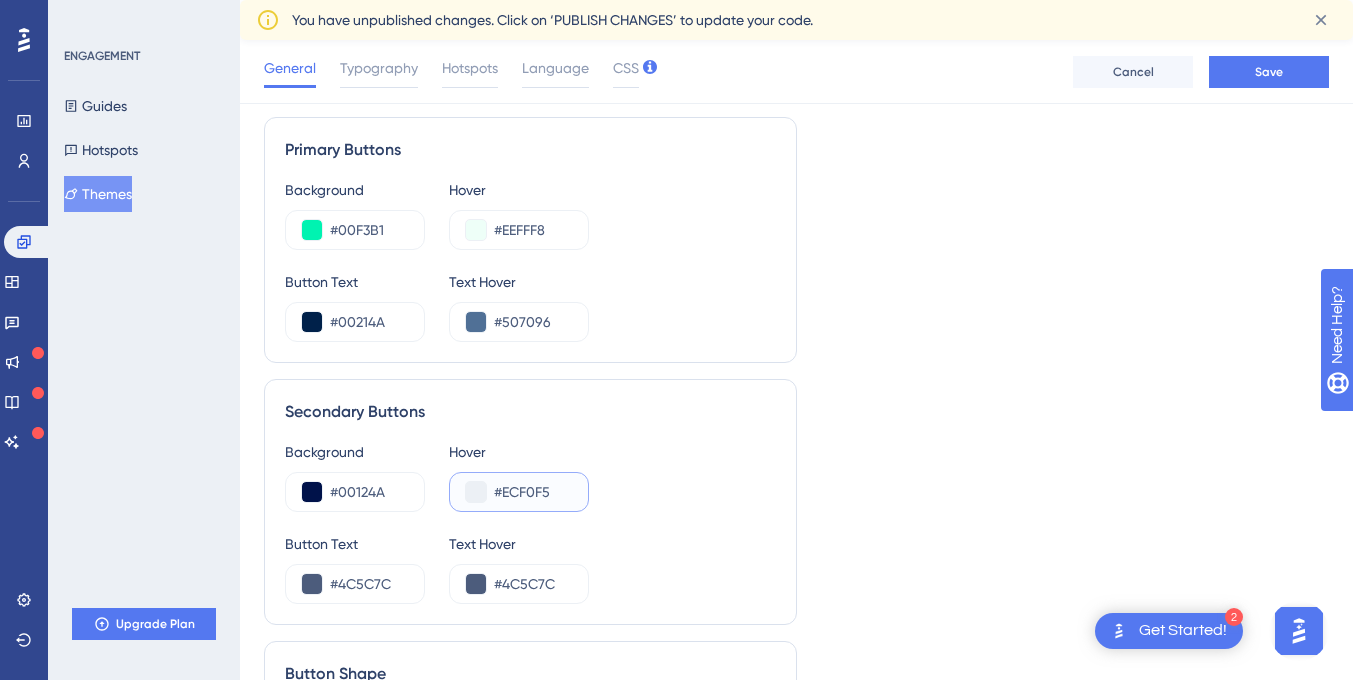 click on "#ECF0F5" at bounding box center (533, 492) 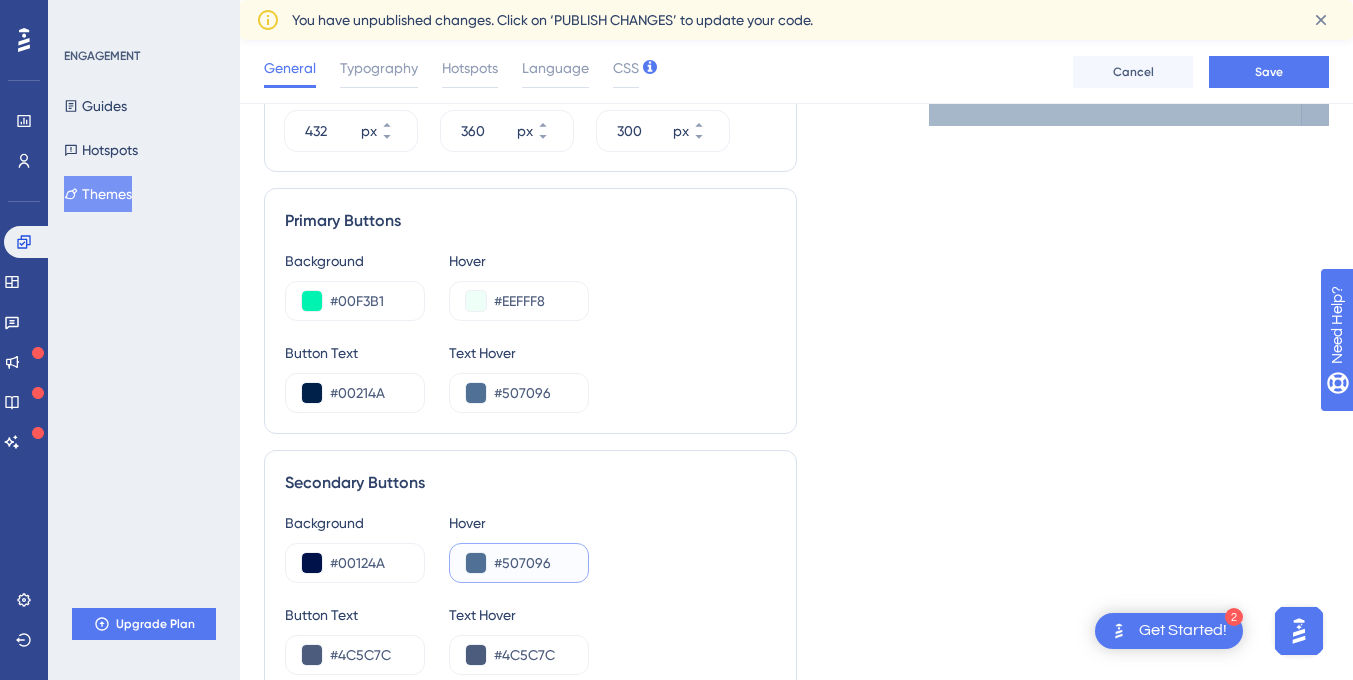 scroll, scrollTop: 1036, scrollLeft: 0, axis: vertical 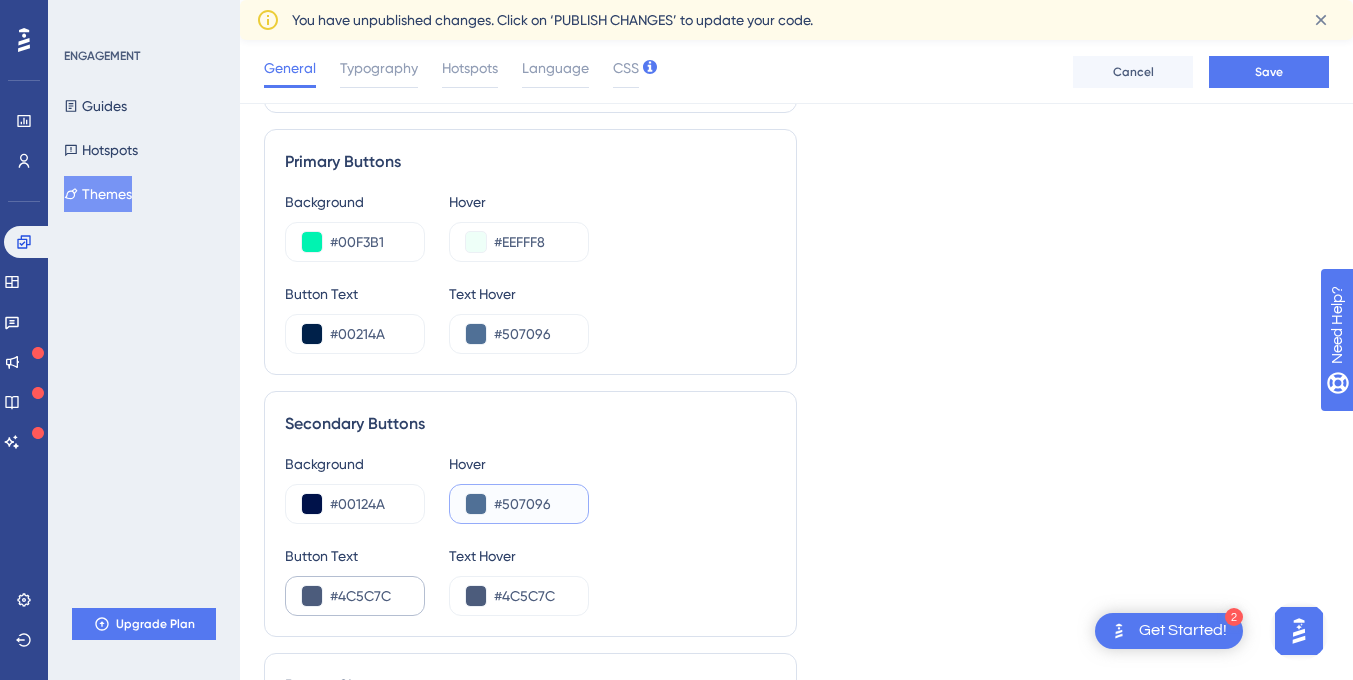 type on "#507096" 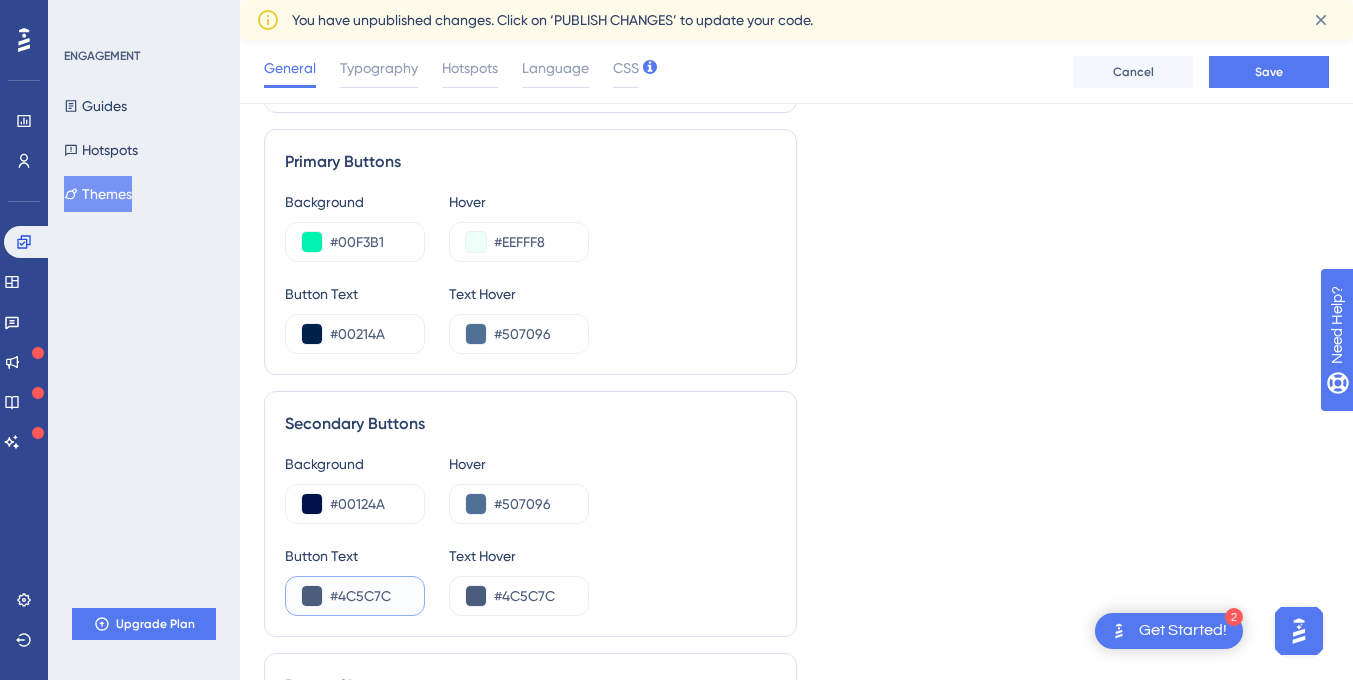 click on "#4C5C7C" at bounding box center (369, 596) 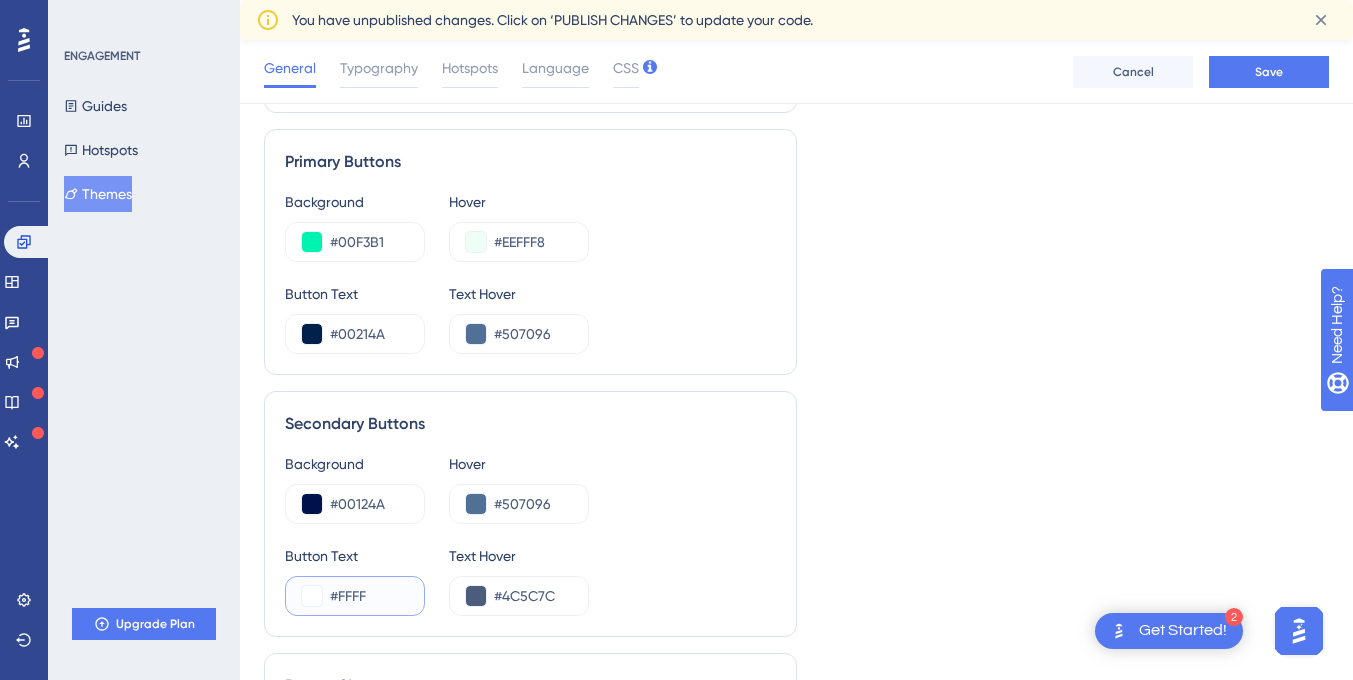type on "#FFFF" 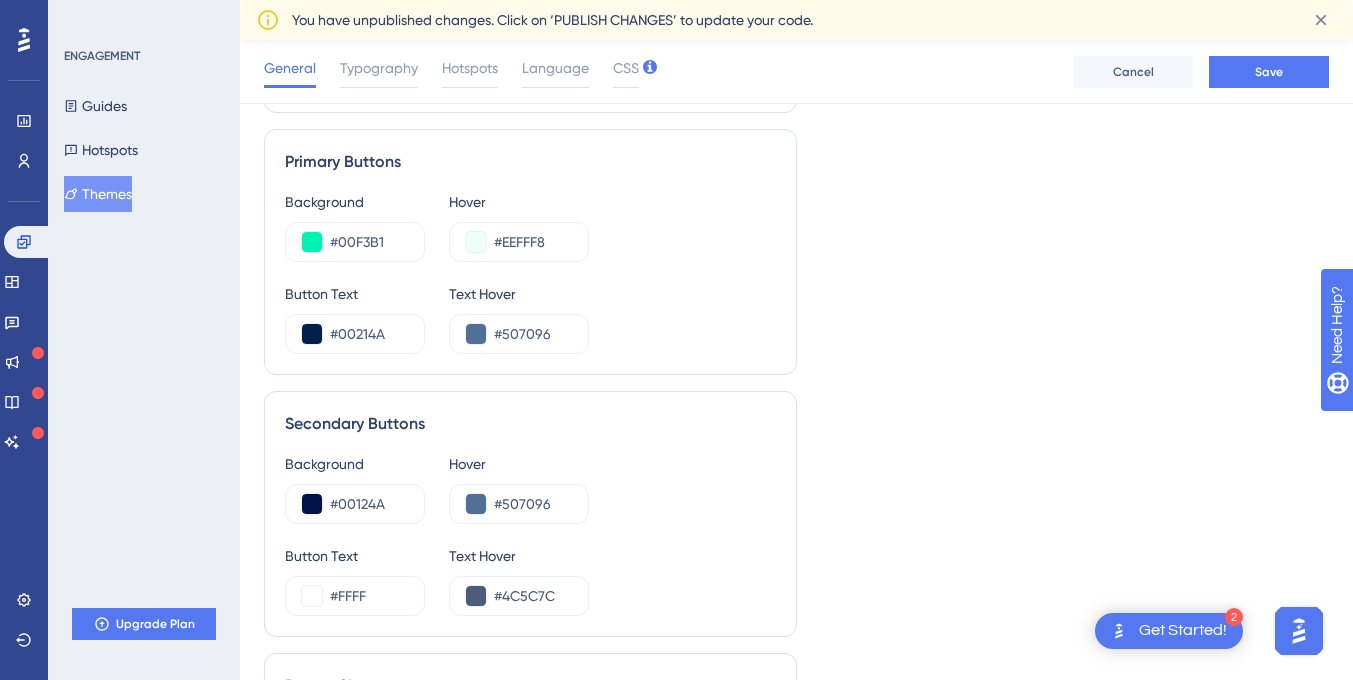 click on "Button Text #FFFF Text Hover #4C5C7C" at bounding box center [530, 580] 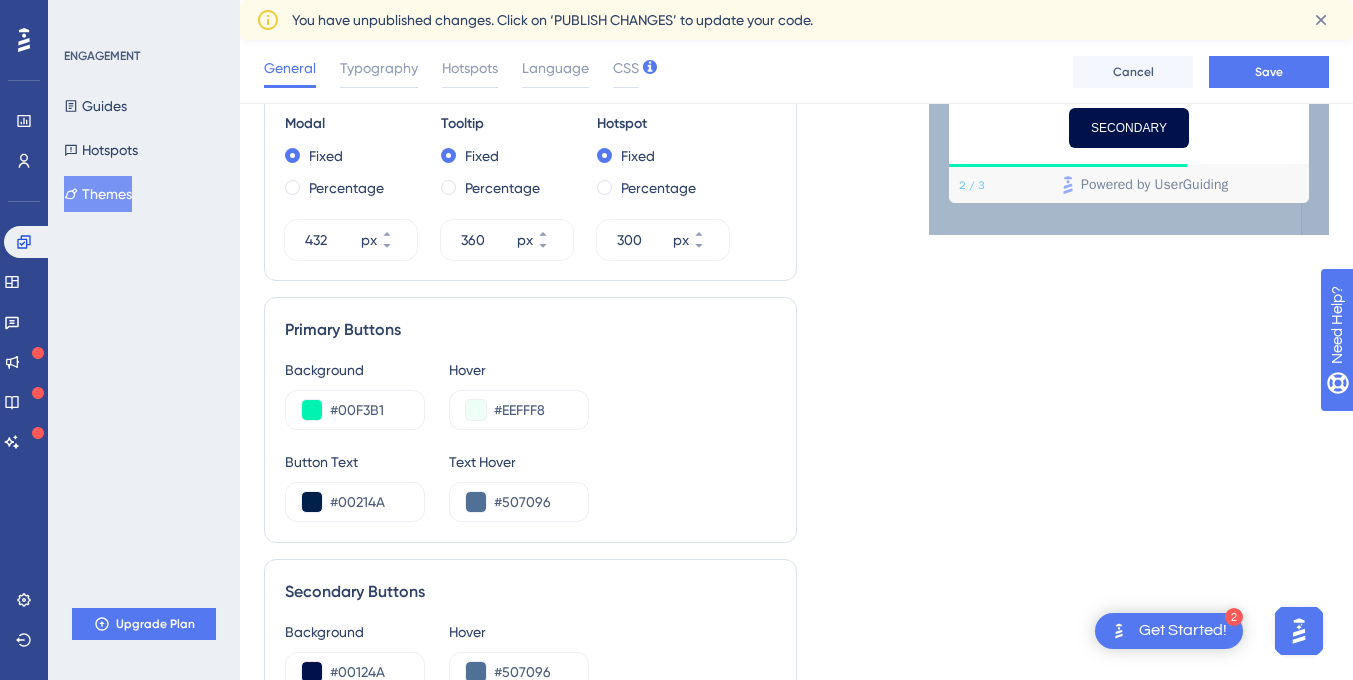 scroll, scrollTop: 1061, scrollLeft: 0, axis: vertical 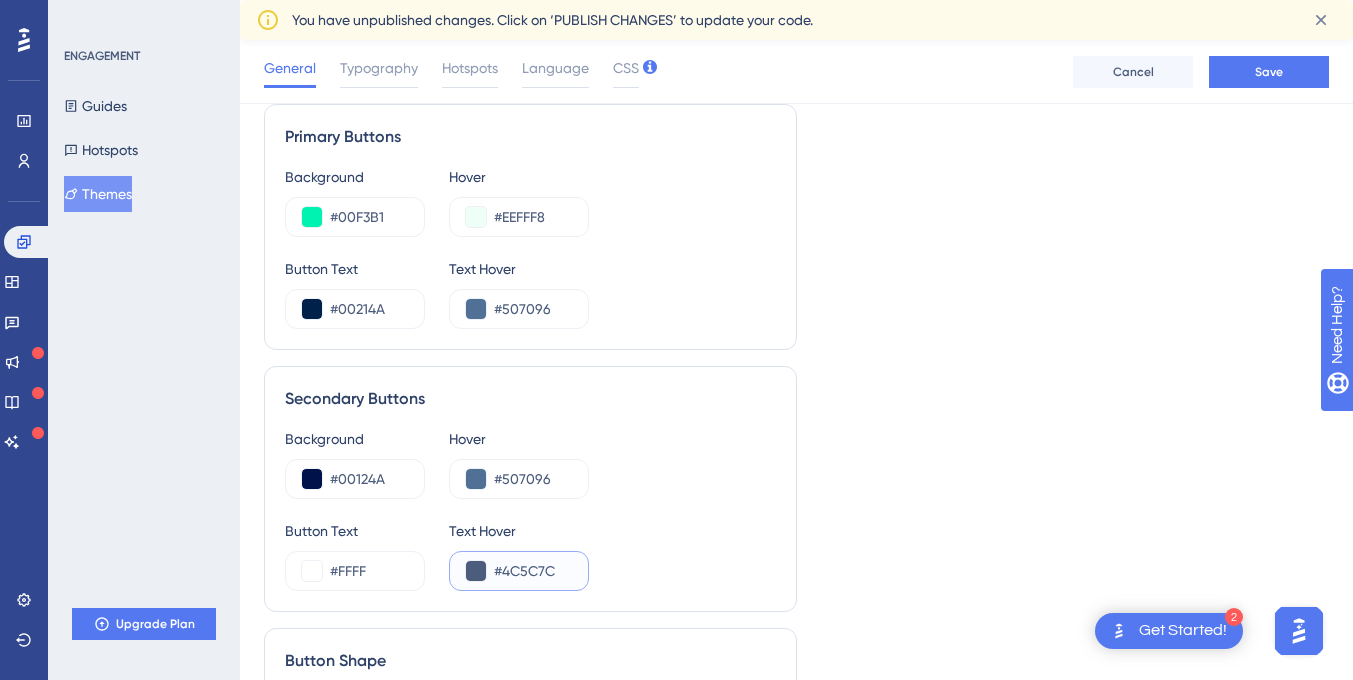 click on "#4C5C7C" at bounding box center (533, 571) 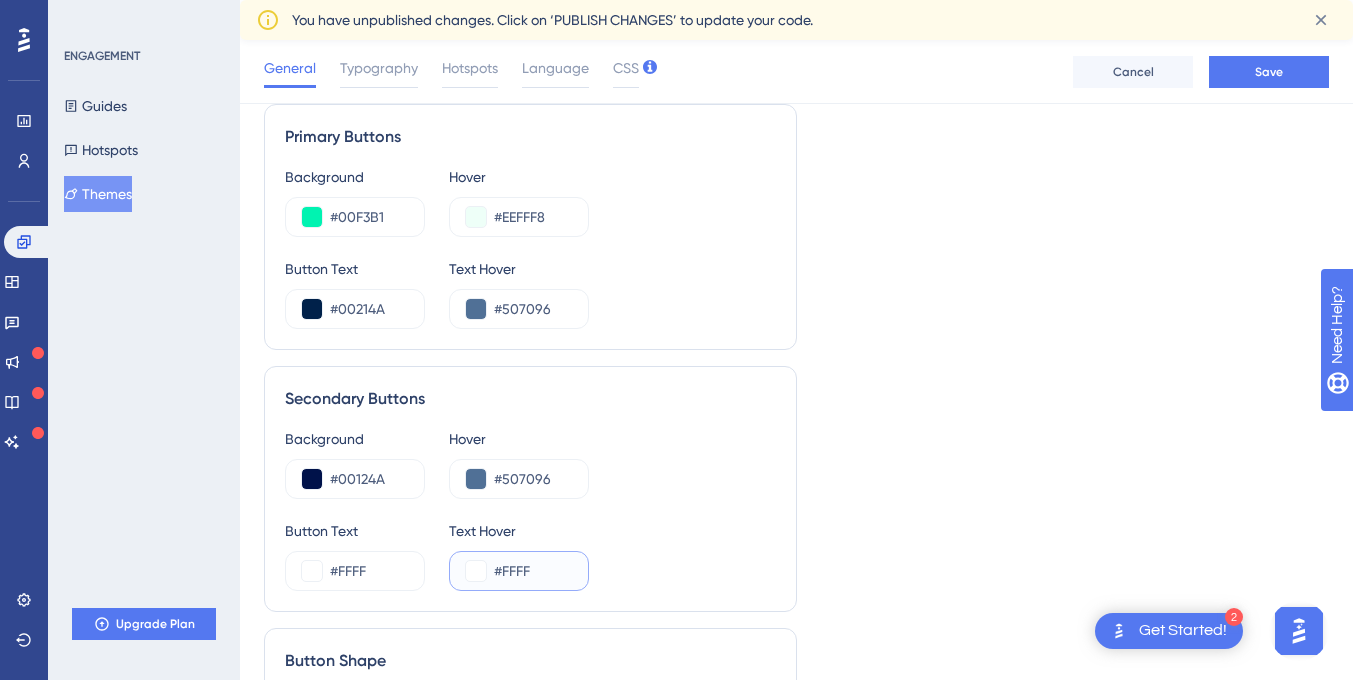 type on "#FFFF" 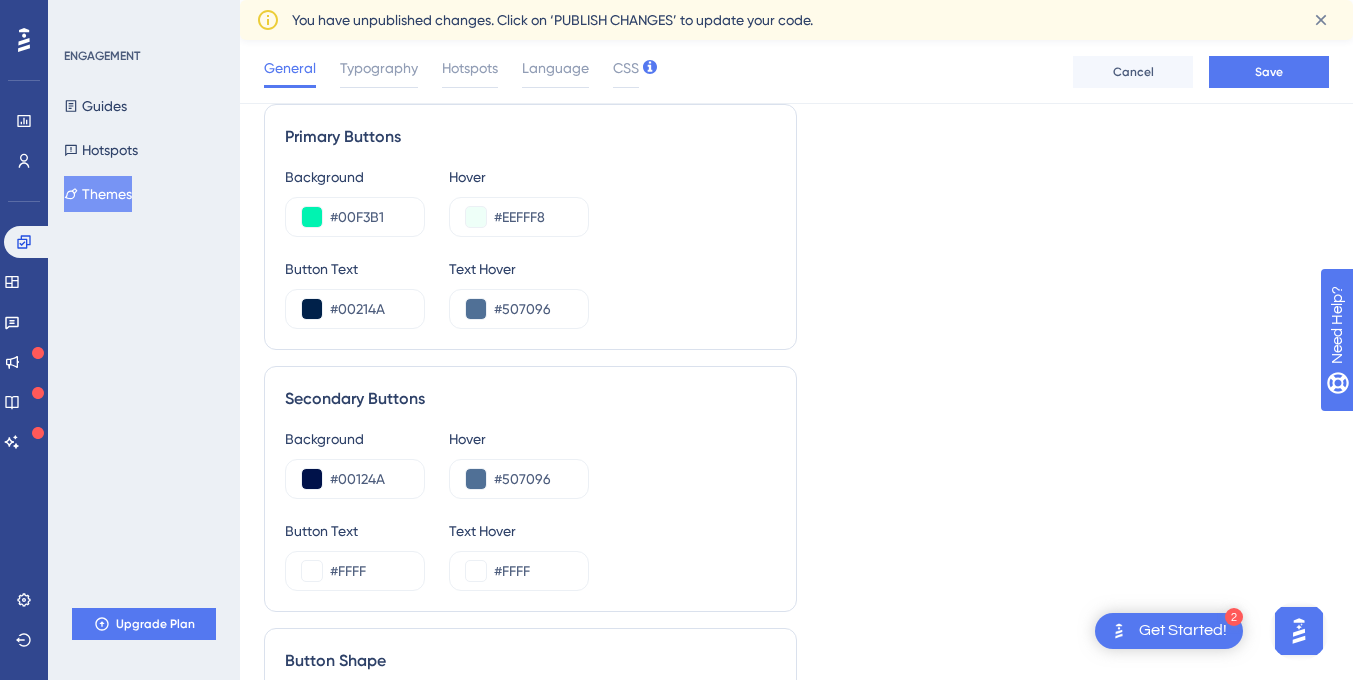 click on "Button Text #FFFF Text Hover #FFFF" at bounding box center [530, 555] 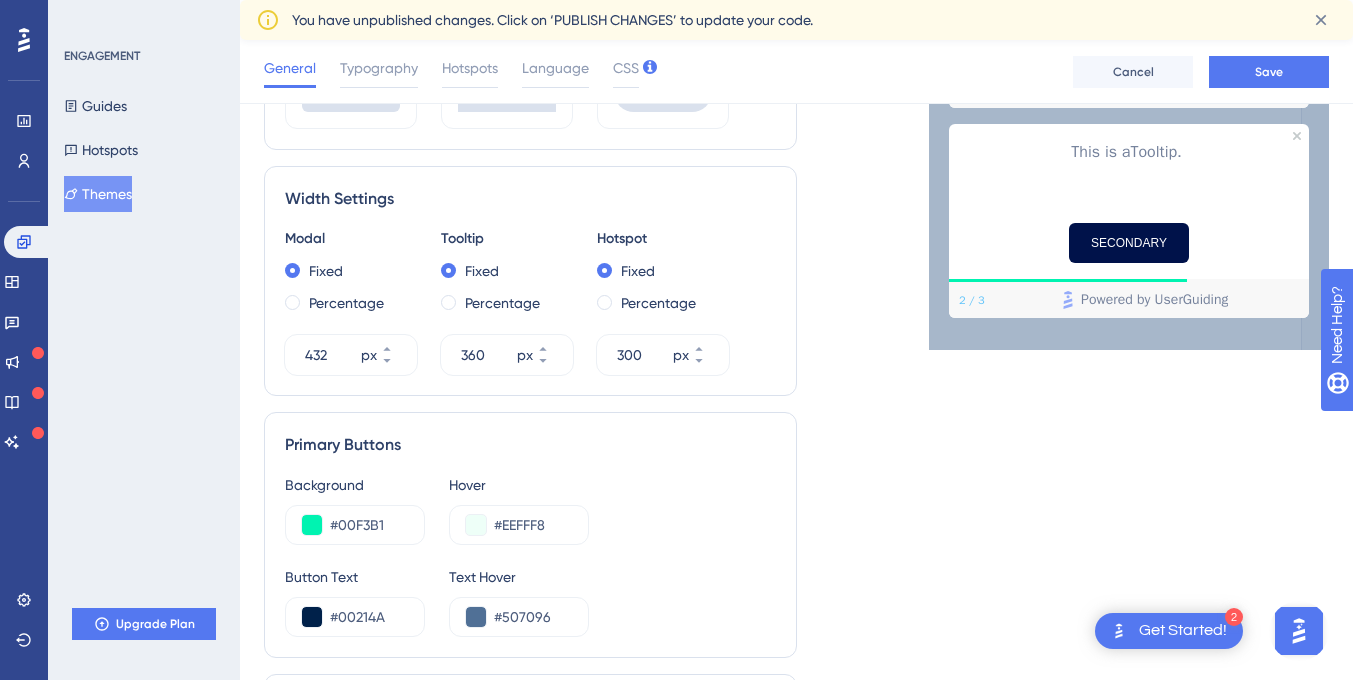 scroll, scrollTop: 798, scrollLeft: 0, axis: vertical 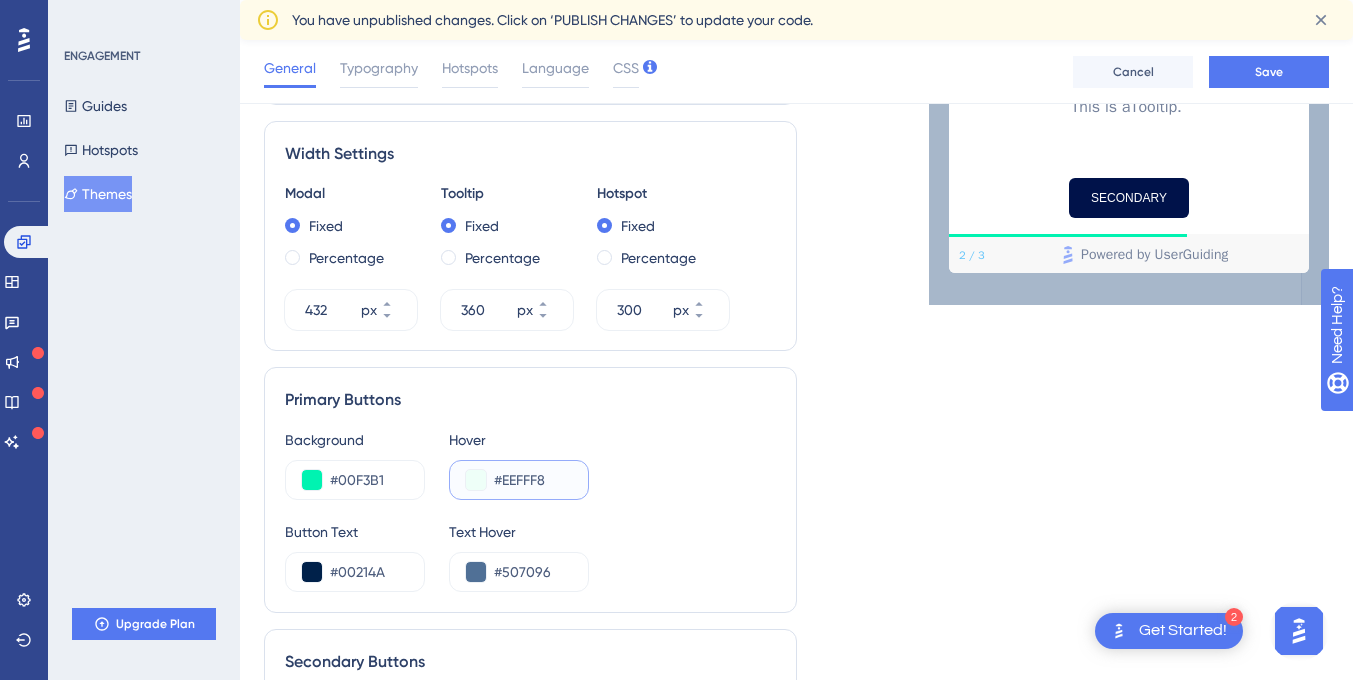 click on "#EEFFF8" at bounding box center (533, 480) 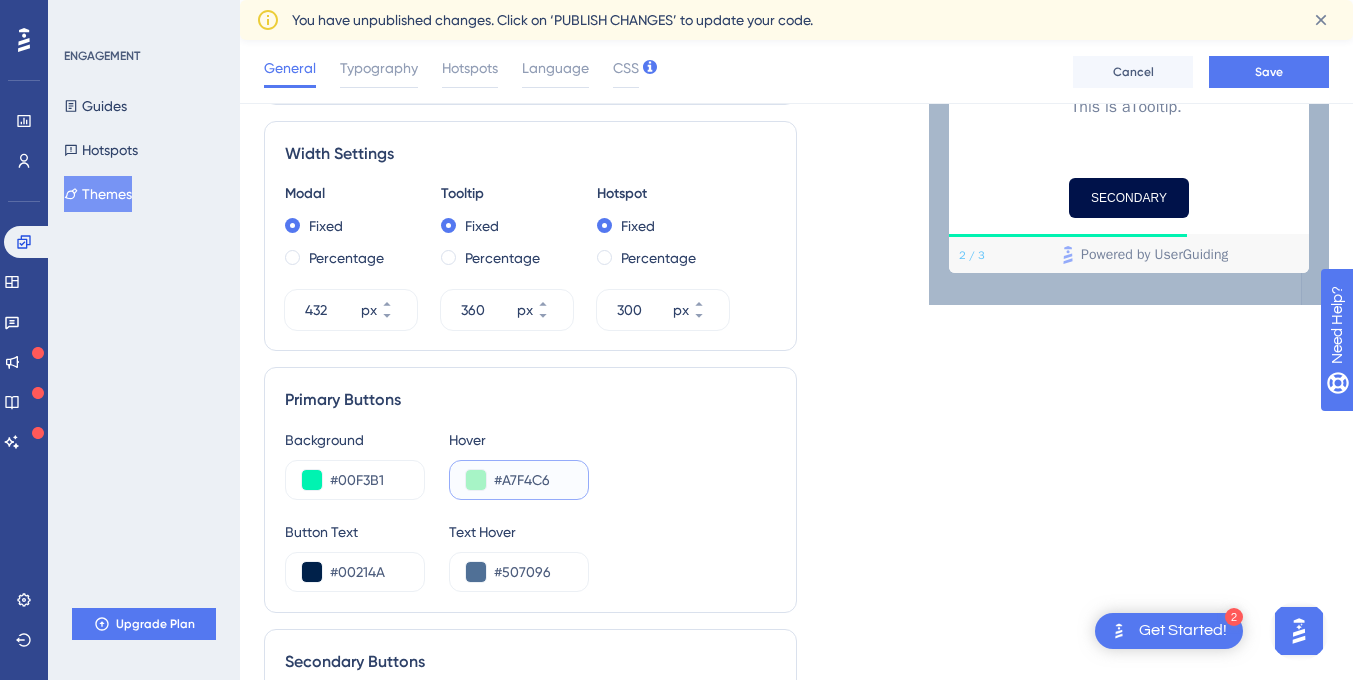 type on "#A7F4C6" 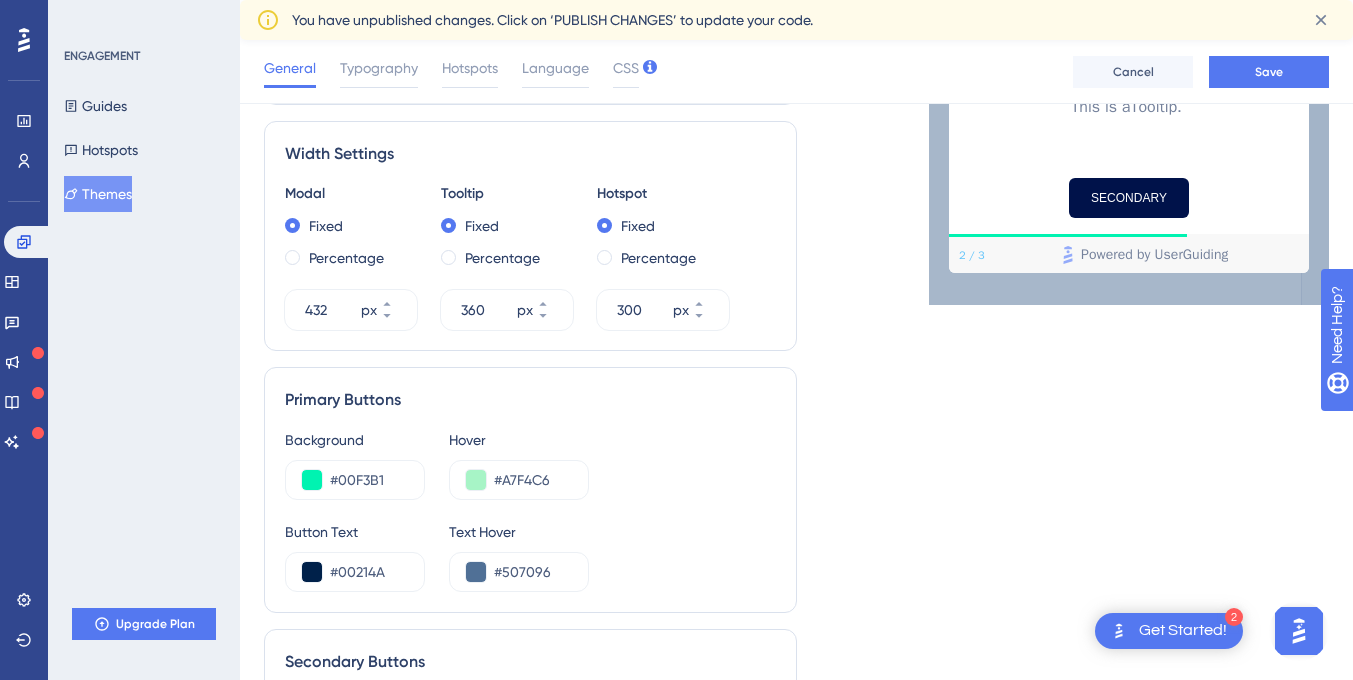 click on "Background #00F3B1 Hover #A7F4C6 Button Text #00214A Text Hover #507096" at bounding box center (530, 510) 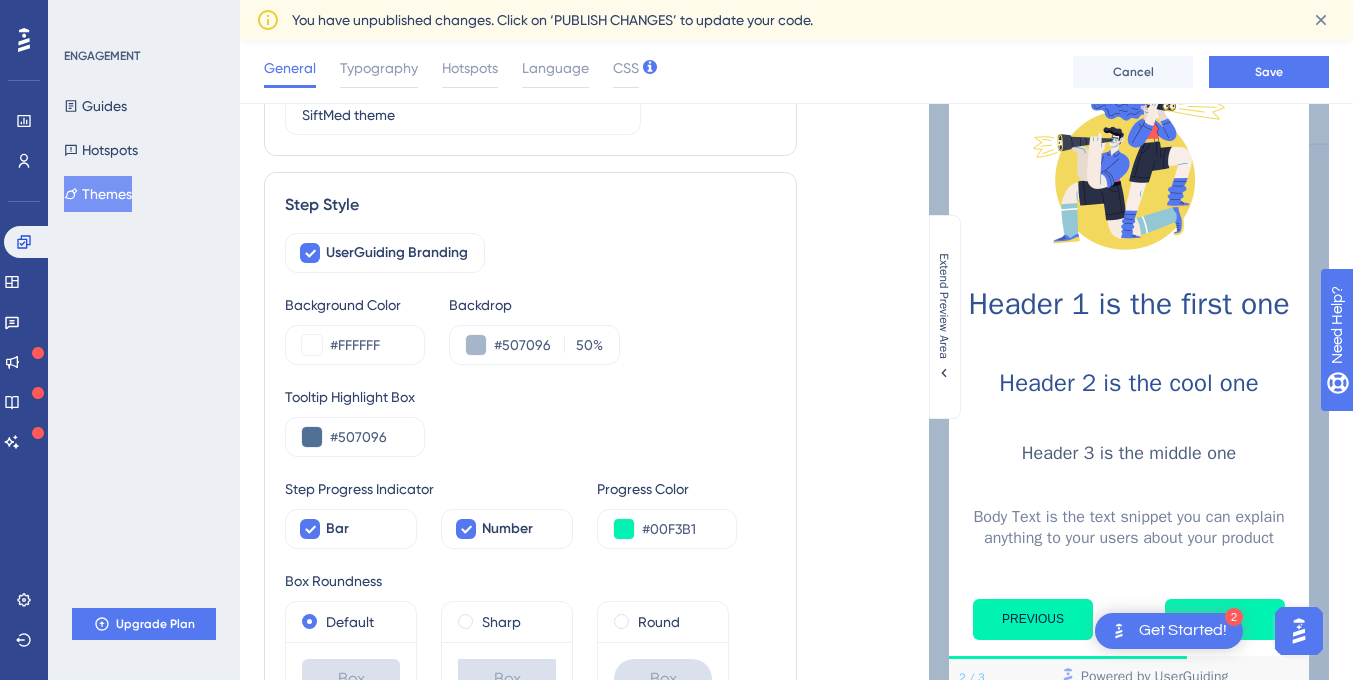 scroll, scrollTop: 0, scrollLeft: 0, axis: both 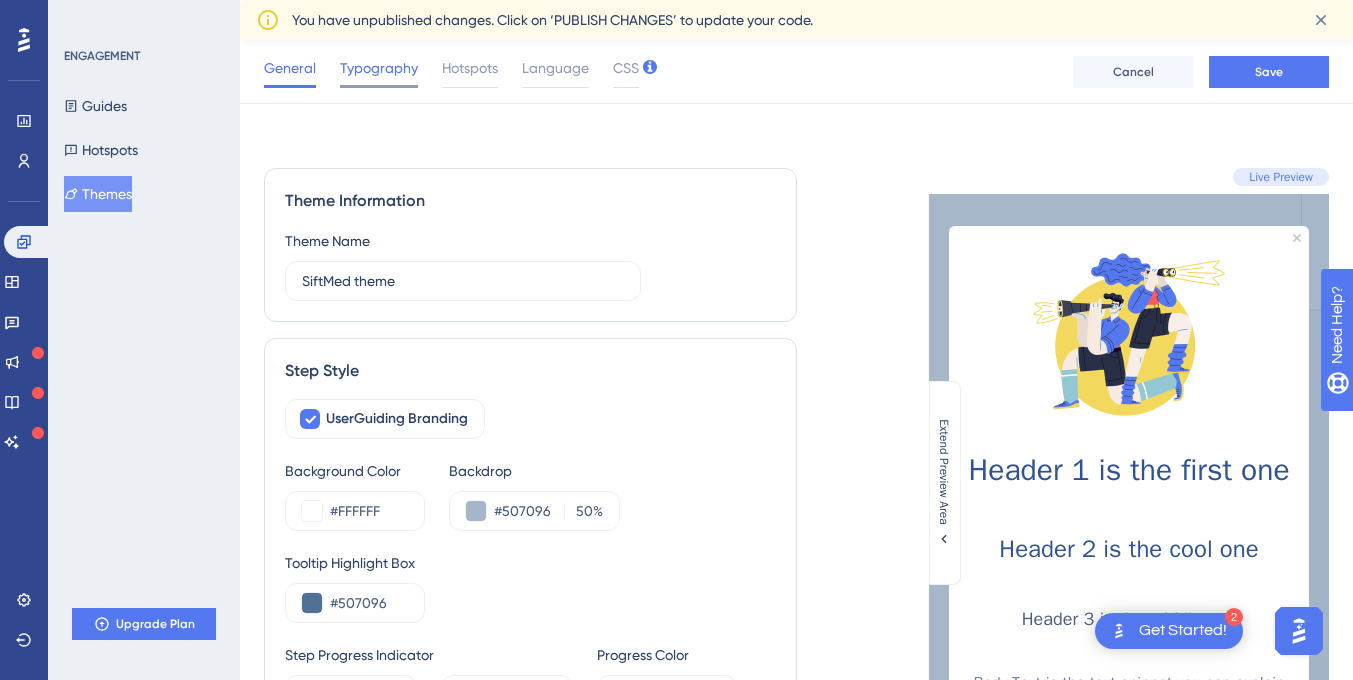 click on "Typography" at bounding box center (379, 68) 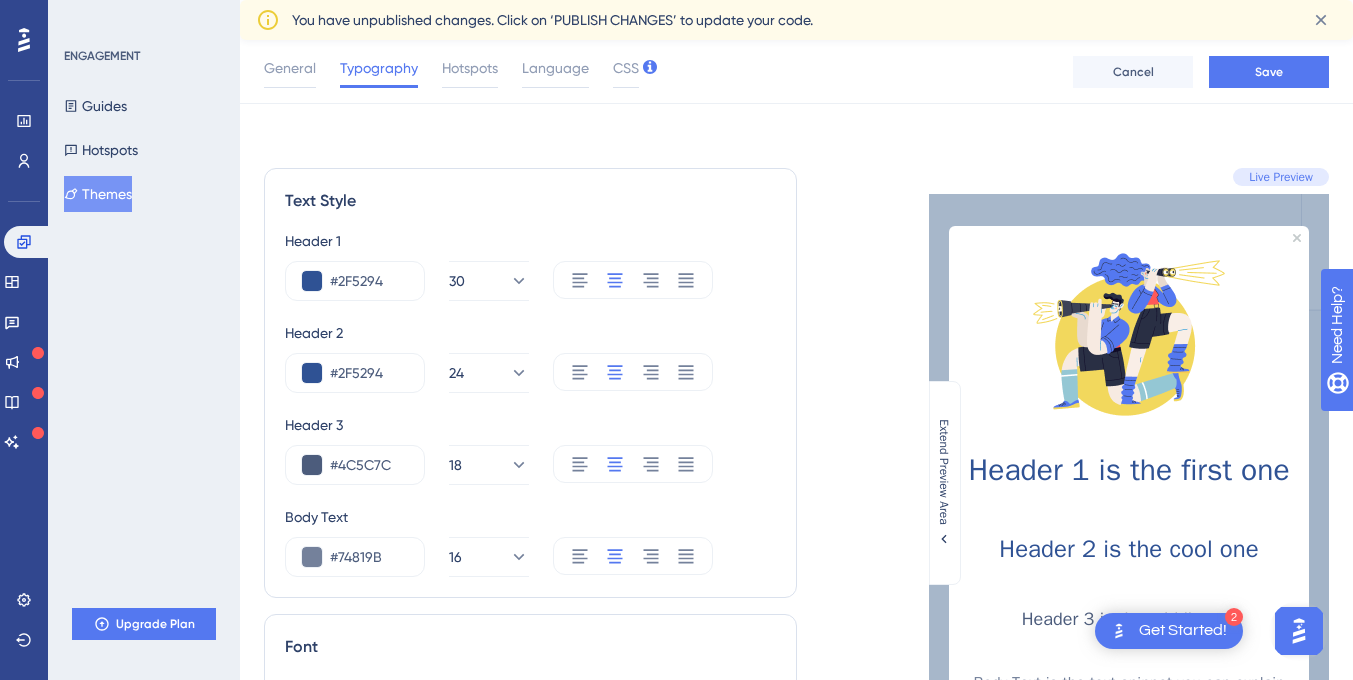 click on "SiftMed theme 14 days left in free trial Click to see upgrade options Publish Changes General Typography Hotspots Language CSS Cancel Save" at bounding box center (796, 68) 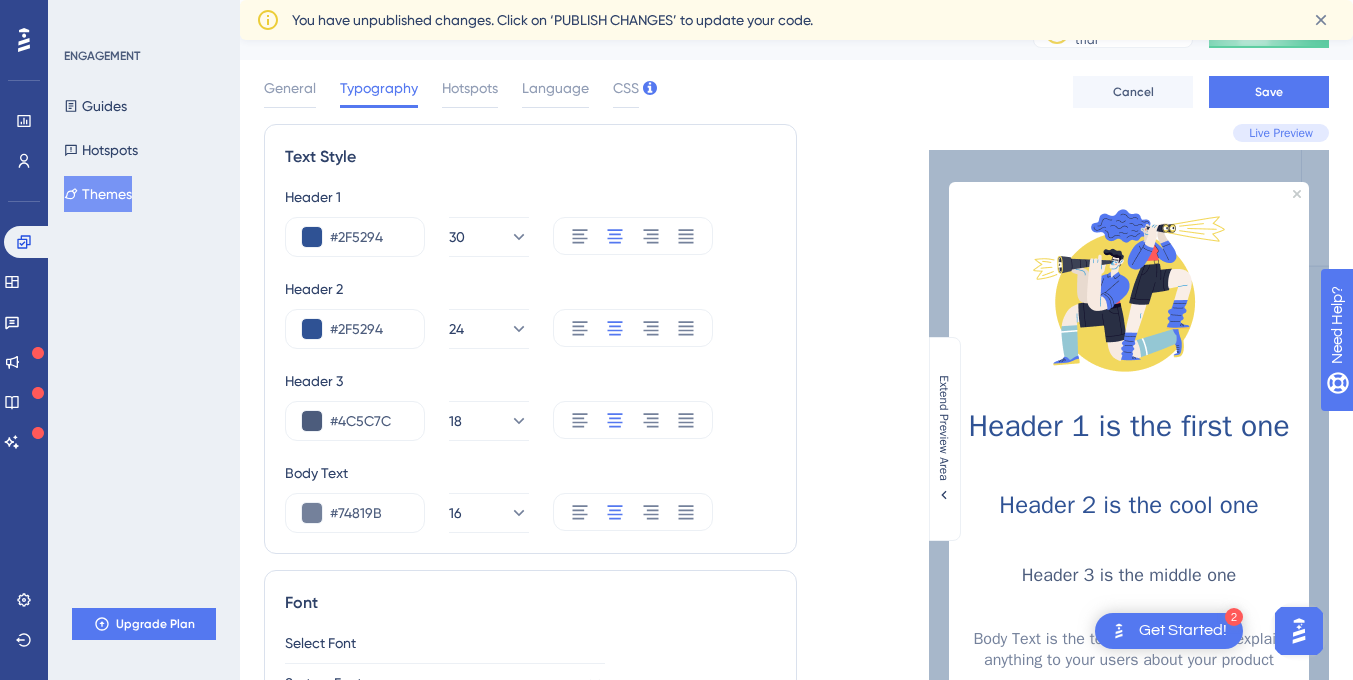 scroll, scrollTop: 38, scrollLeft: 0, axis: vertical 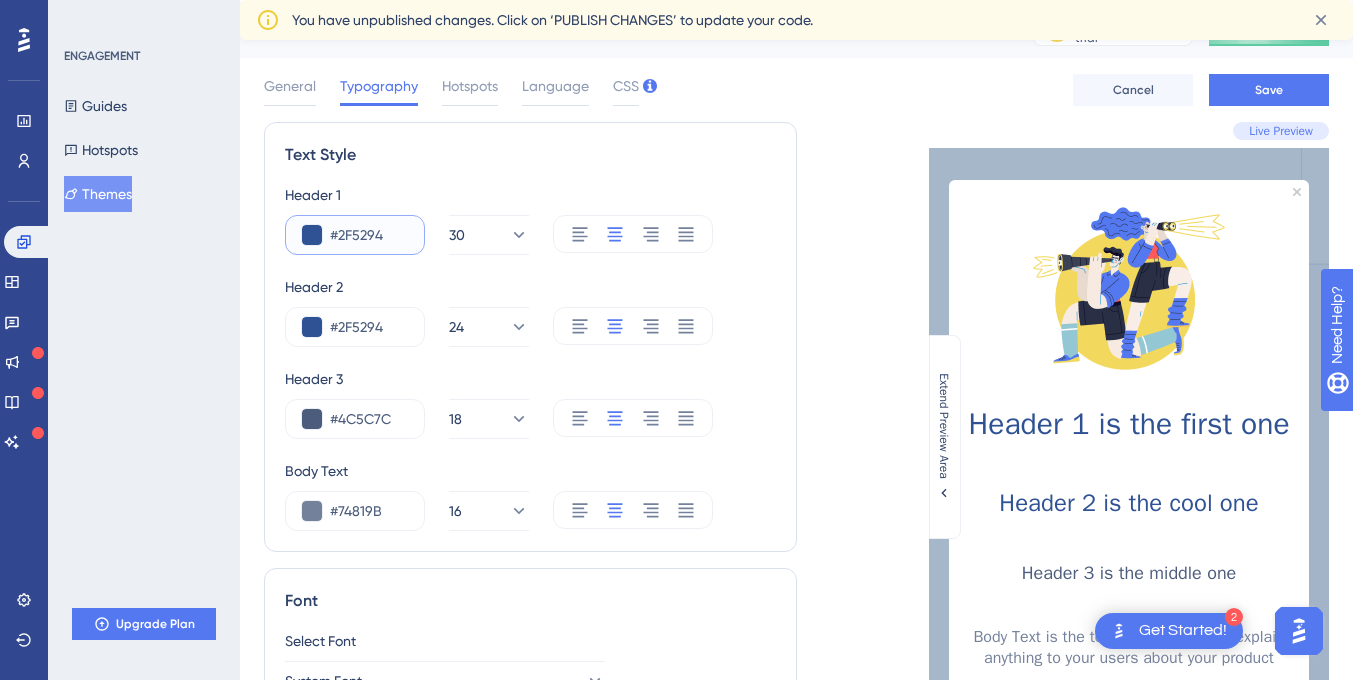 click on "#2F5294" at bounding box center [369, 235] 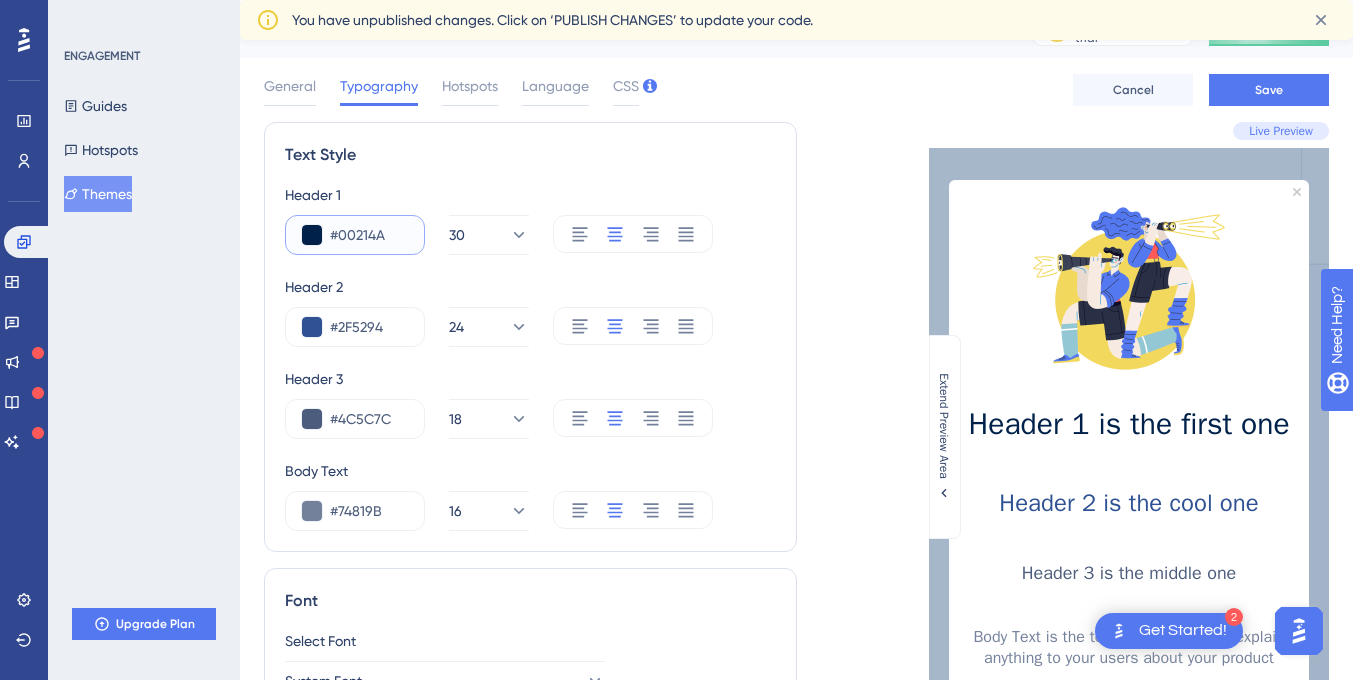 type on "#00214A" 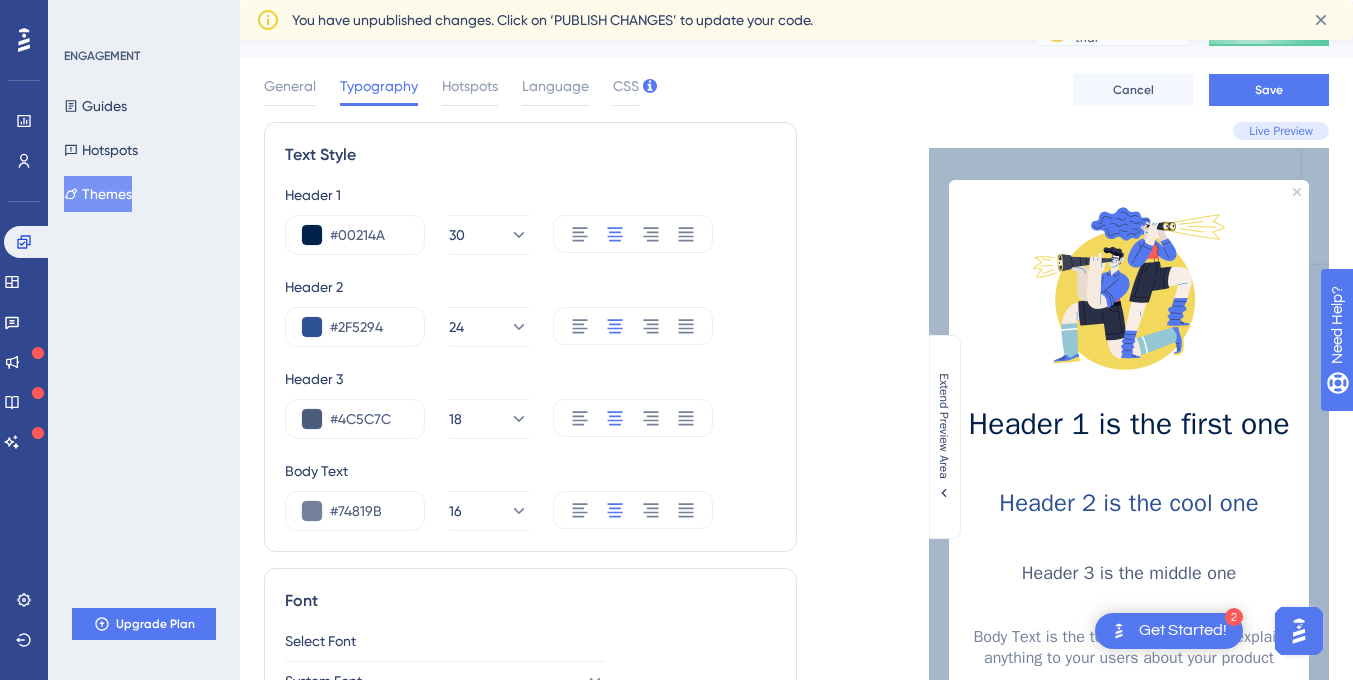click on "Header 1 #00214A 30 Header 2 #2F5294 24 Header 3 #4C5C7C 18 Body Text #74819B 16" at bounding box center [530, 357] 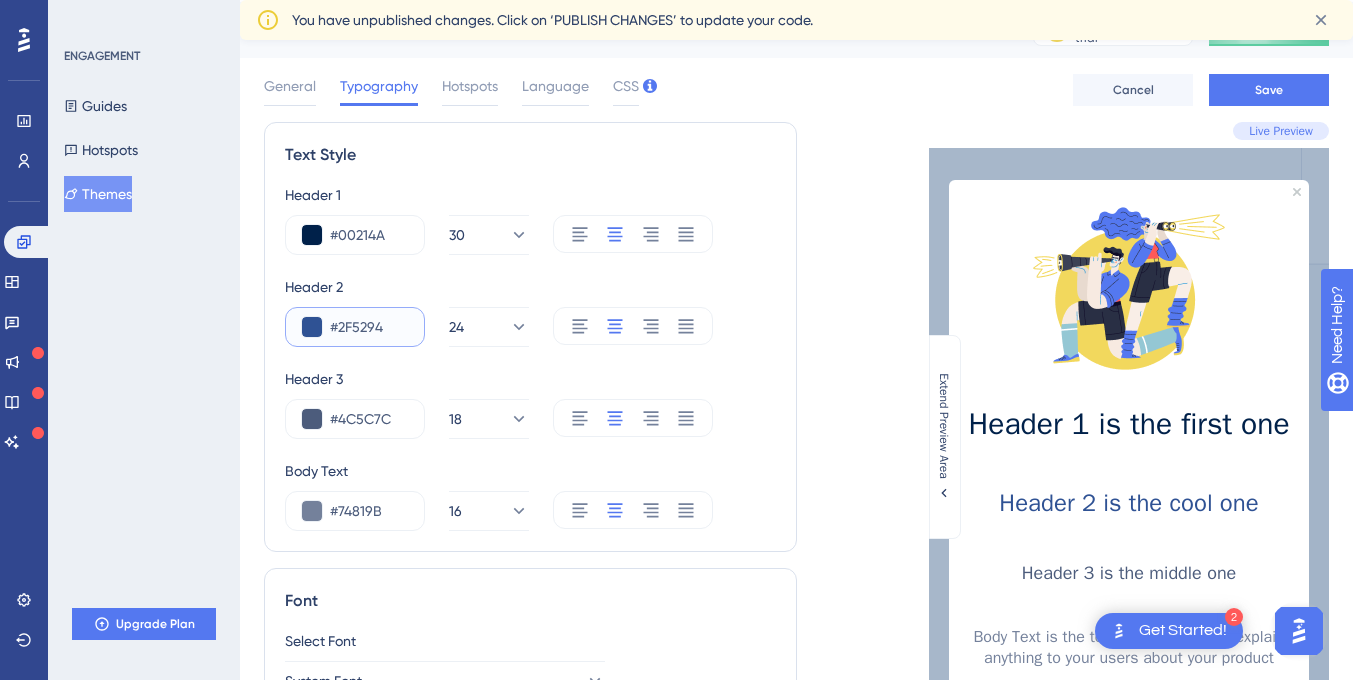 click on "#2F5294" at bounding box center [369, 327] 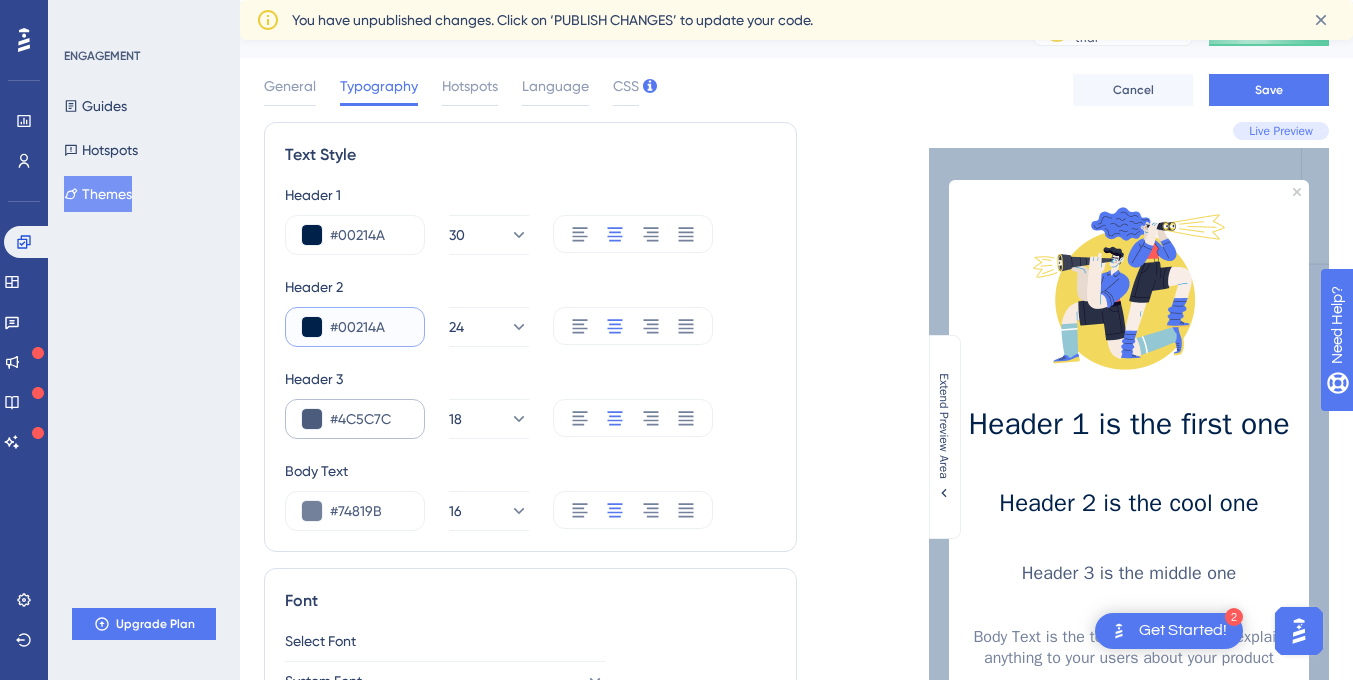 type on "#00214A" 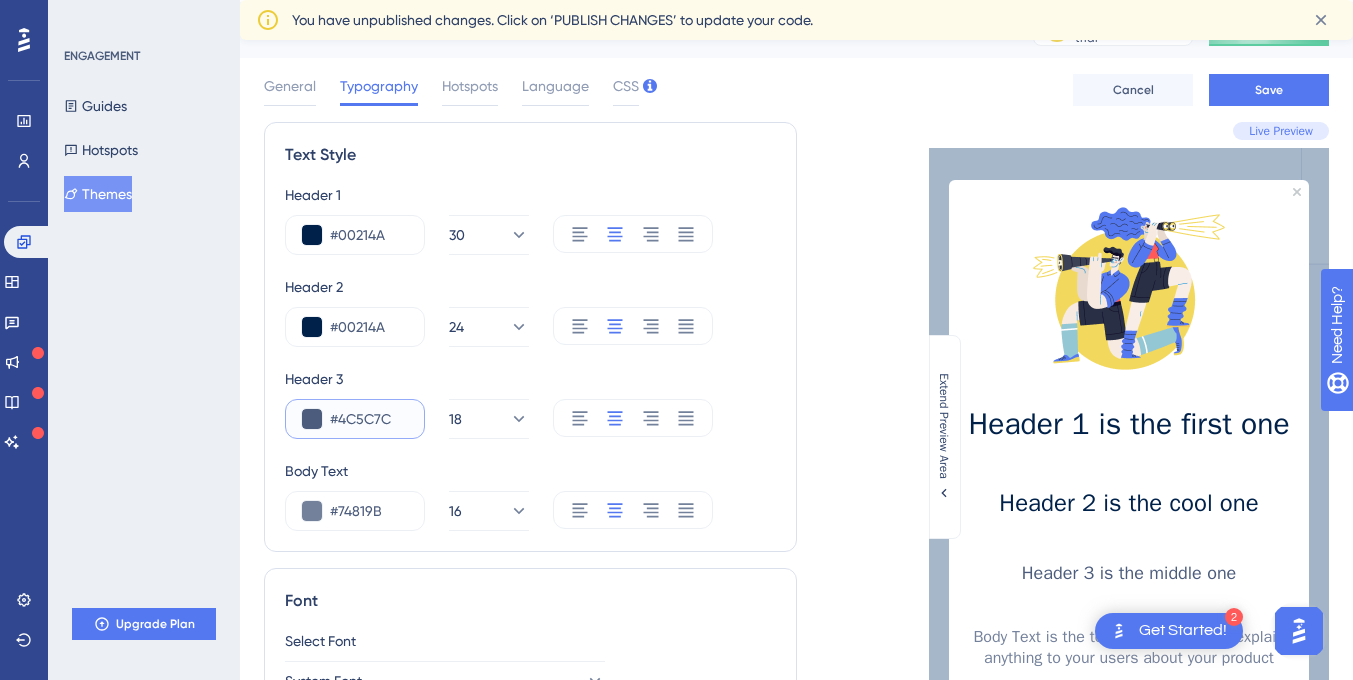 click on "#4C5C7C" at bounding box center [369, 419] 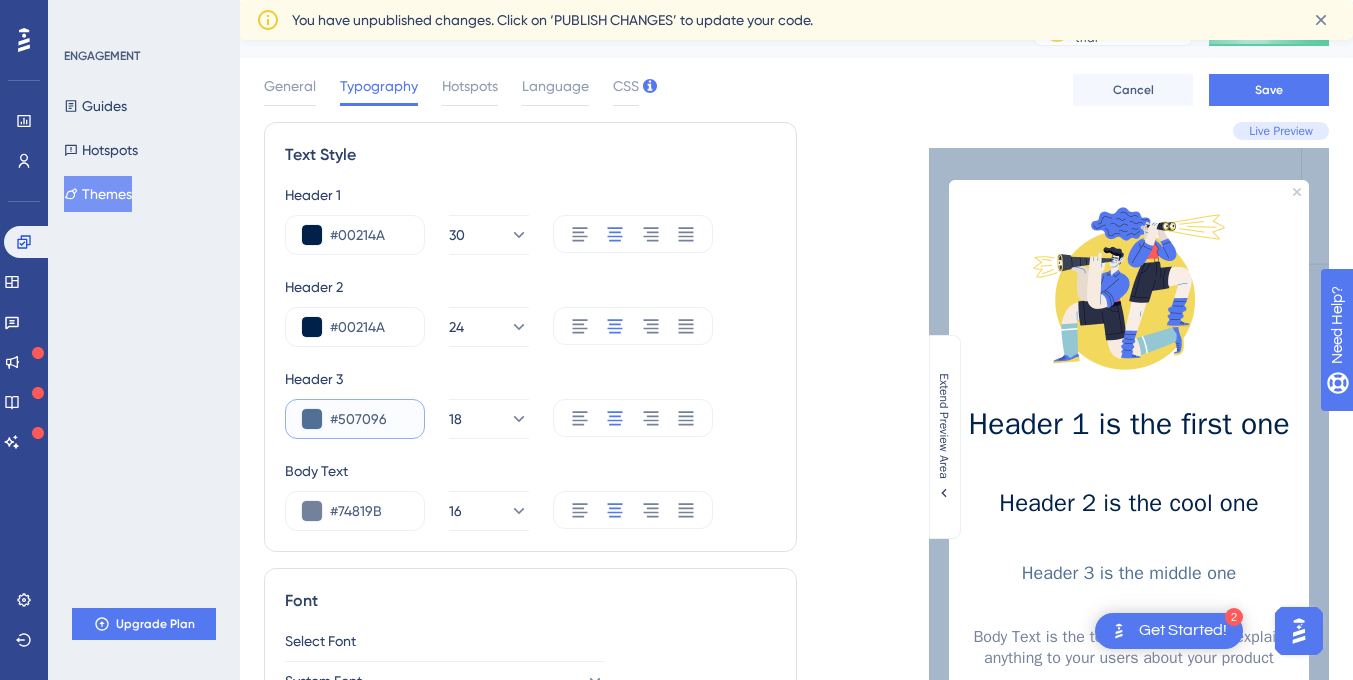 type on "#507096" 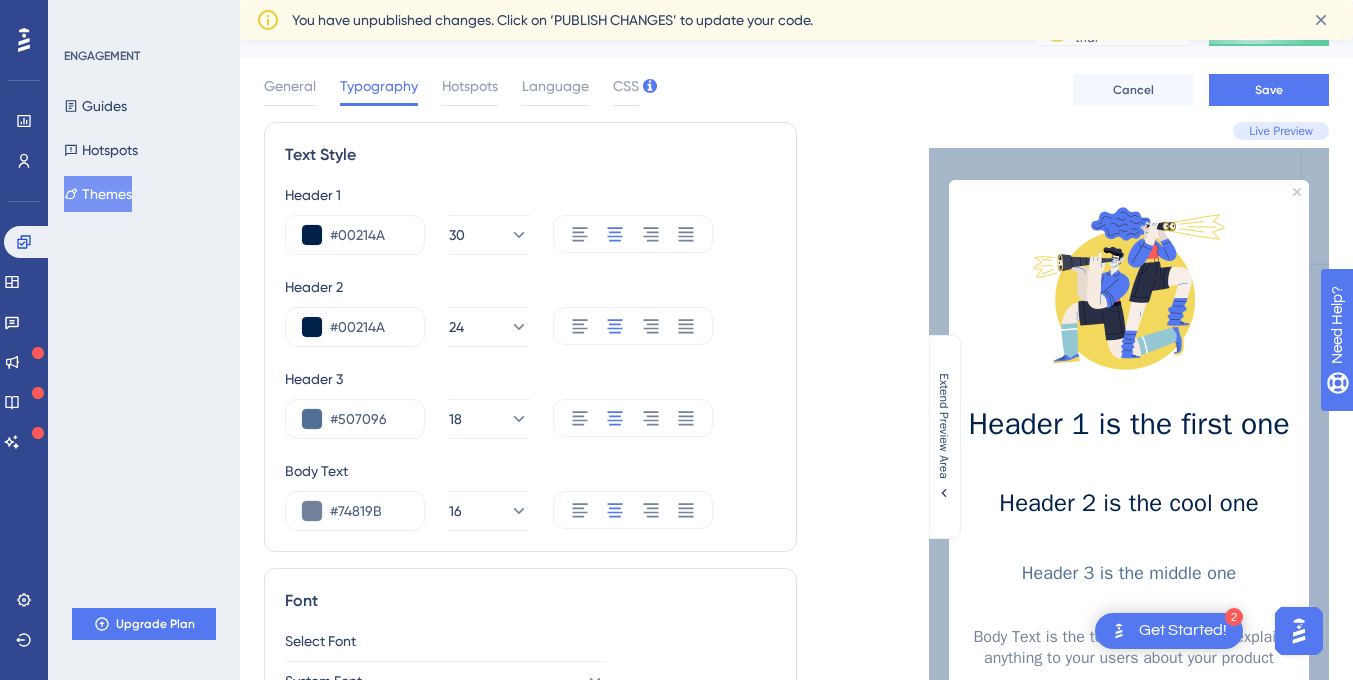 click on "Body Text" at bounding box center (530, 471) 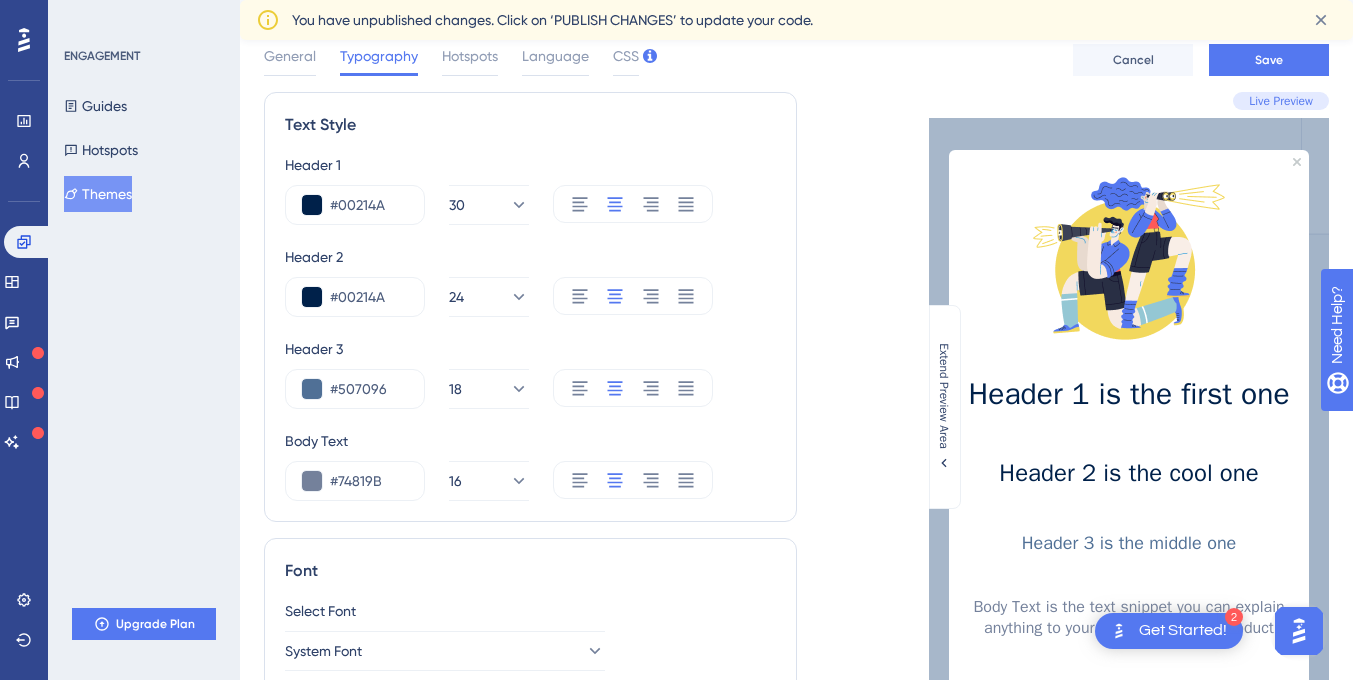 scroll, scrollTop: 93, scrollLeft: 0, axis: vertical 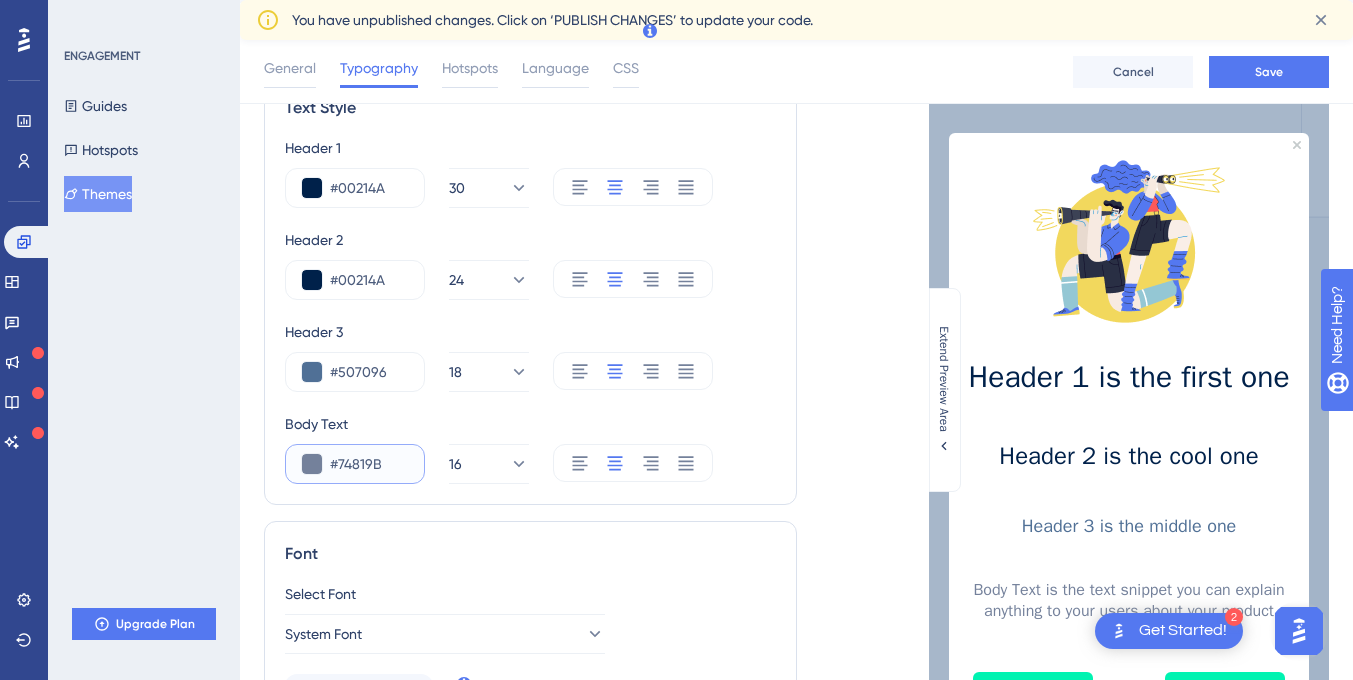 click on "#74819B" at bounding box center (369, 464) 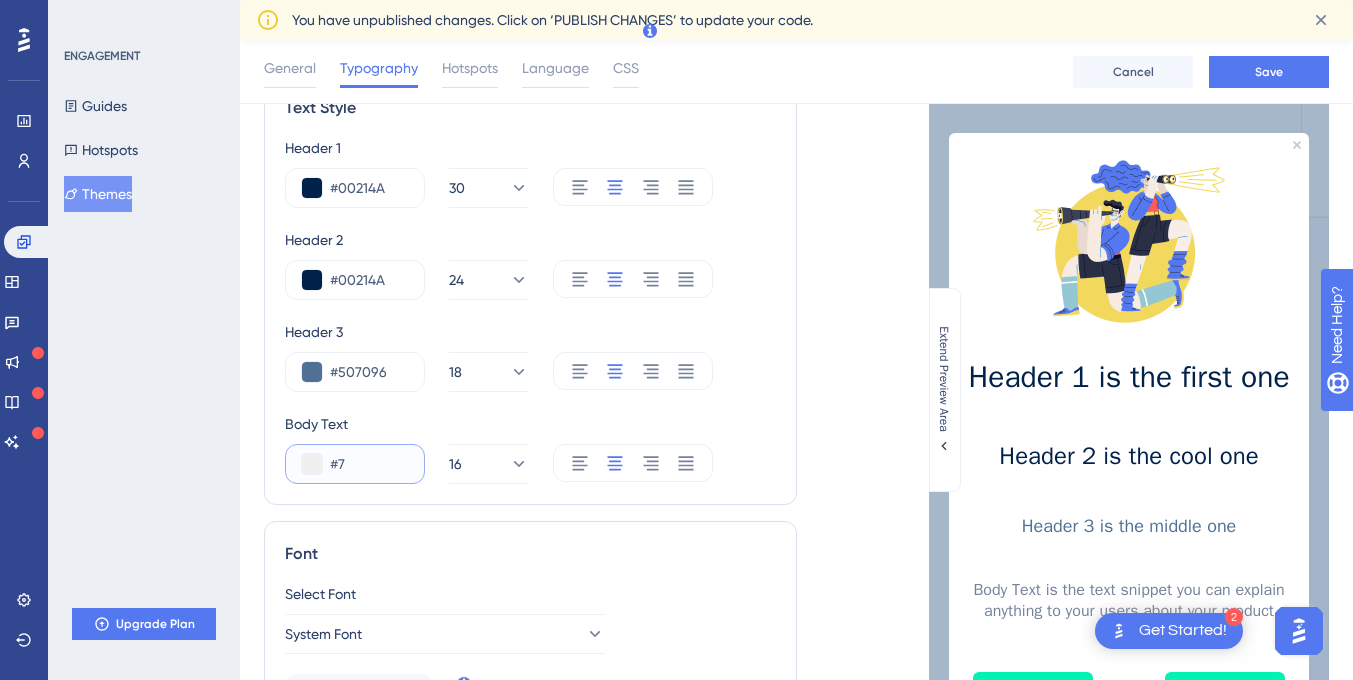 click on "#7" at bounding box center (369, 464) 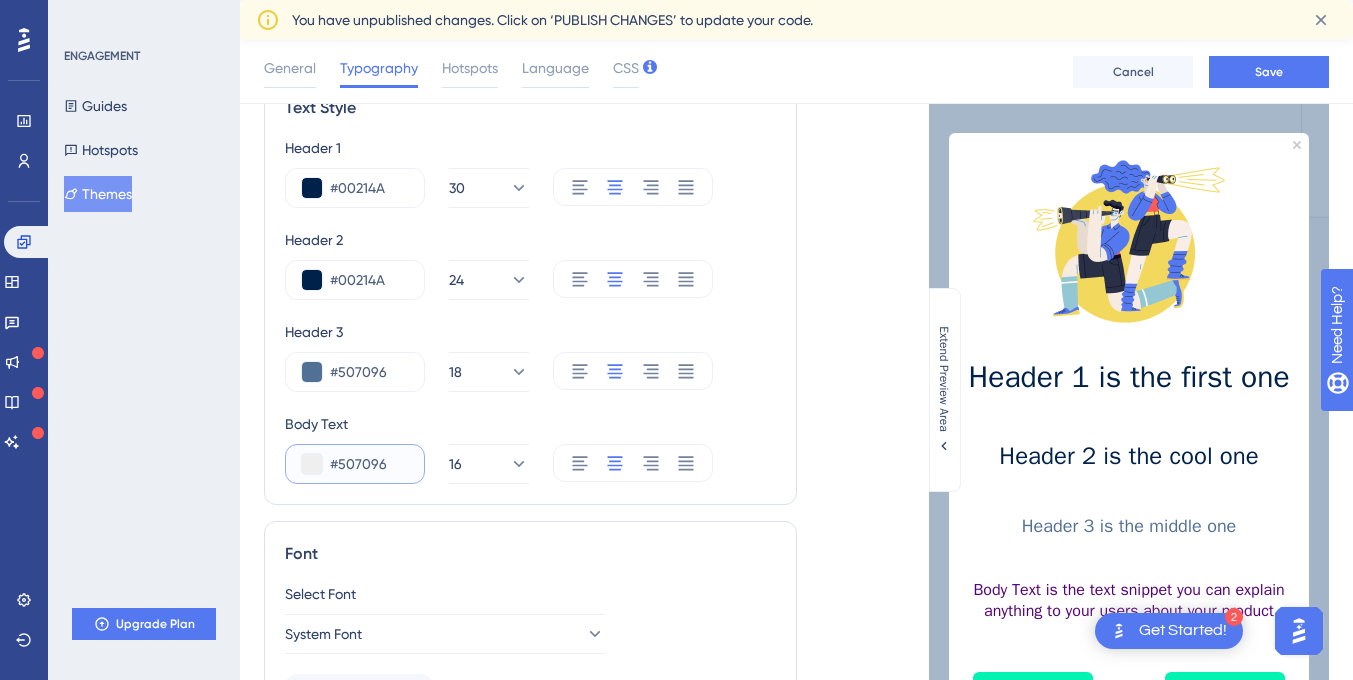 type on "#507096" 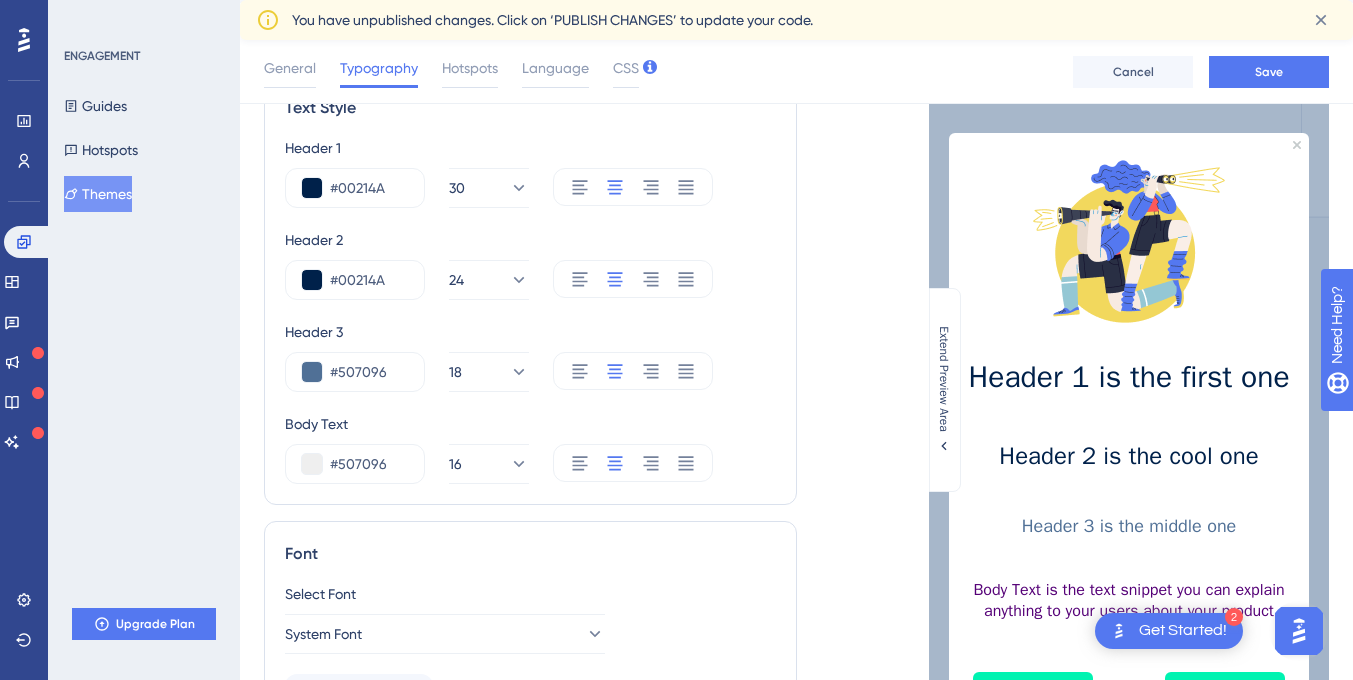 click on "Body Text" at bounding box center (530, 424) 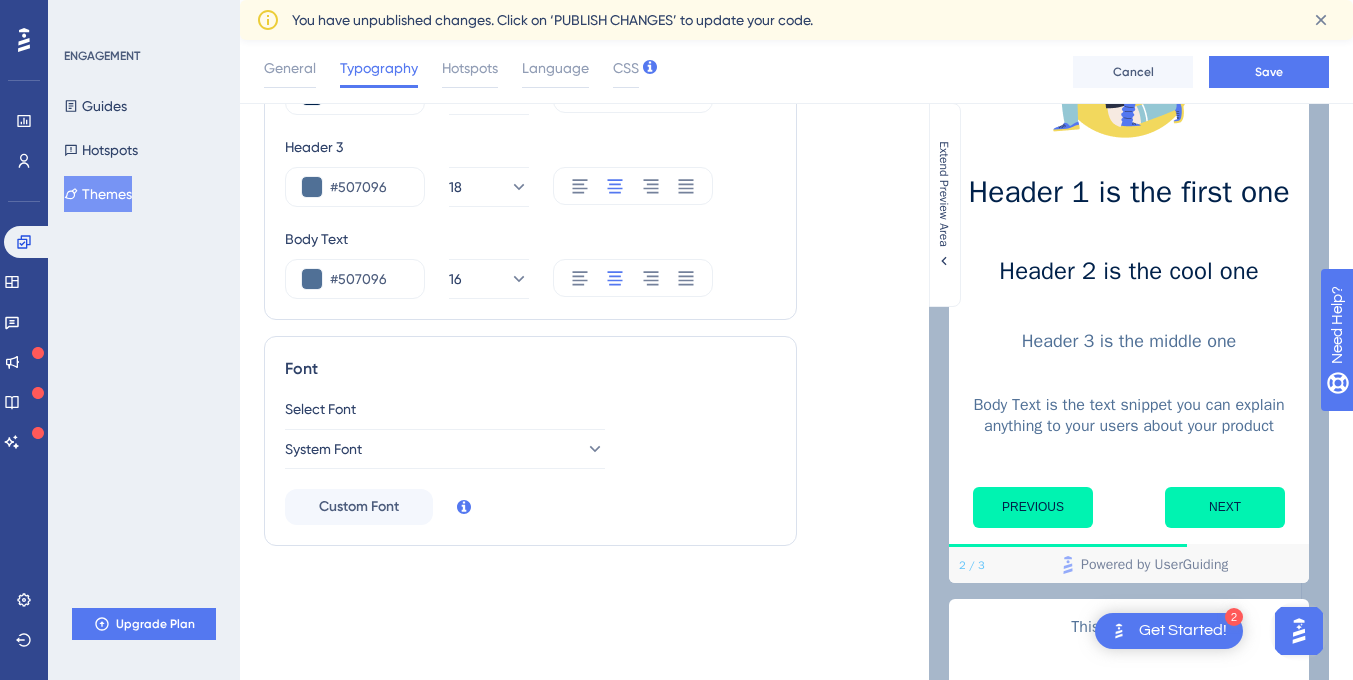 scroll, scrollTop: 324, scrollLeft: 0, axis: vertical 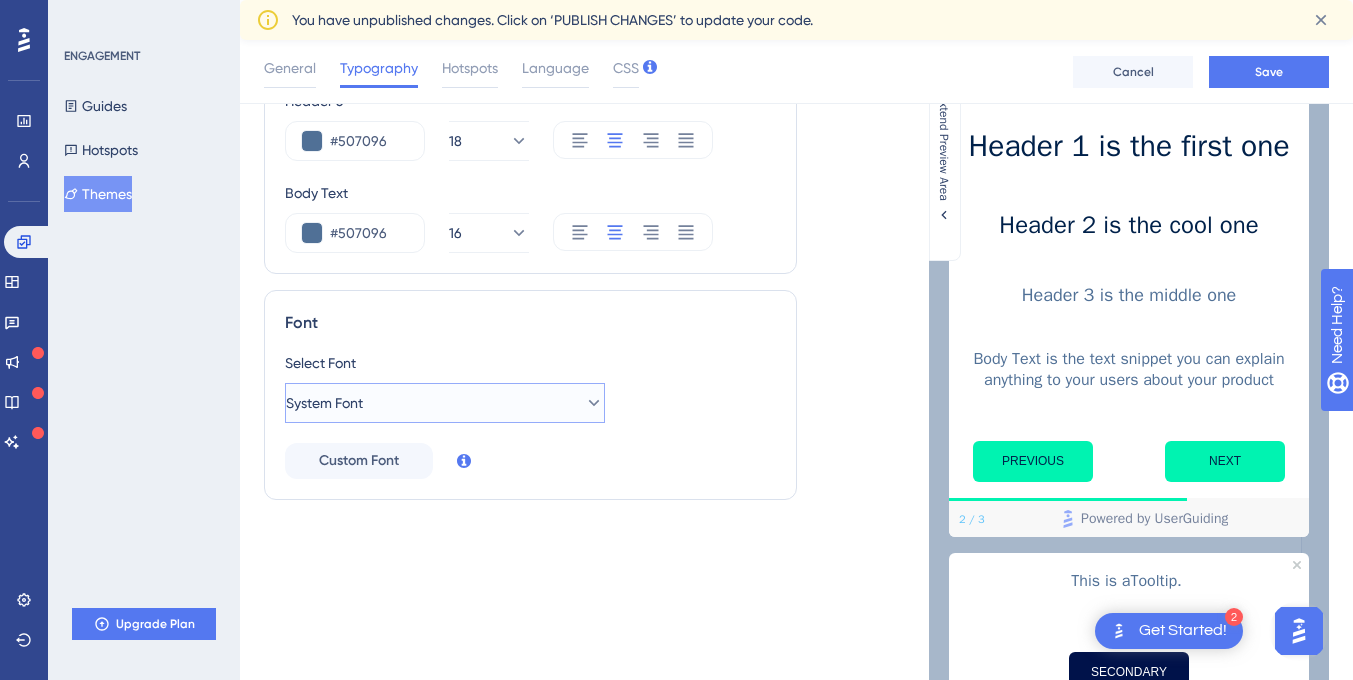 click on "System Font" at bounding box center [445, 403] 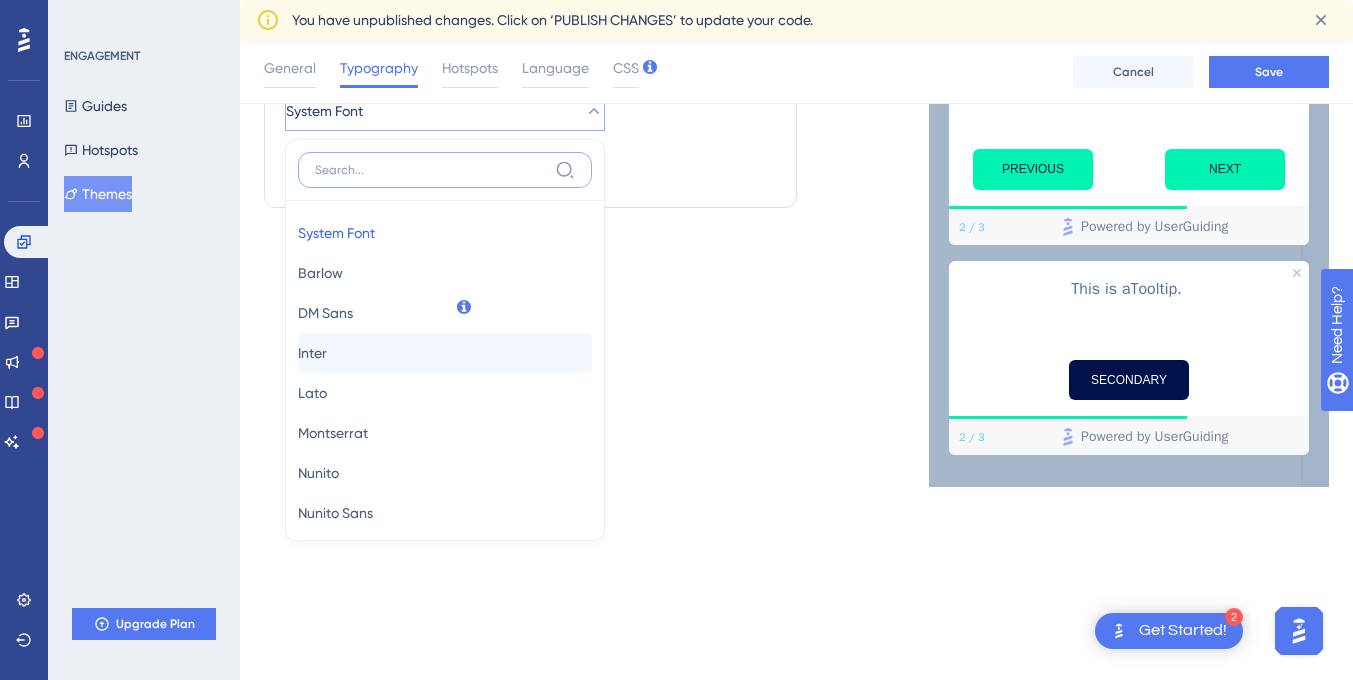 scroll, scrollTop: 478, scrollLeft: 0, axis: vertical 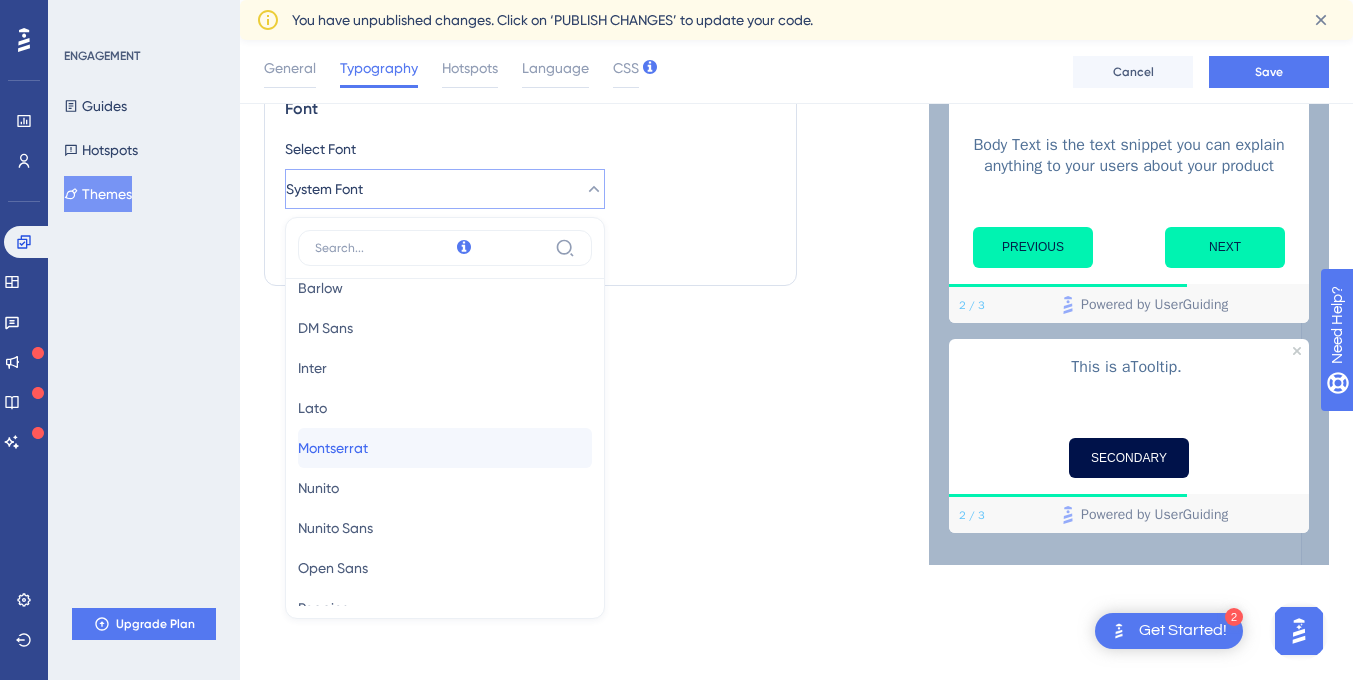 click on "Montserrat Montserrat" at bounding box center (445, 448) 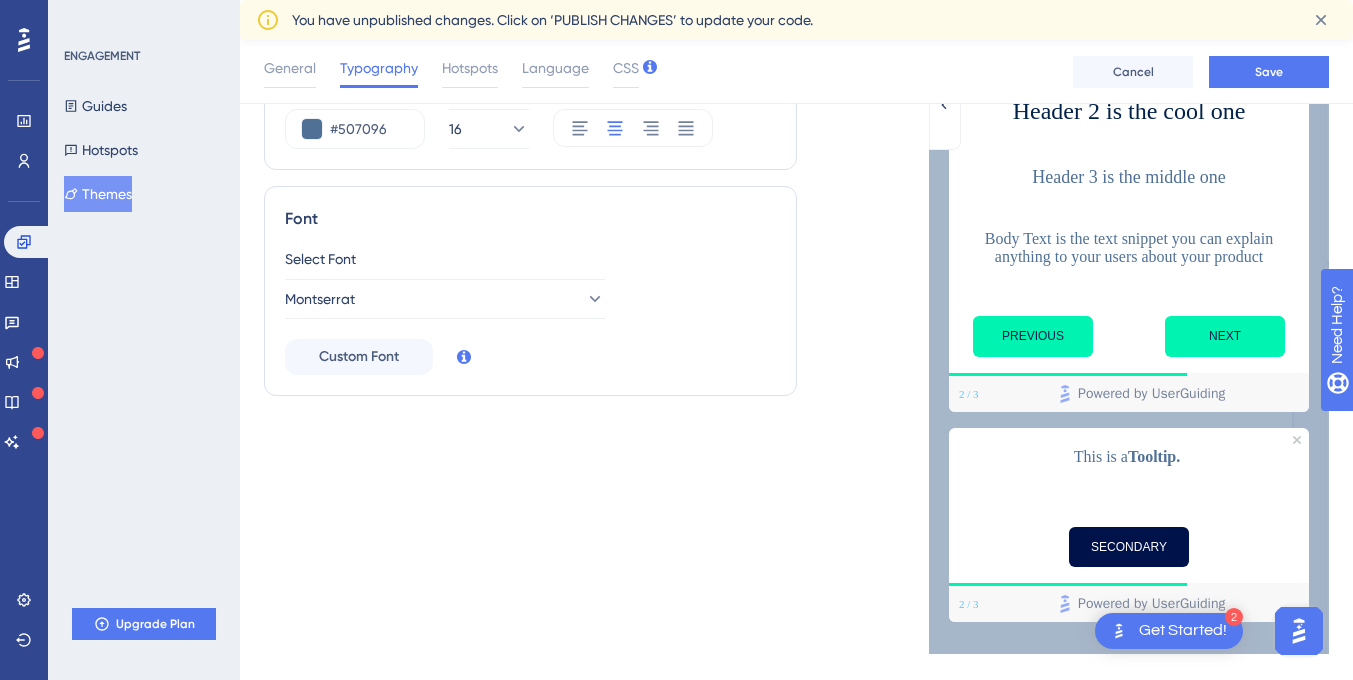 scroll, scrollTop: 407, scrollLeft: 0, axis: vertical 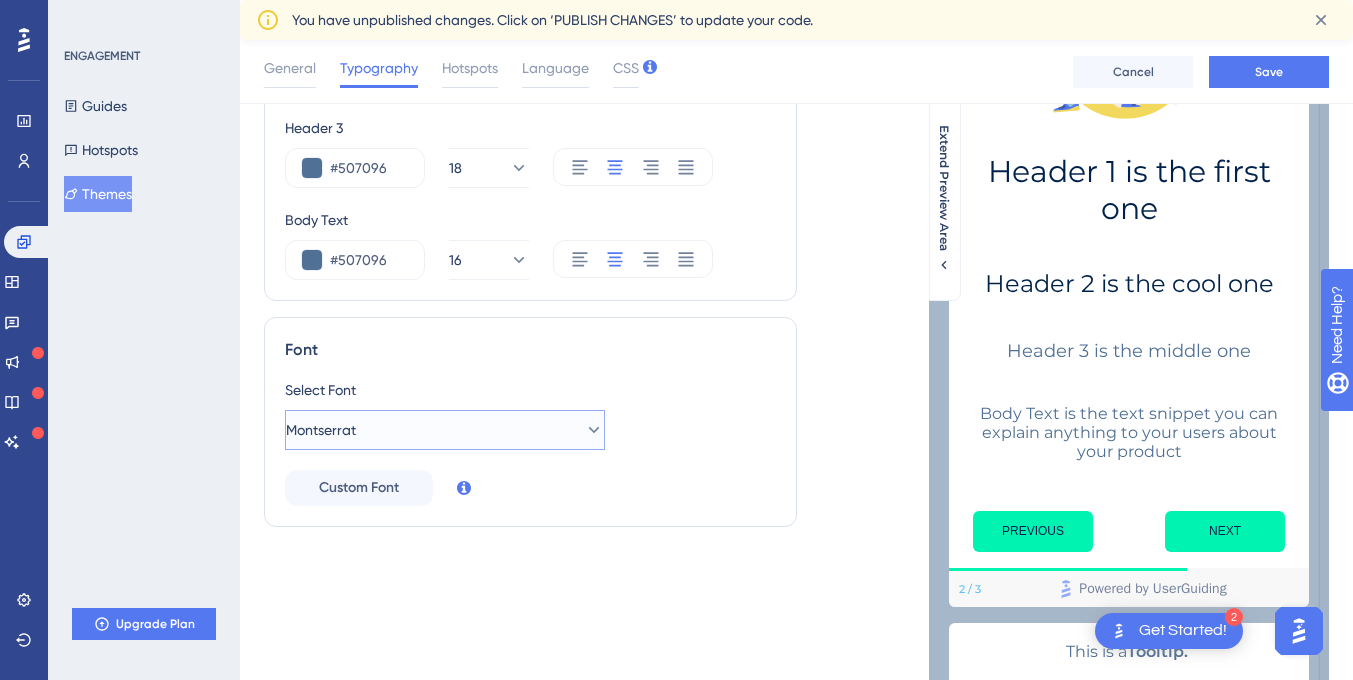 click 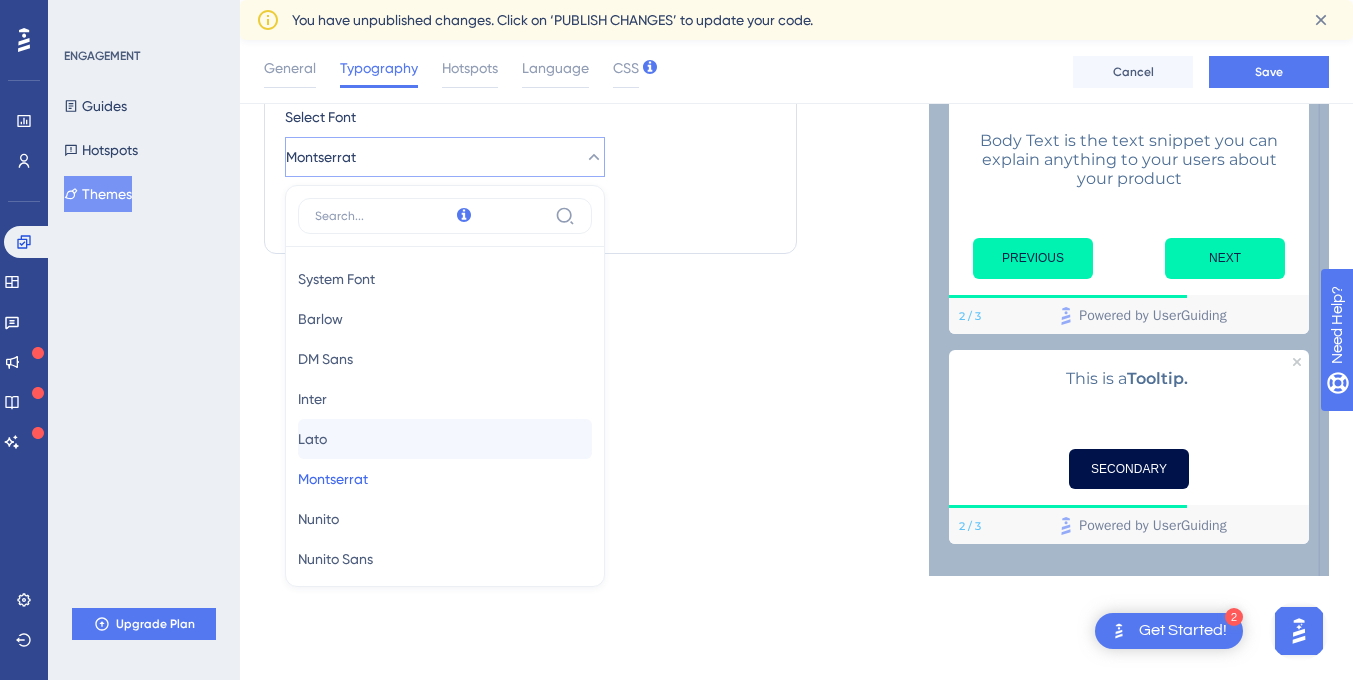 scroll, scrollTop: 557, scrollLeft: 0, axis: vertical 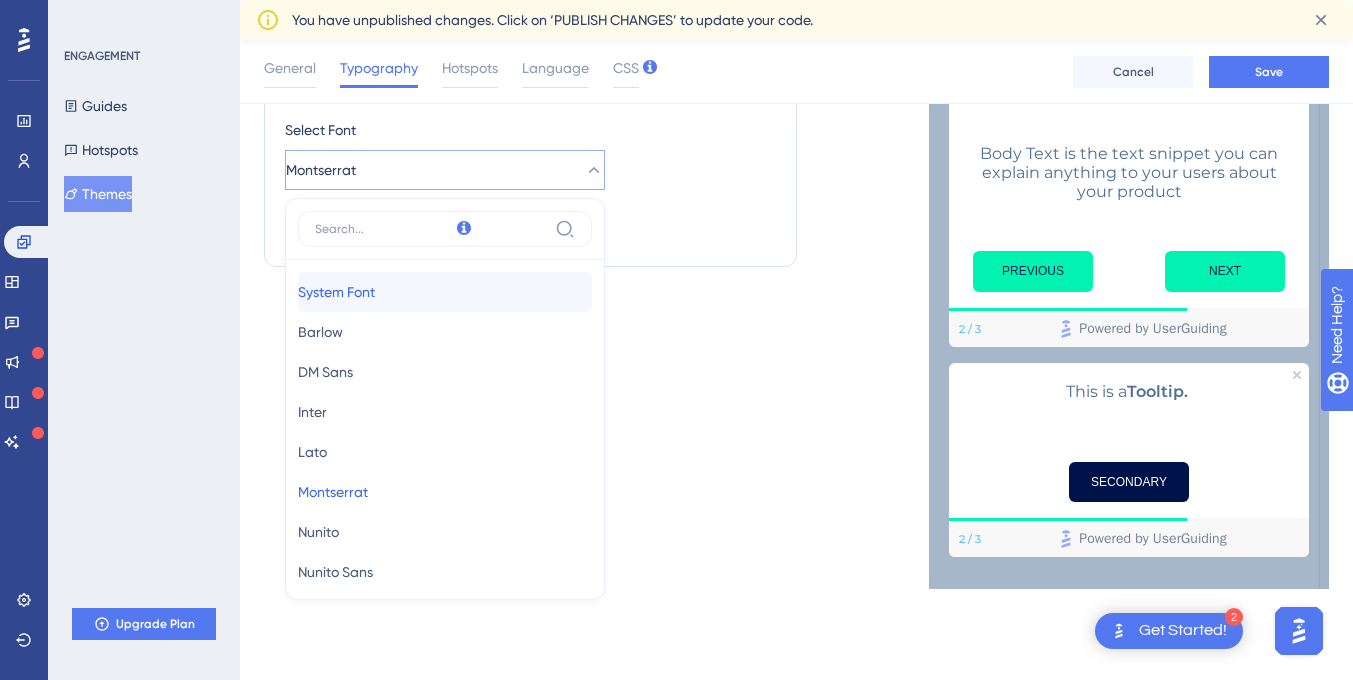 click on "System Font" at bounding box center (336, 292) 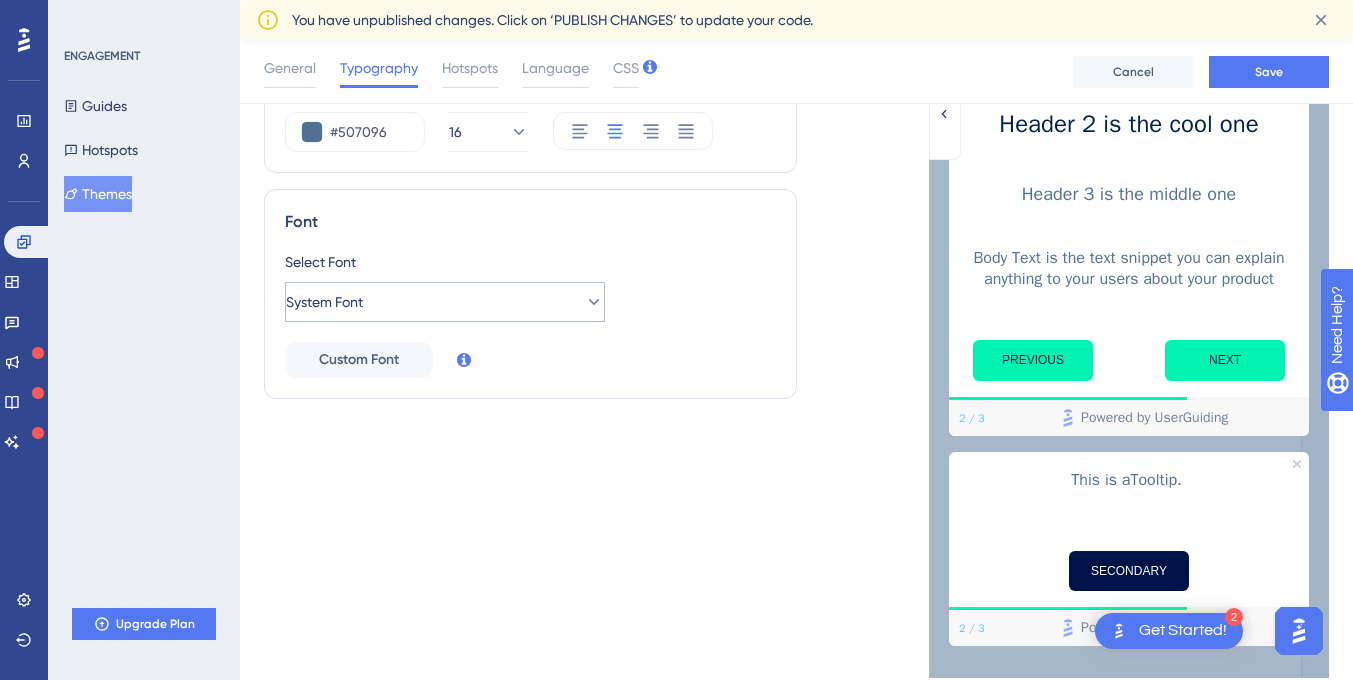 scroll, scrollTop: 422, scrollLeft: 0, axis: vertical 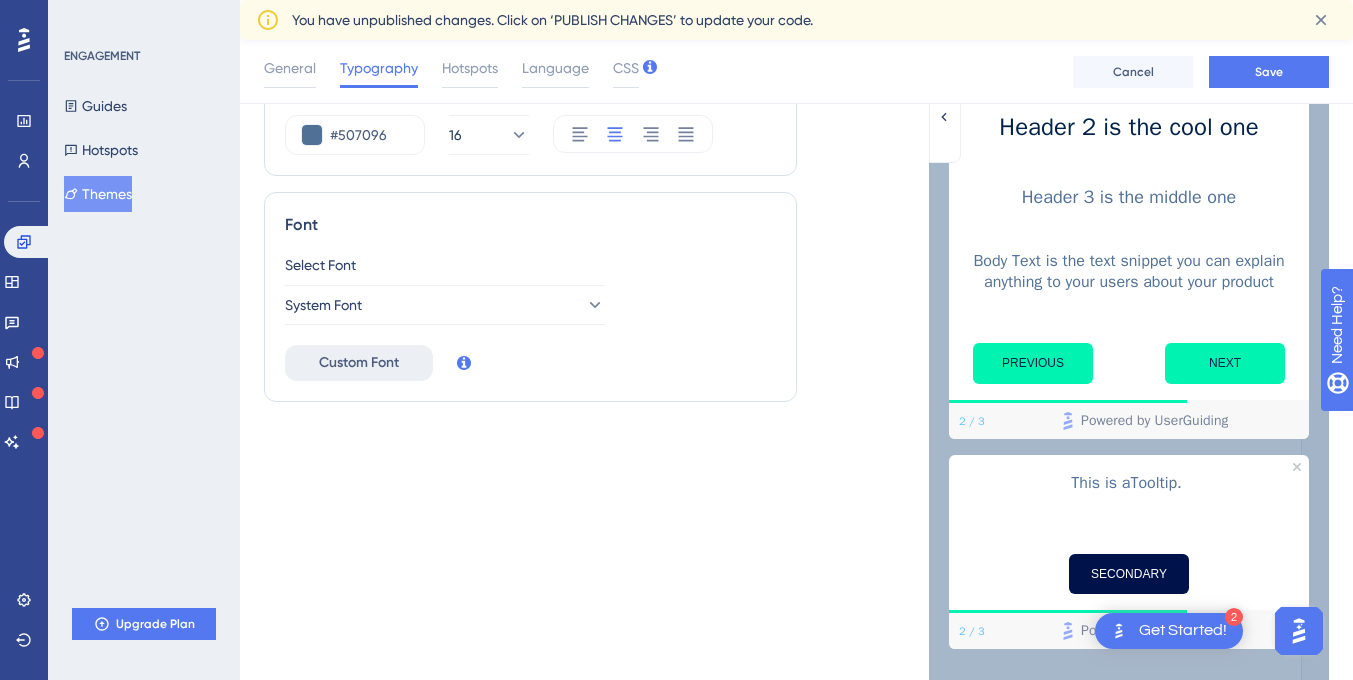 click on "Custom Font" at bounding box center (359, 363) 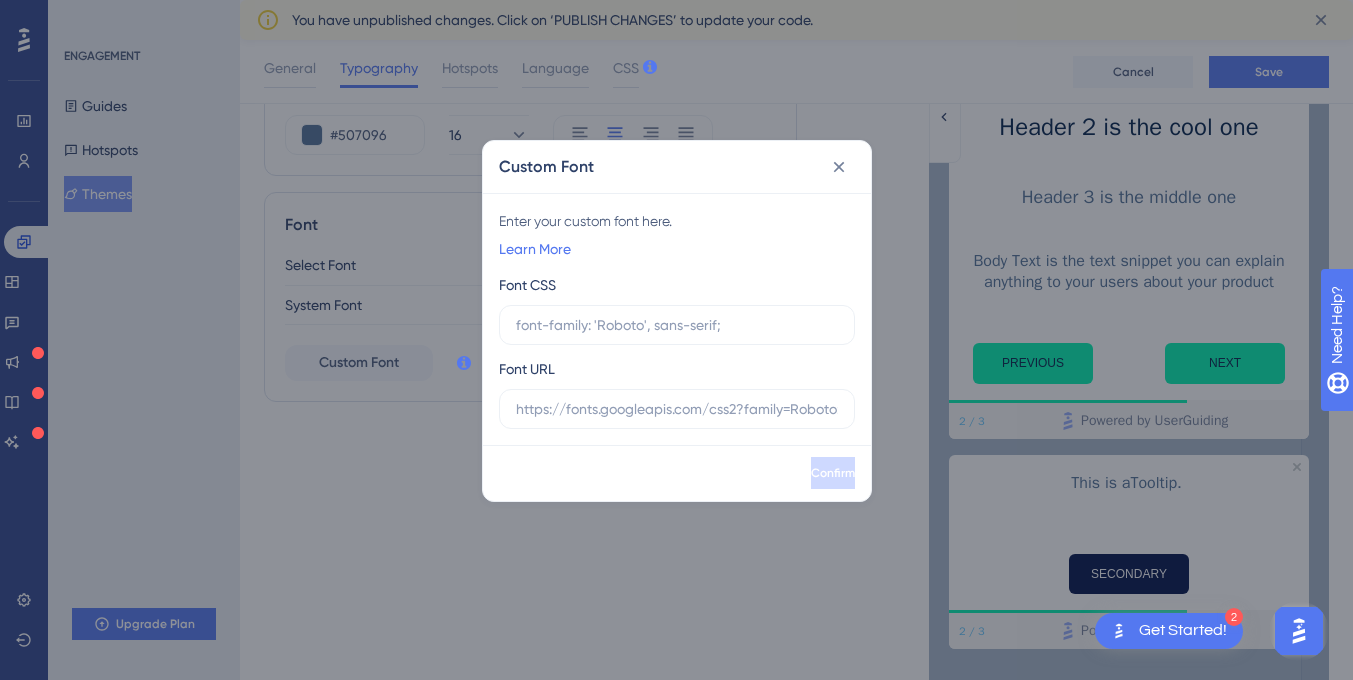 click 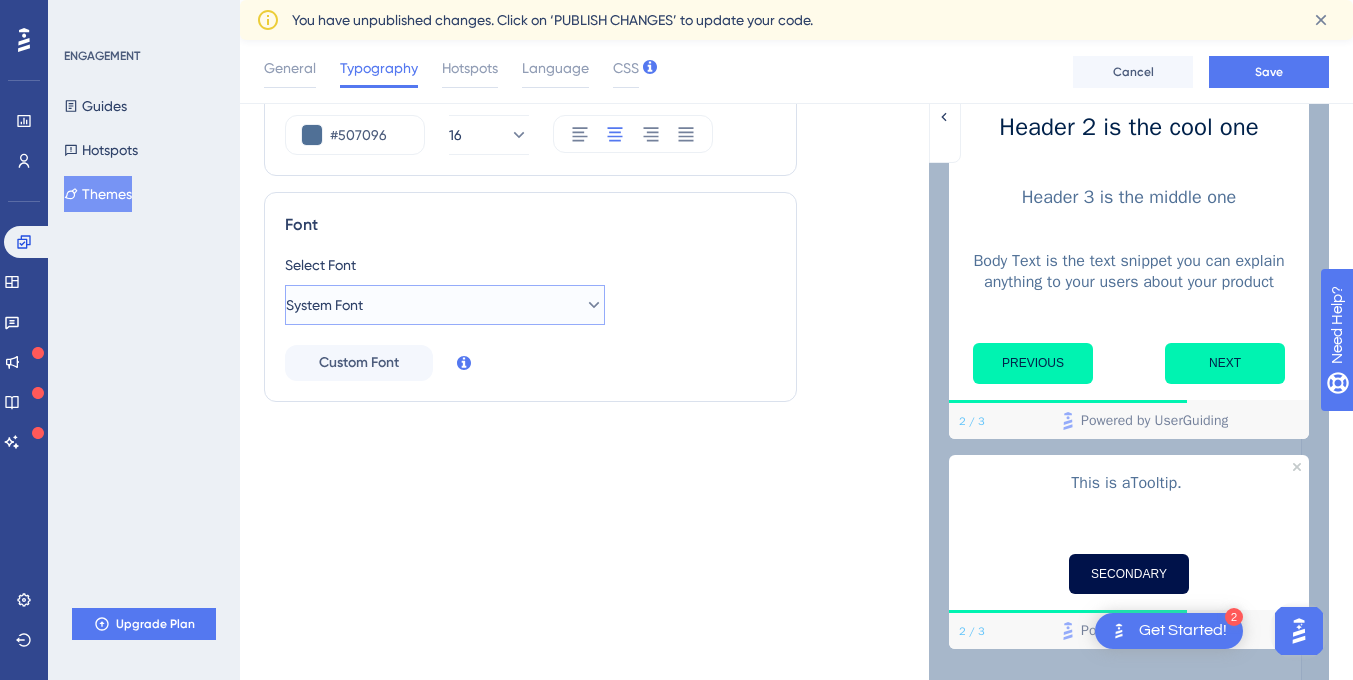 click on "System Font" at bounding box center [445, 305] 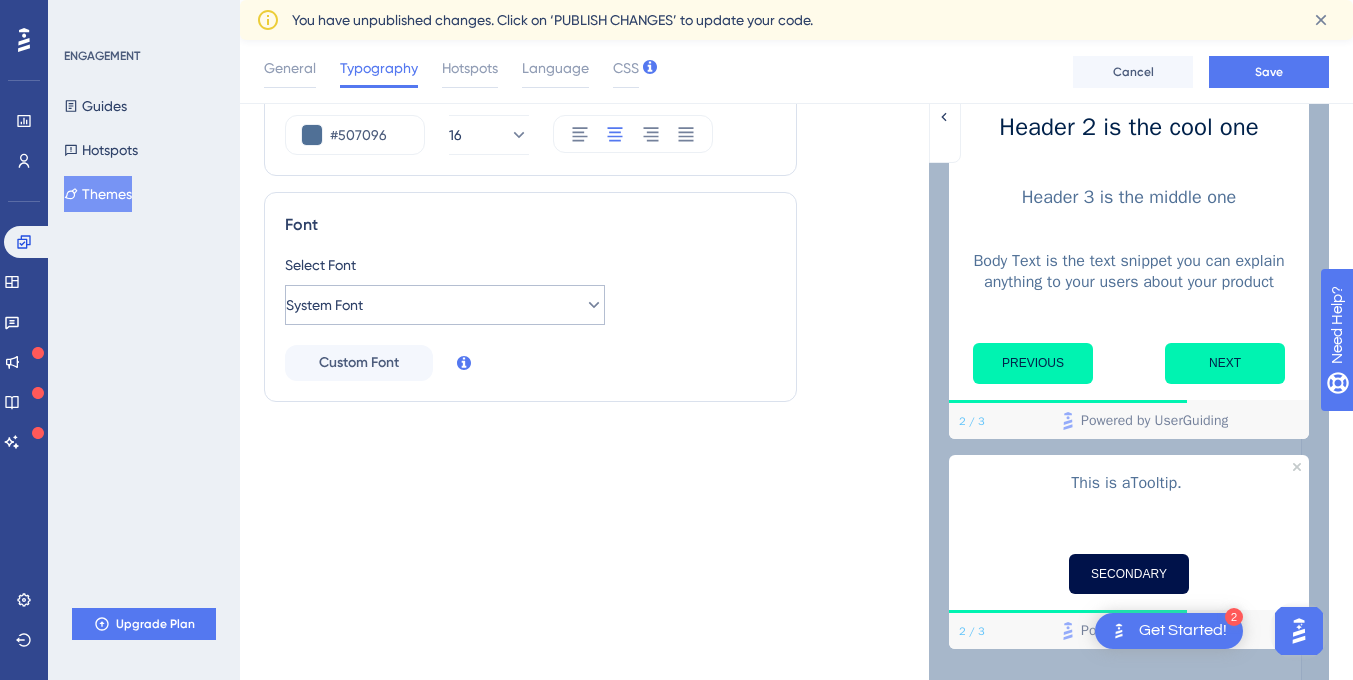 scroll, scrollTop: 613, scrollLeft: 0, axis: vertical 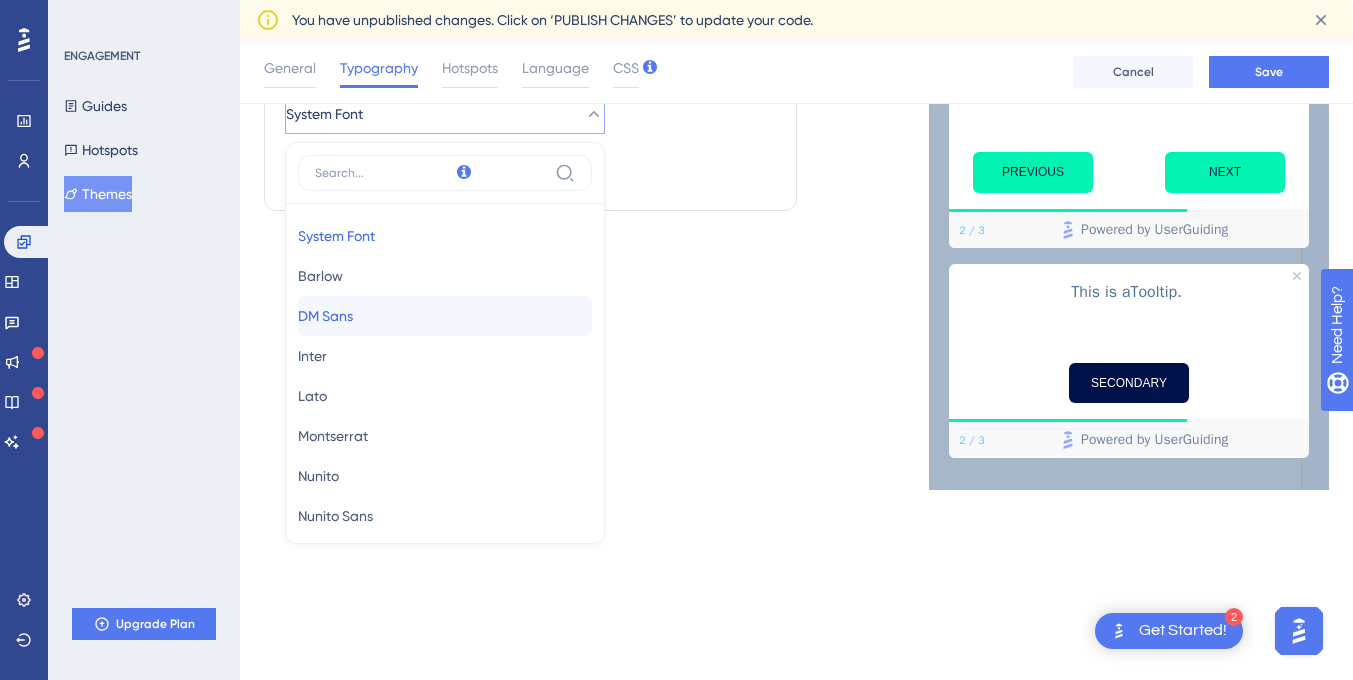 click on "DM Sans DM Sans" at bounding box center [445, 316] 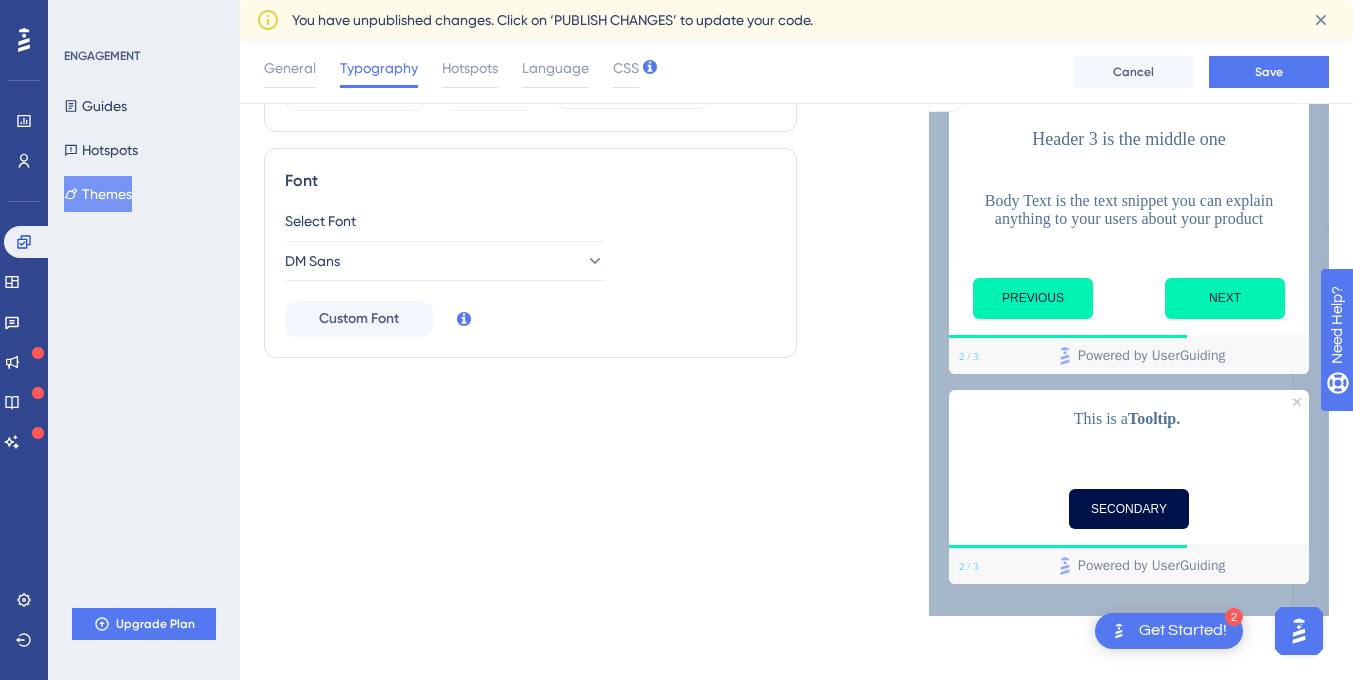 scroll, scrollTop: 318, scrollLeft: 0, axis: vertical 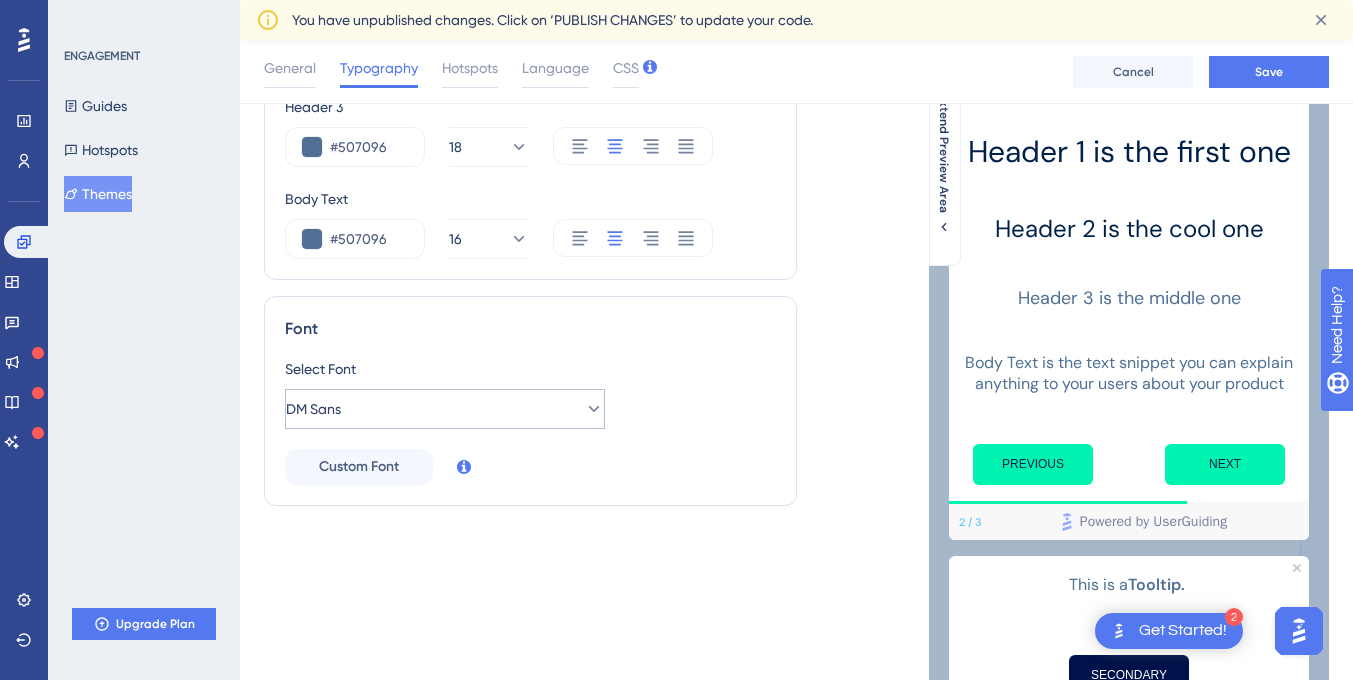 click on "DM Sans" at bounding box center (445, 409) 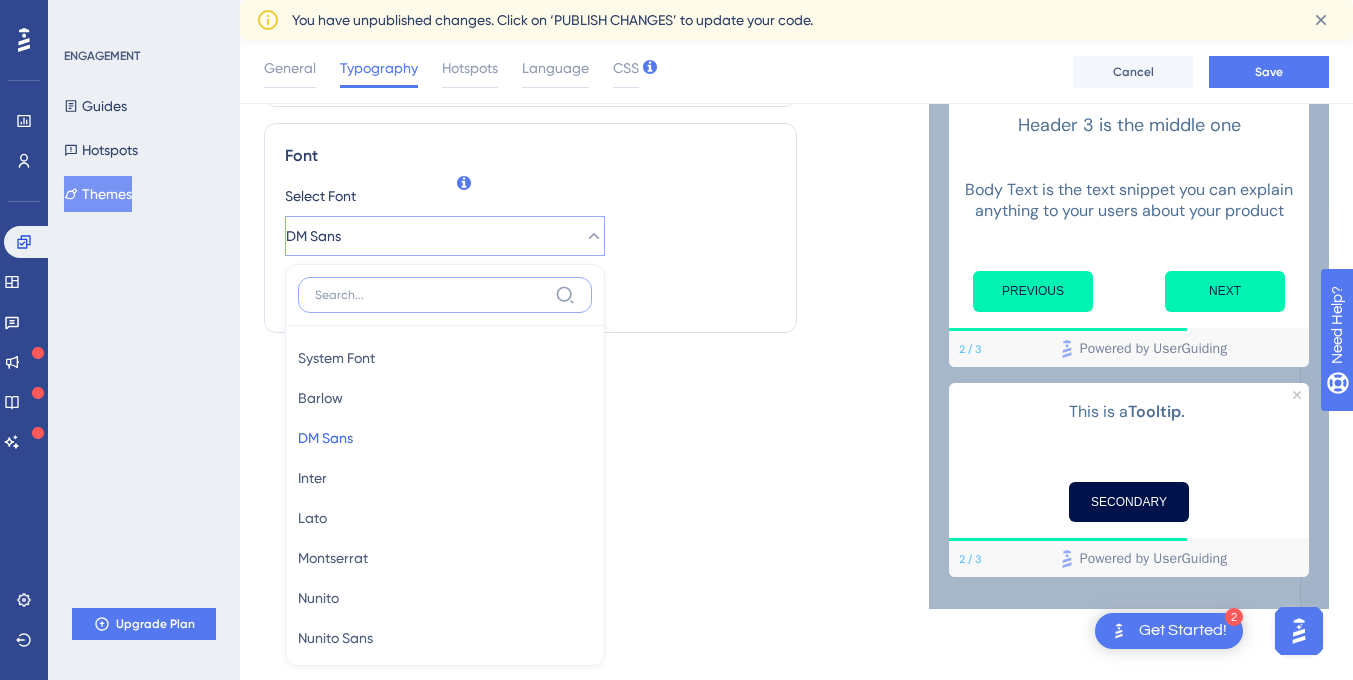 scroll, scrollTop: 602, scrollLeft: 0, axis: vertical 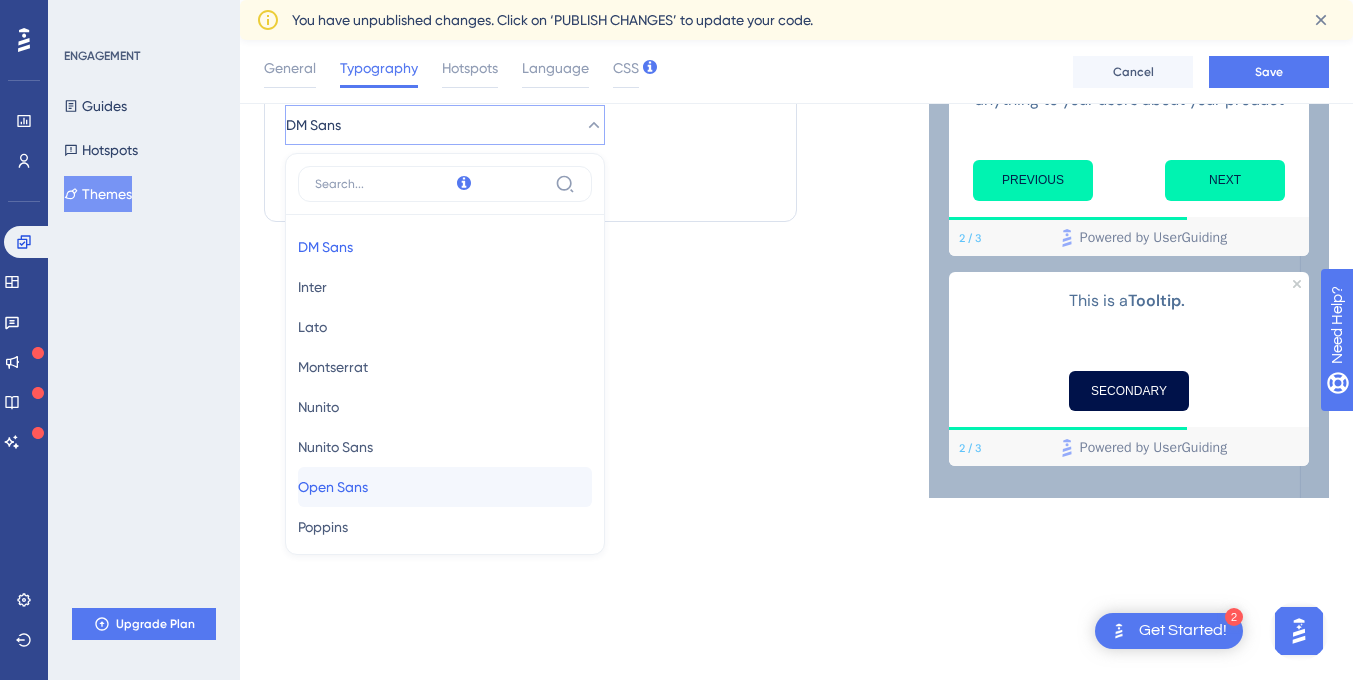 click on "Open Sans" at bounding box center (333, 487) 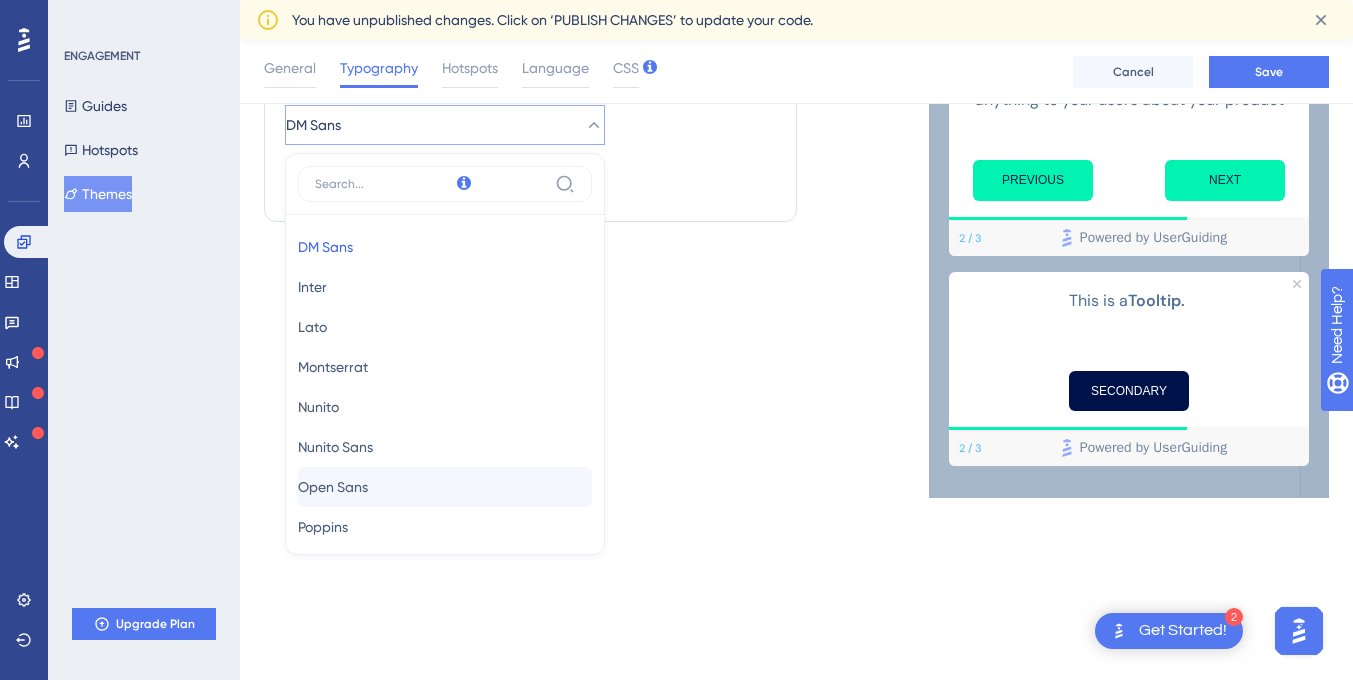 scroll, scrollTop: 468, scrollLeft: 0, axis: vertical 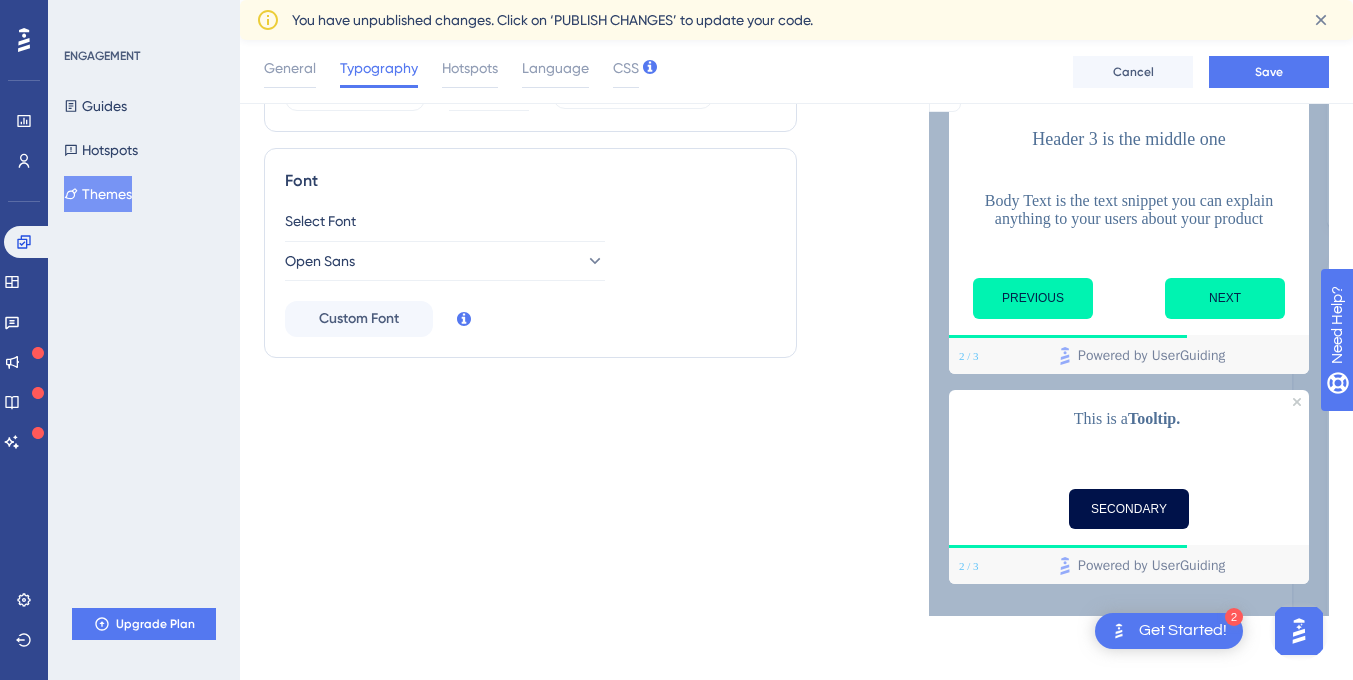 click on "Font Select Font Open Sans Custom Font" at bounding box center (530, 253) 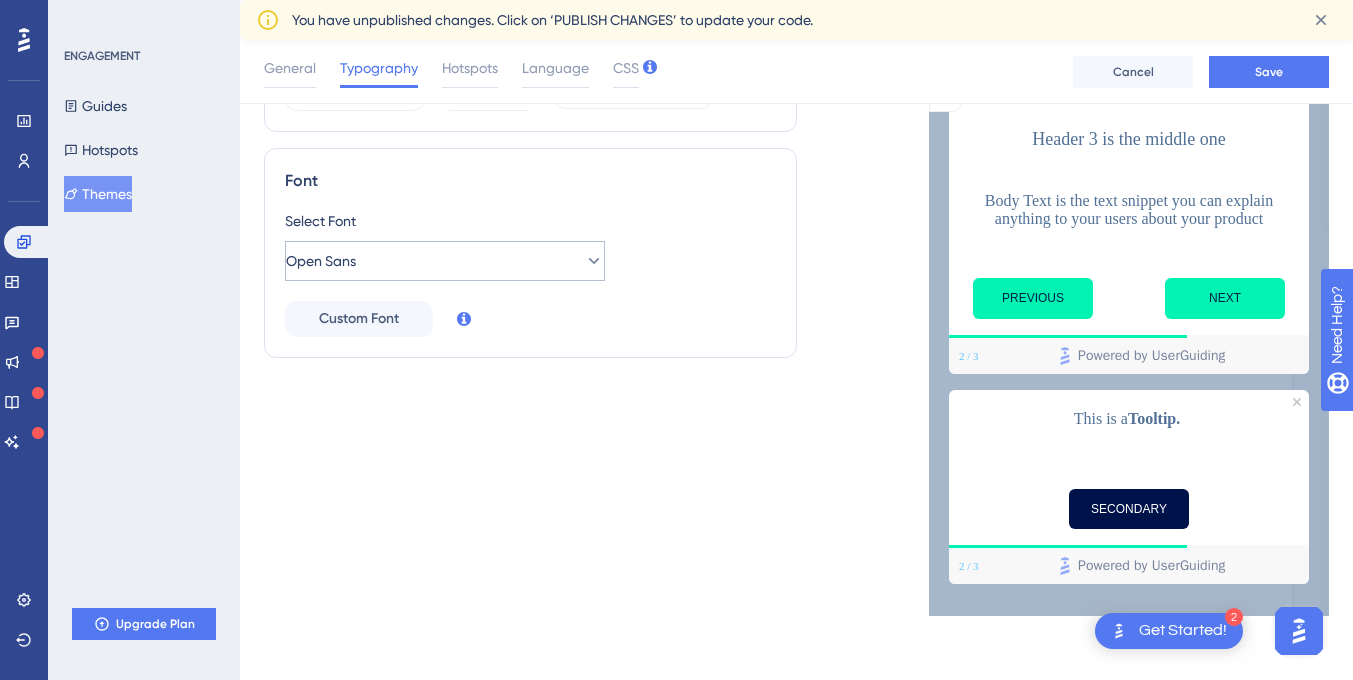 scroll, scrollTop: 369, scrollLeft: 0, axis: vertical 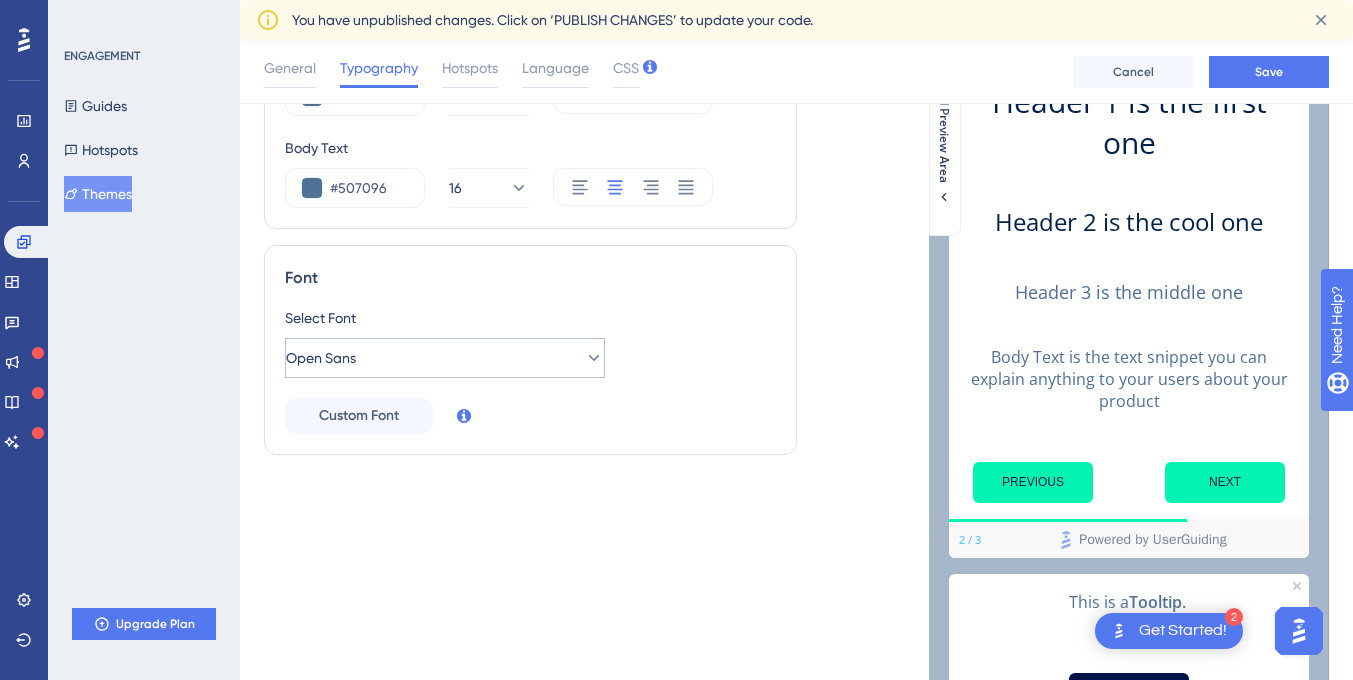 click on "Open Sans" at bounding box center (445, 358) 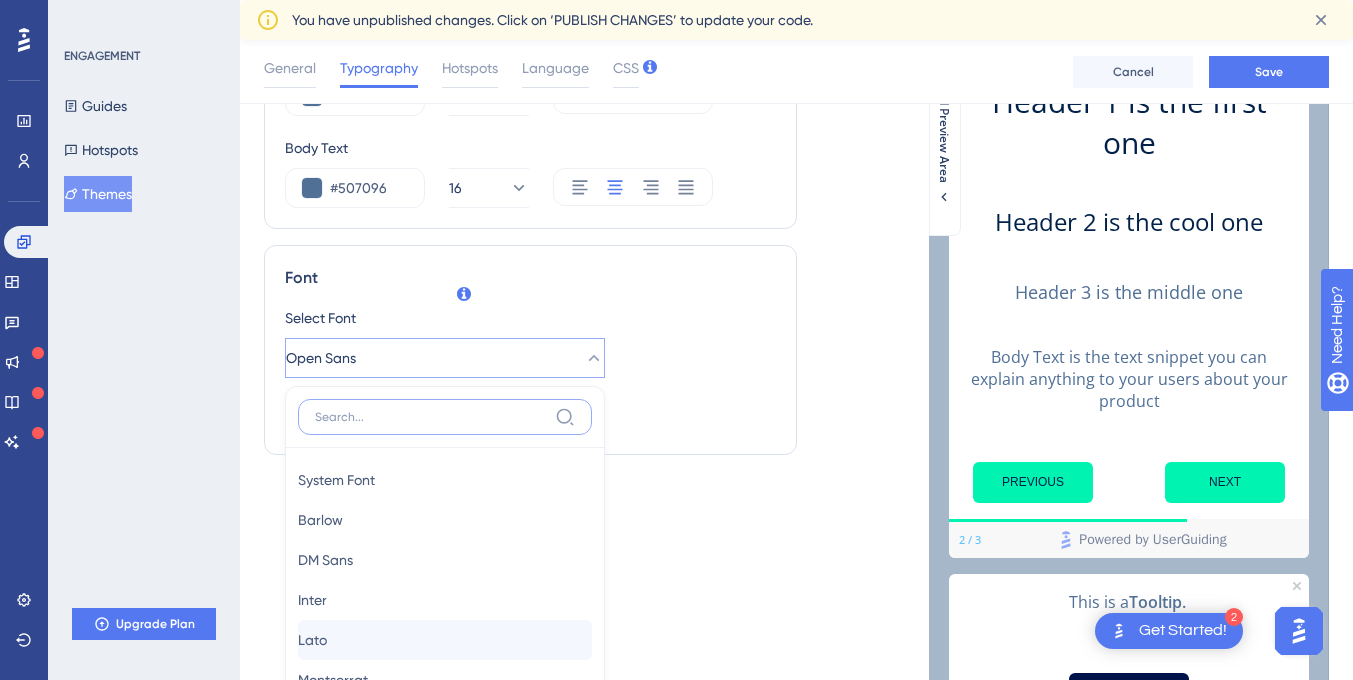 scroll, scrollTop: 616, scrollLeft: 0, axis: vertical 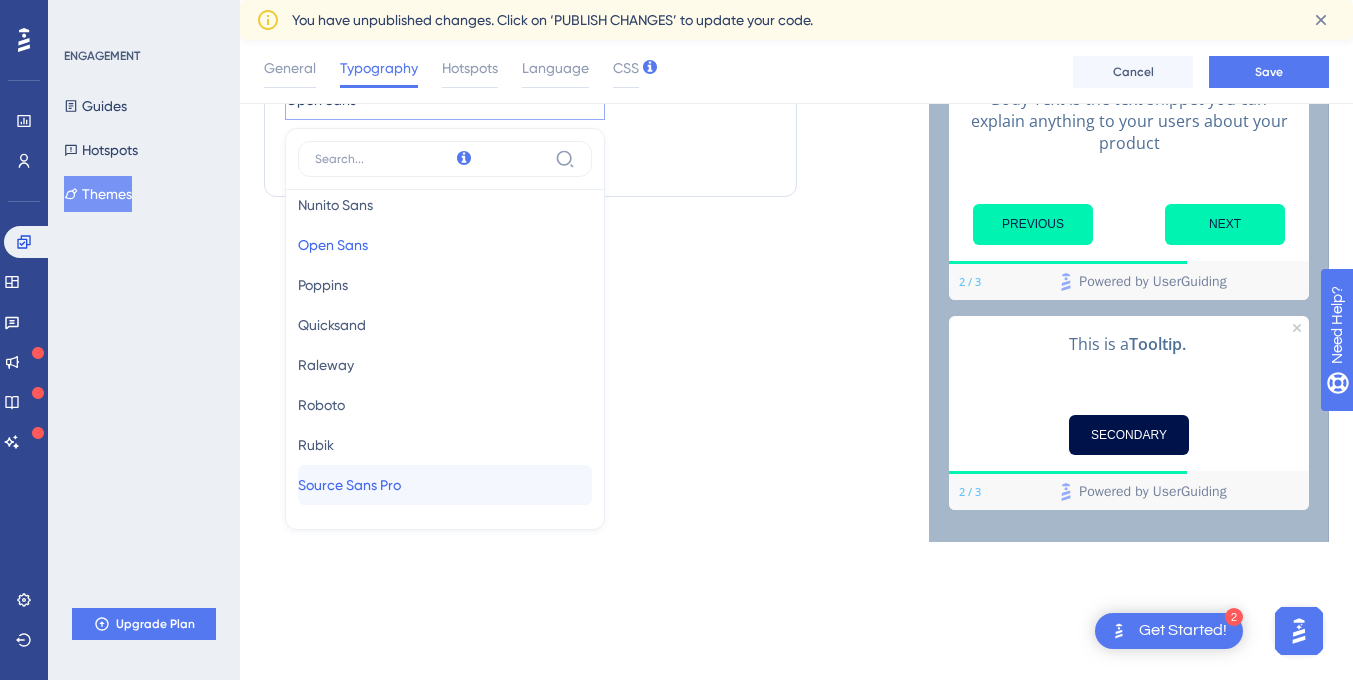 click on "Source Sans Pro" at bounding box center [349, 485] 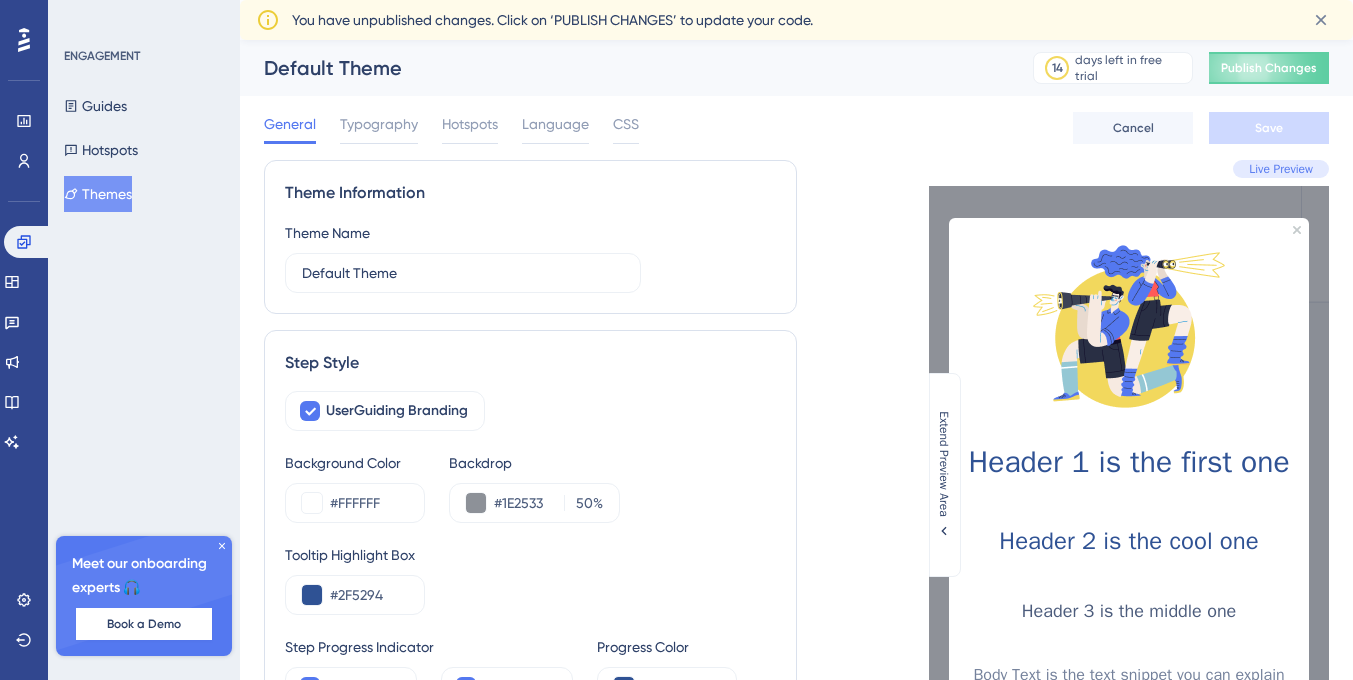 scroll, scrollTop: 0, scrollLeft: 0, axis: both 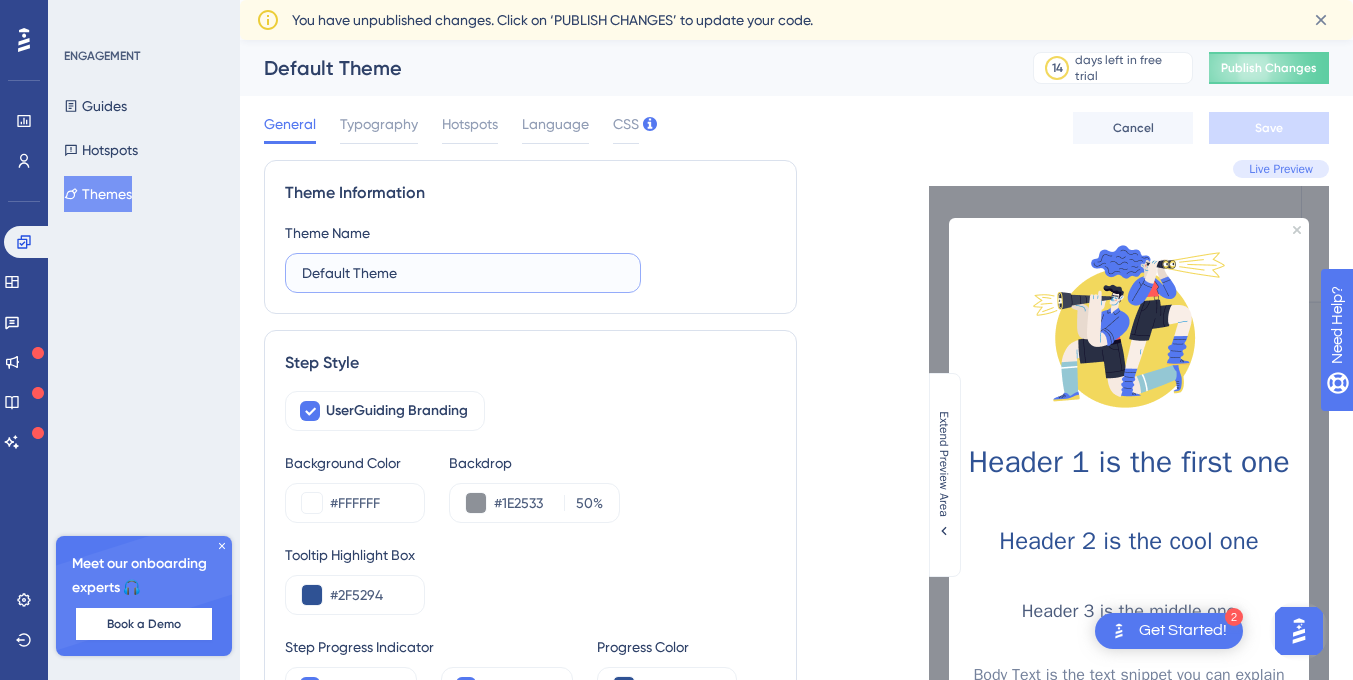 drag, startPoint x: 429, startPoint y: 277, endPoint x: 265, endPoint y: 268, distance: 164.24677 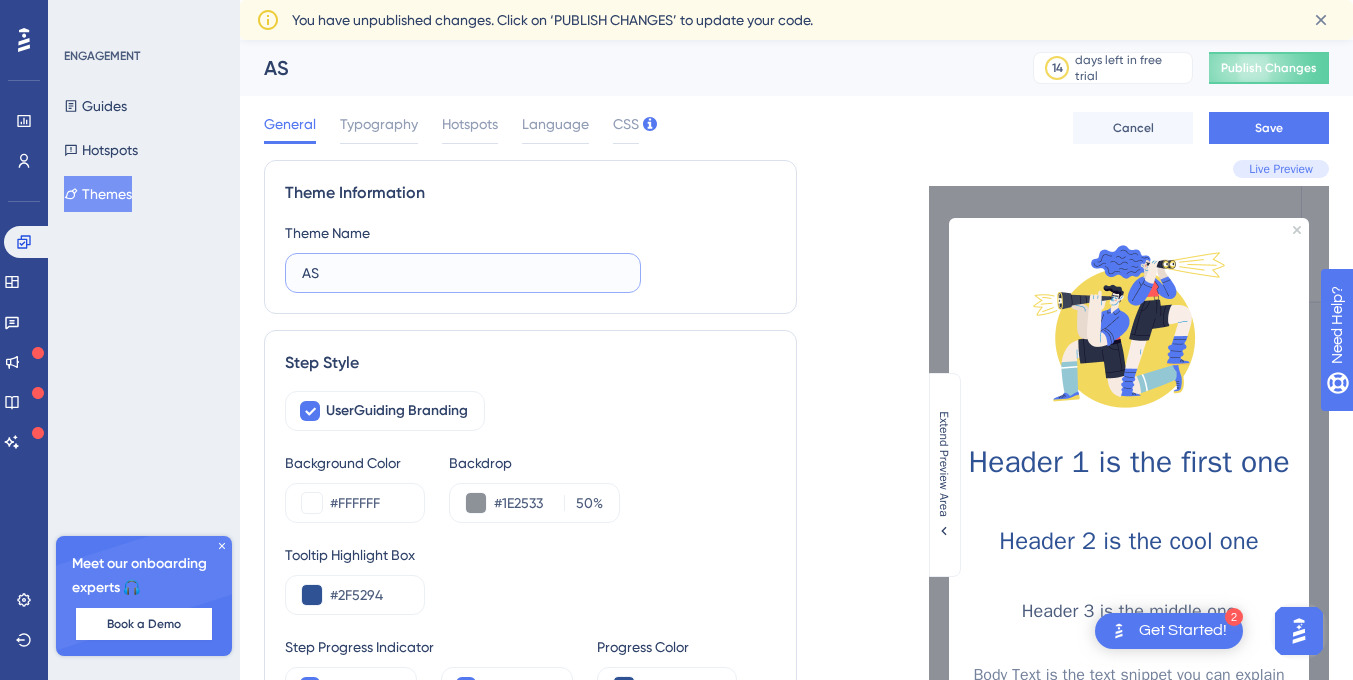 type on "A" 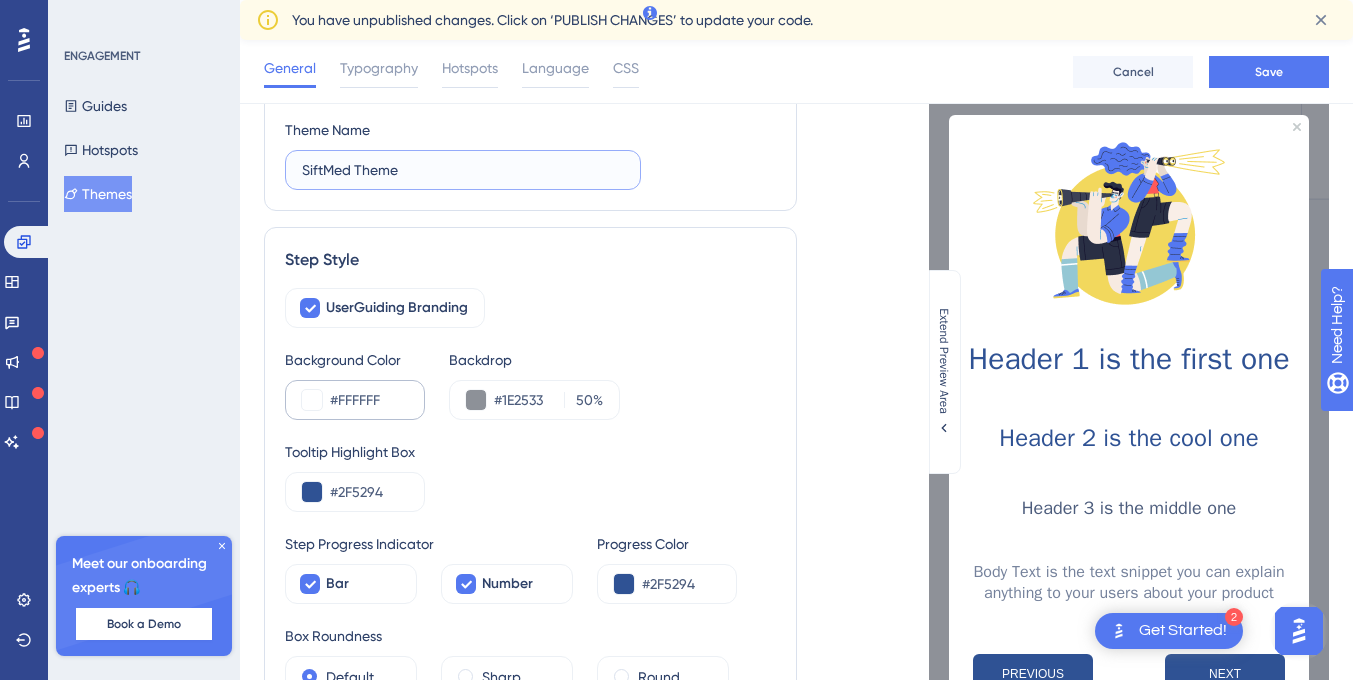 scroll, scrollTop: 122, scrollLeft: 0, axis: vertical 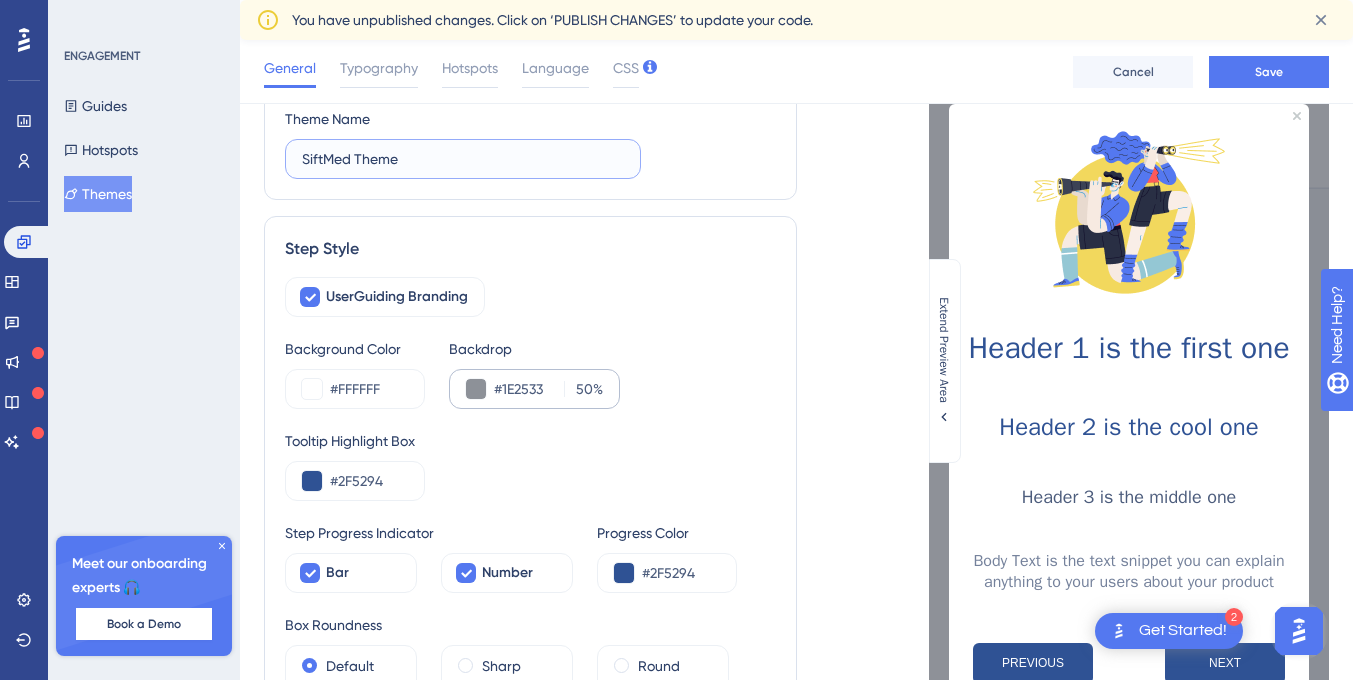 type on "SiftMed Theme" 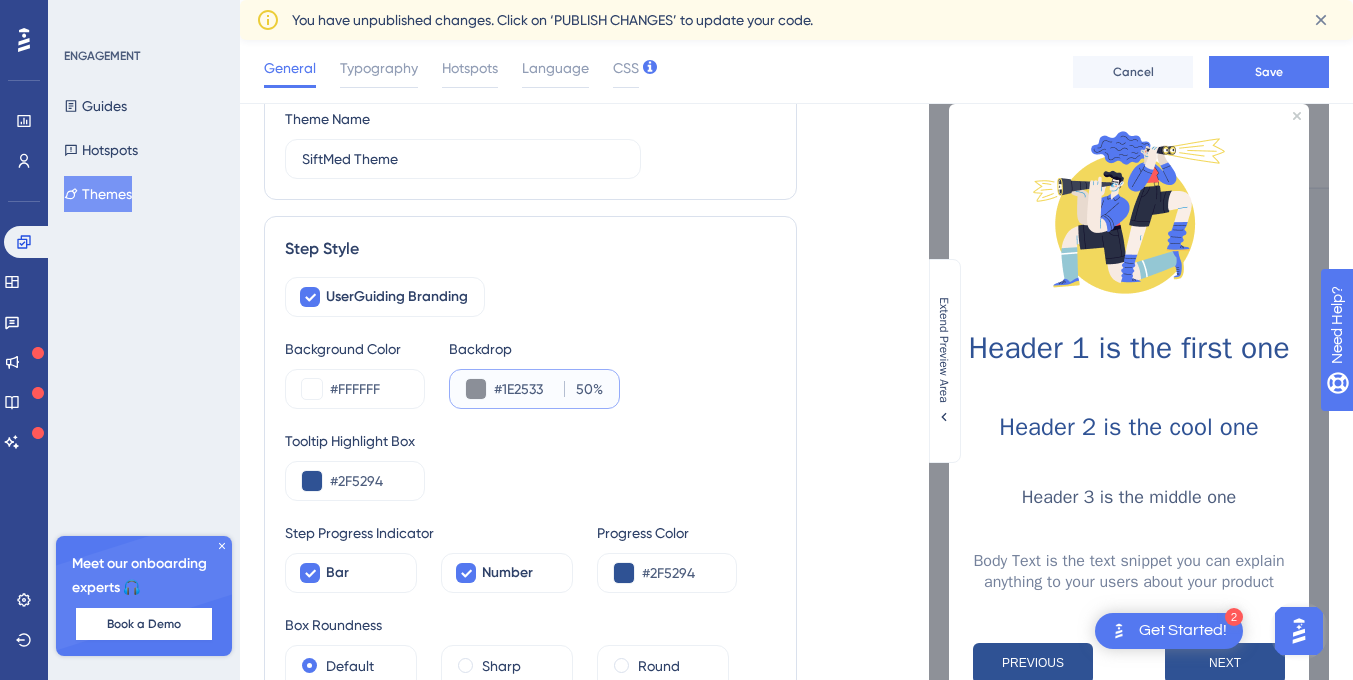 click on "#1E2533" at bounding box center (525, 389) 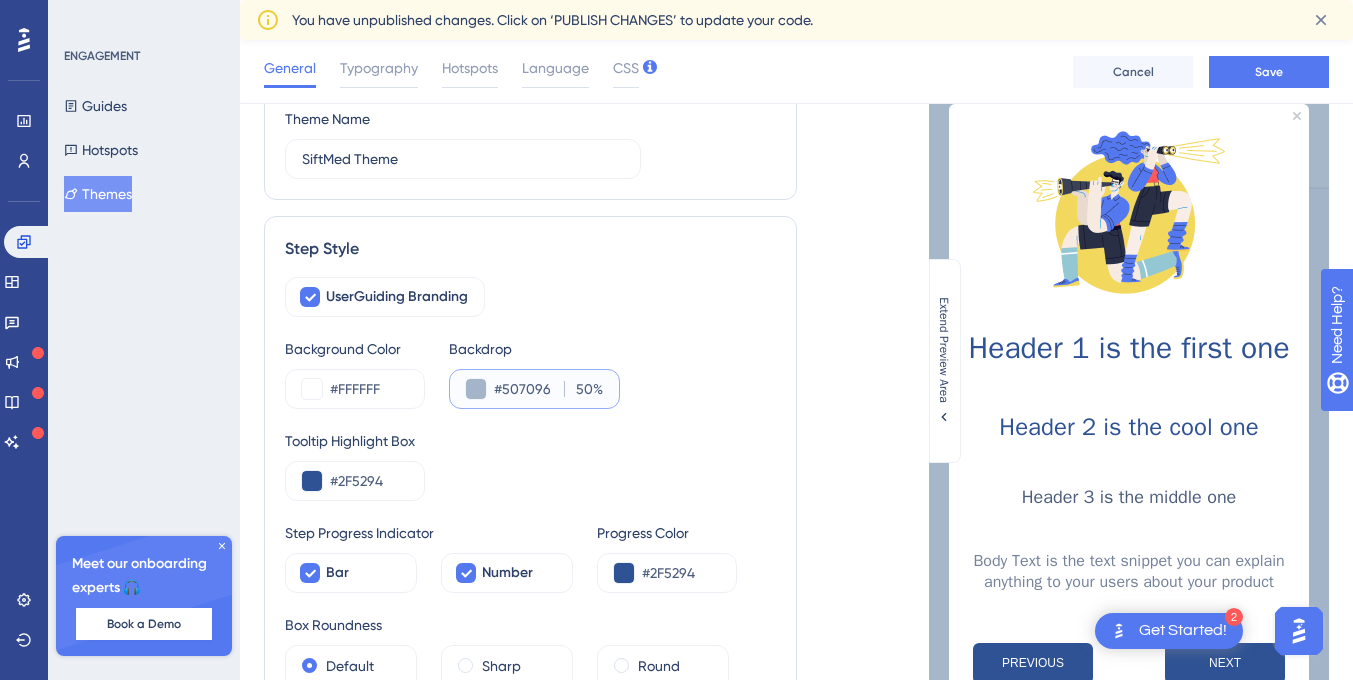 type on "#507096" 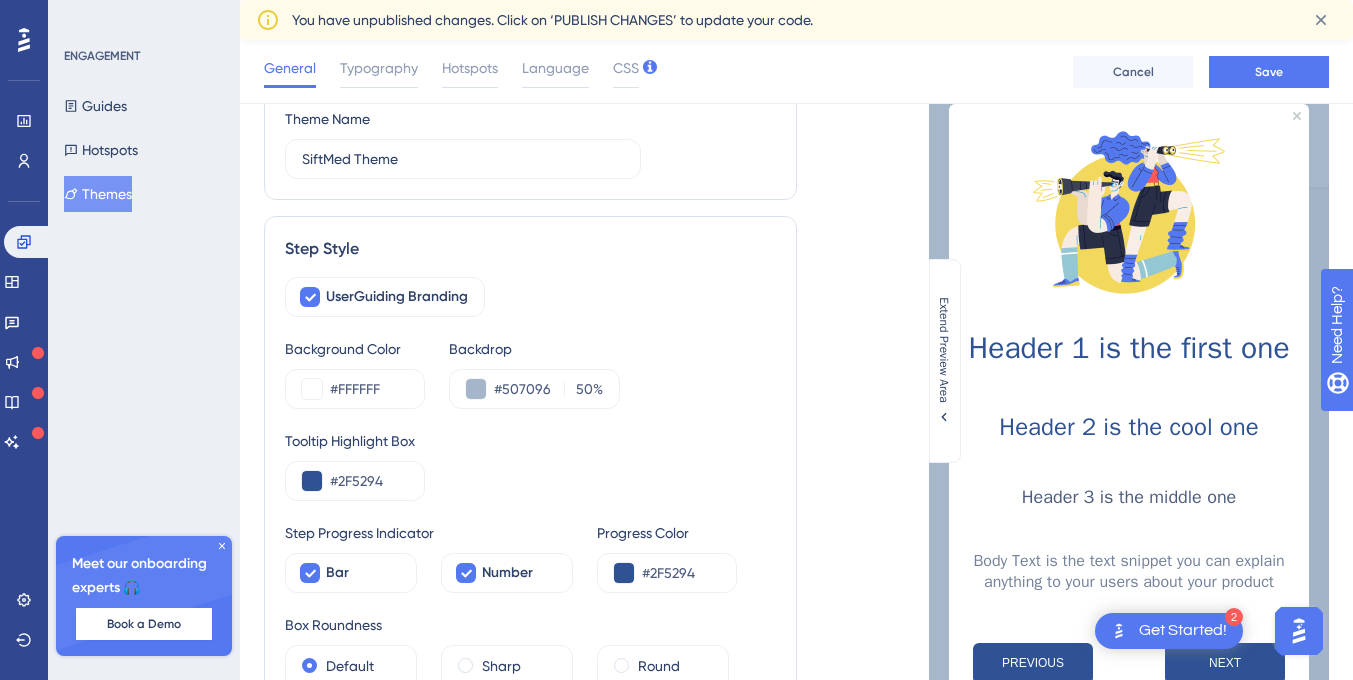 click on "Tooltip Highlight Box" at bounding box center [530, 441] 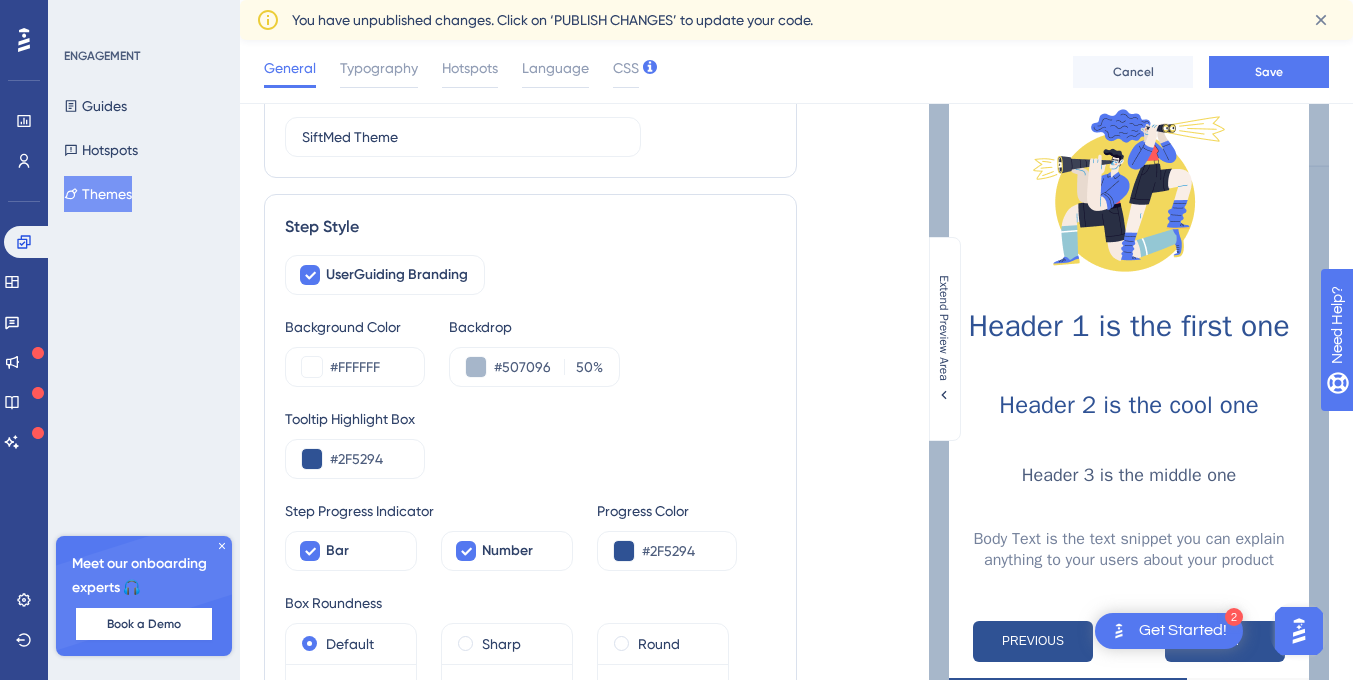 scroll, scrollTop: 164, scrollLeft: 0, axis: vertical 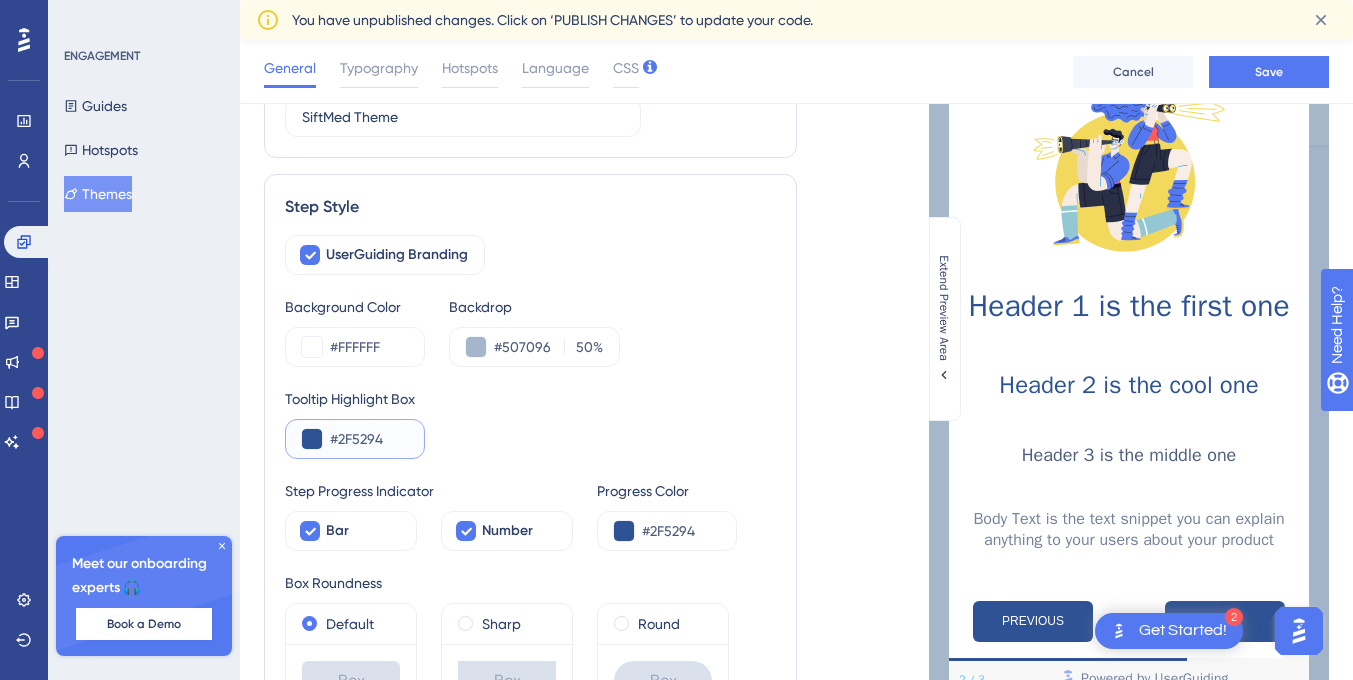 click on "#2F5294" at bounding box center (369, 439) 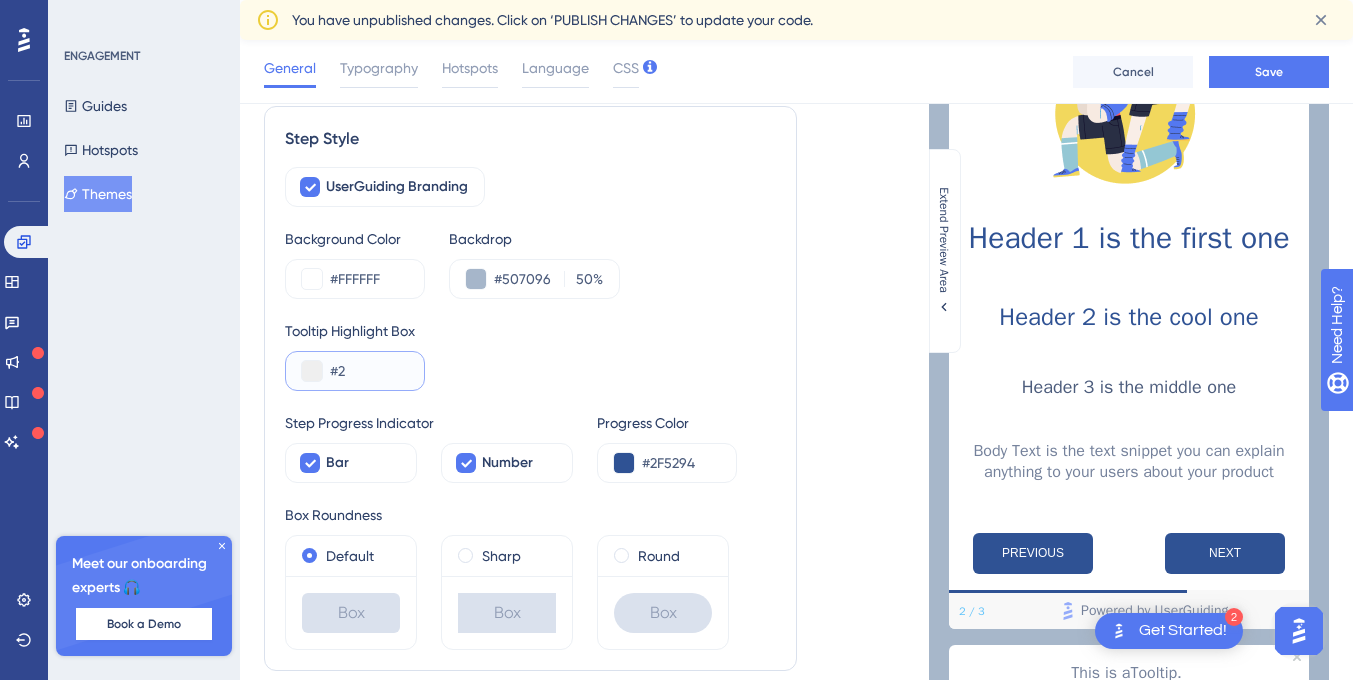 scroll, scrollTop: 249, scrollLeft: 0, axis: vertical 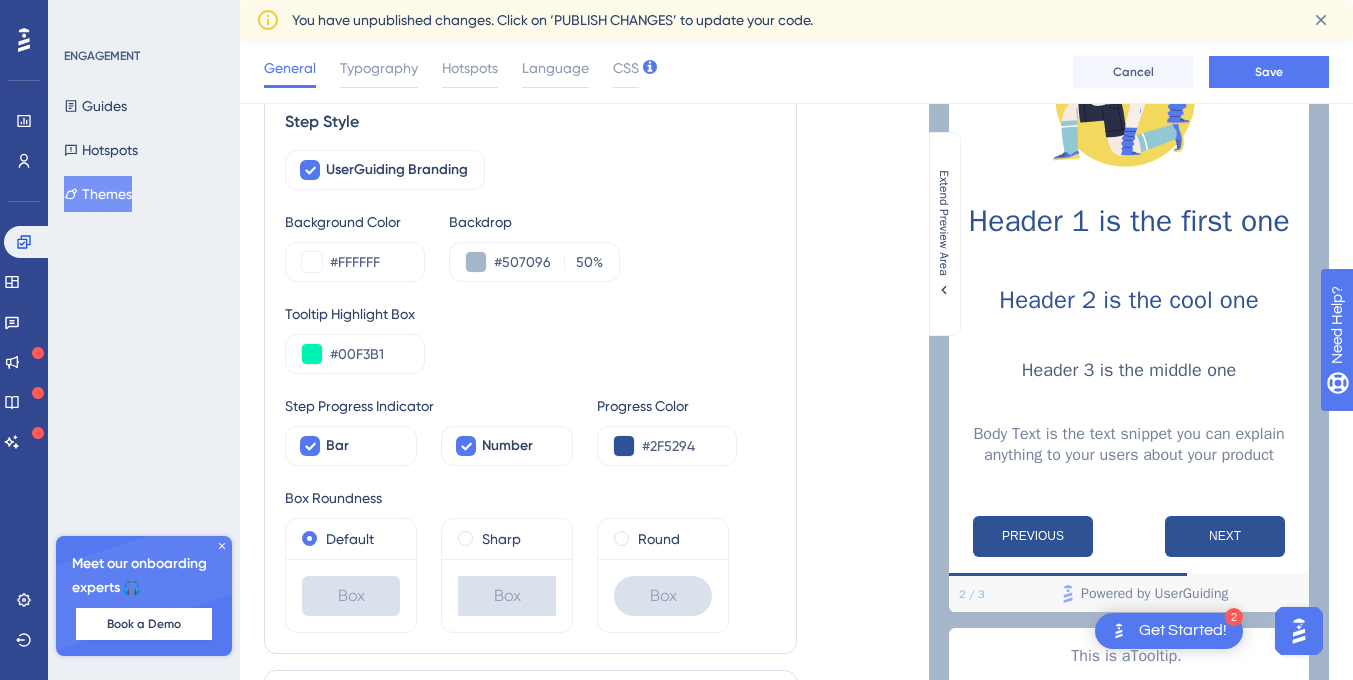 click on "Tooltip Highlight Box #00F3B1" at bounding box center [530, 338] 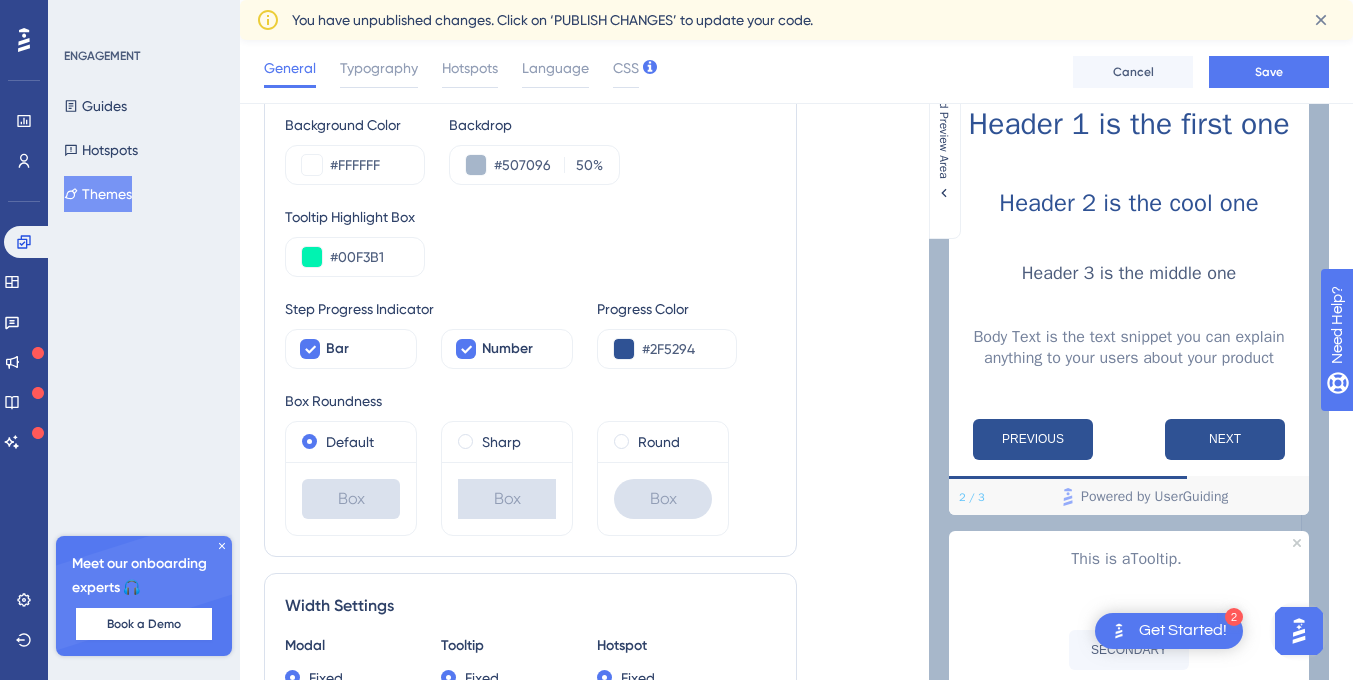 scroll, scrollTop: 342, scrollLeft: 0, axis: vertical 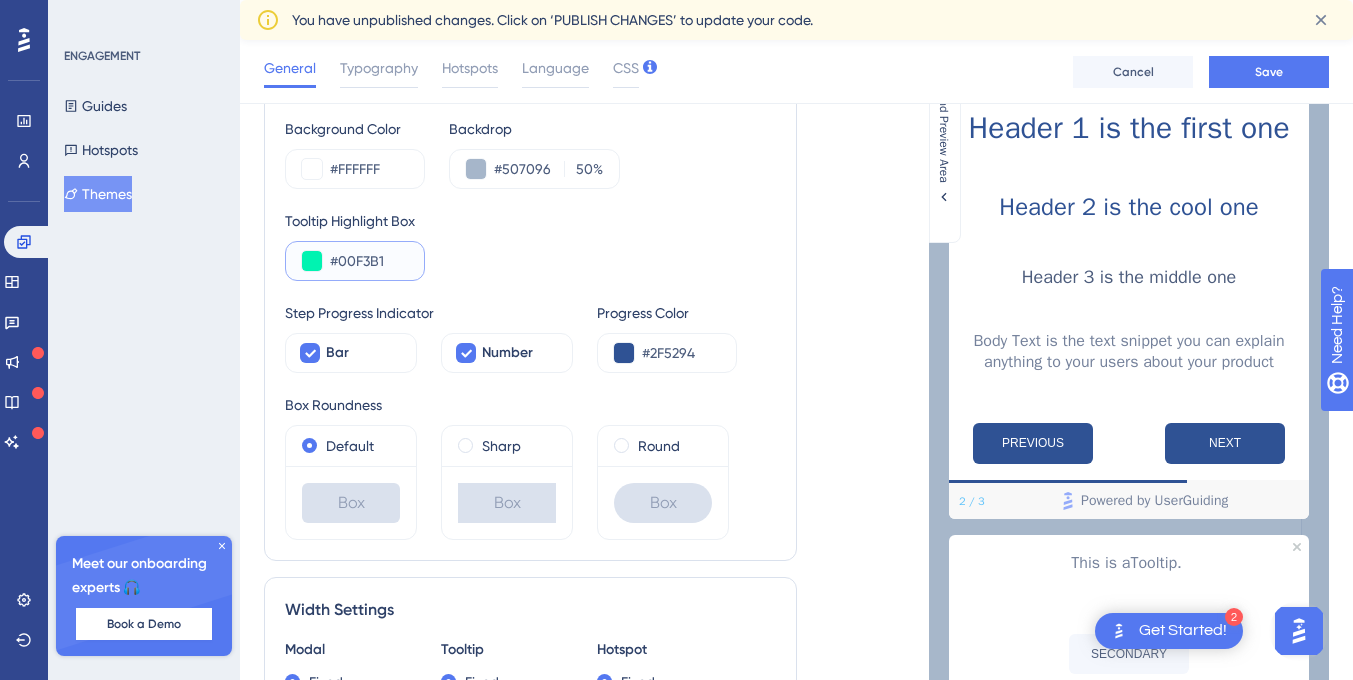 click on "#00F3B1" at bounding box center (369, 261) 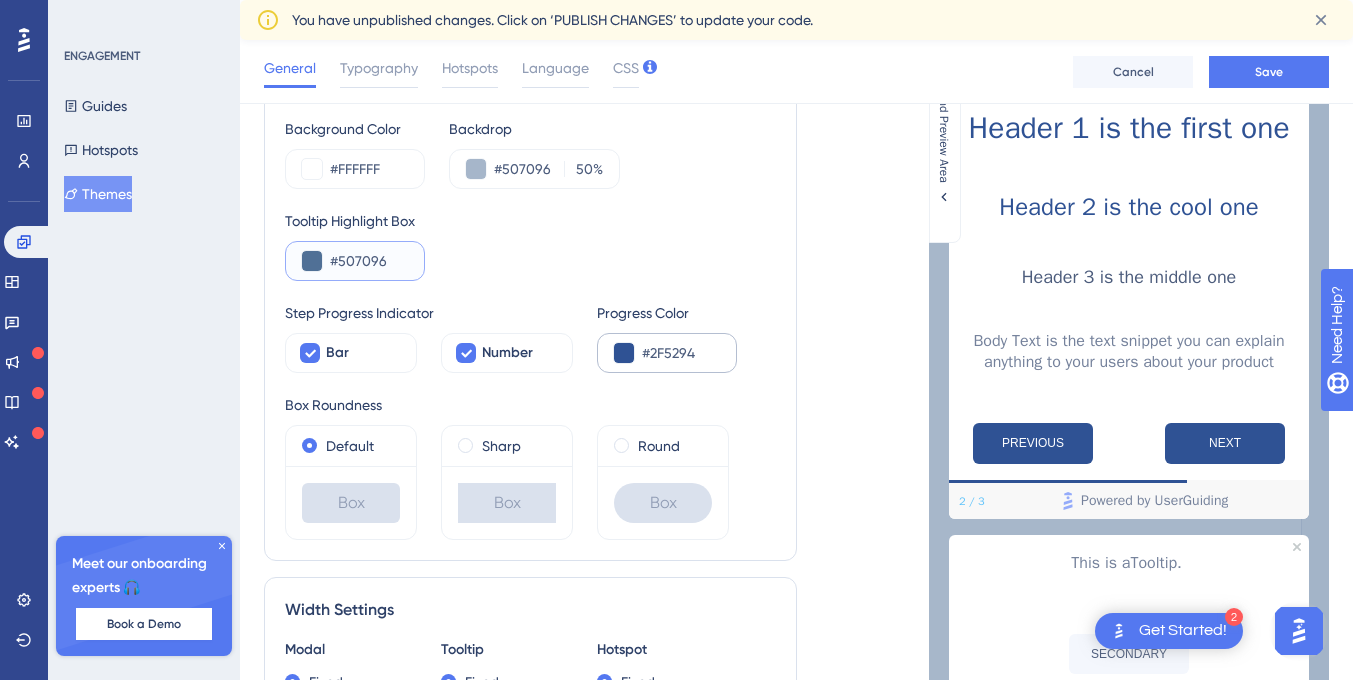type on "#507096" 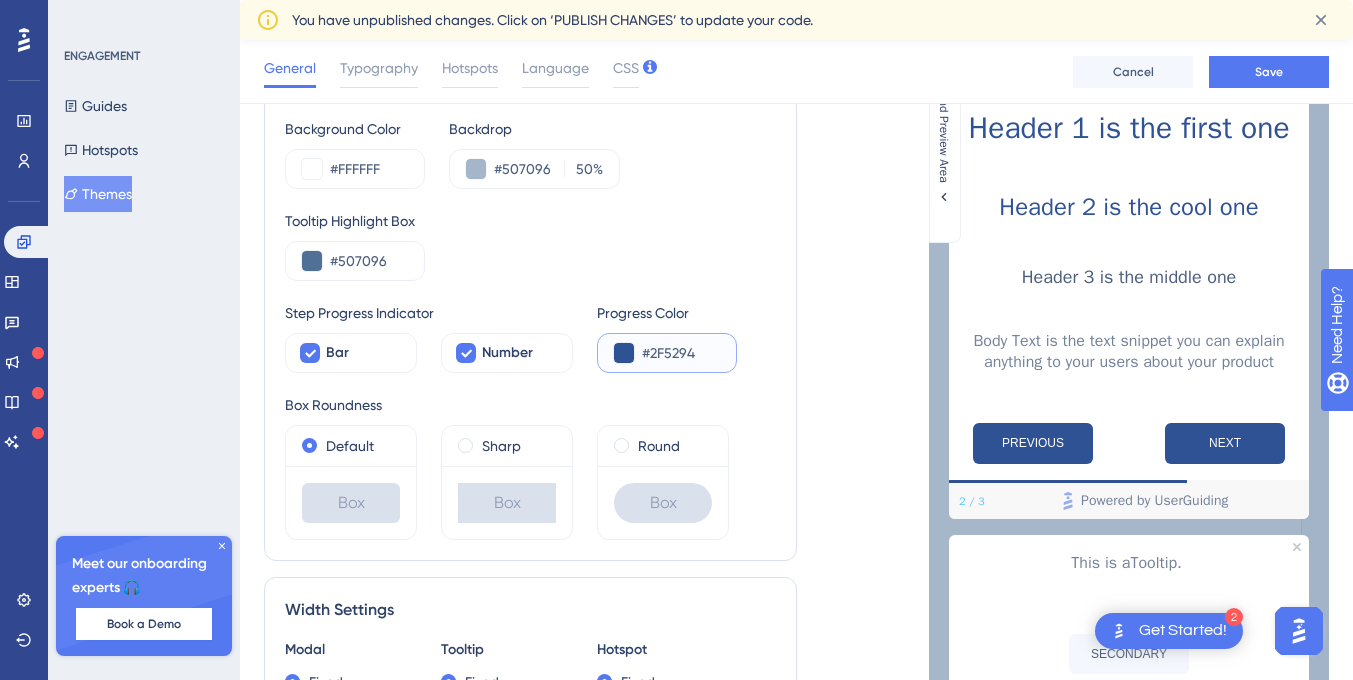 click on "#2F5294" at bounding box center [681, 353] 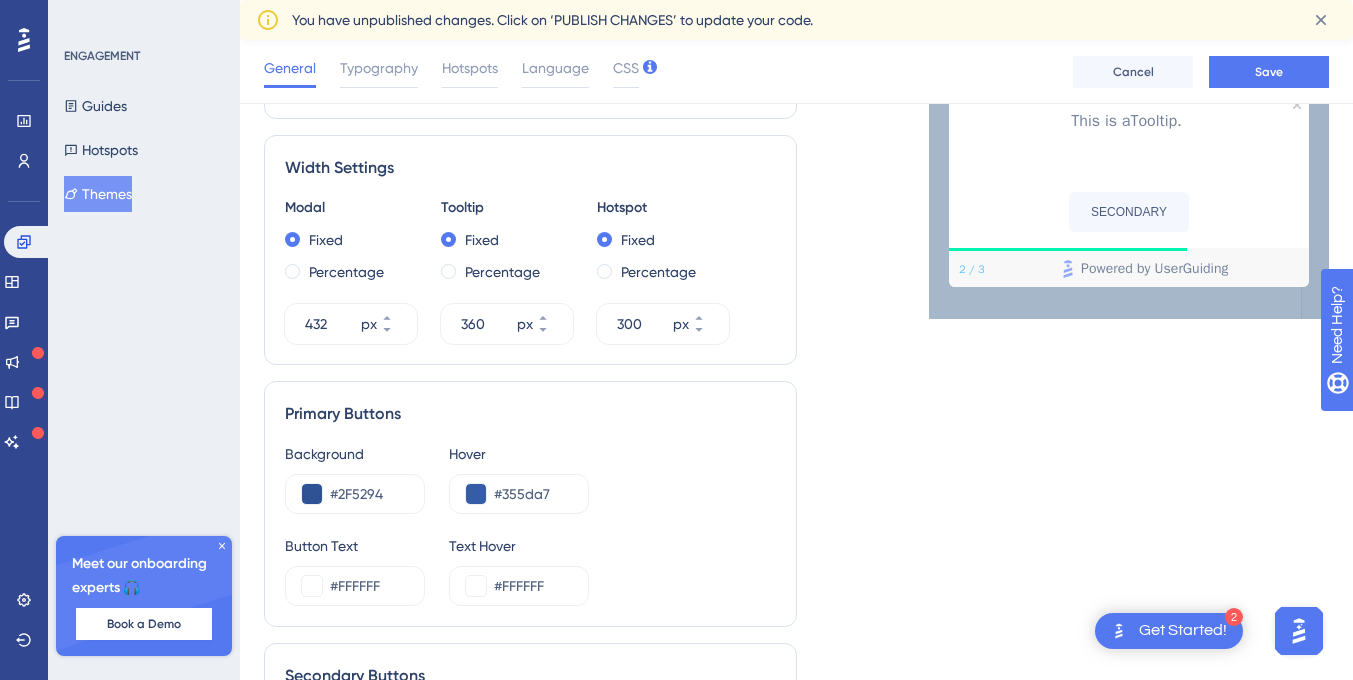 scroll, scrollTop: 849, scrollLeft: 0, axis: vertical 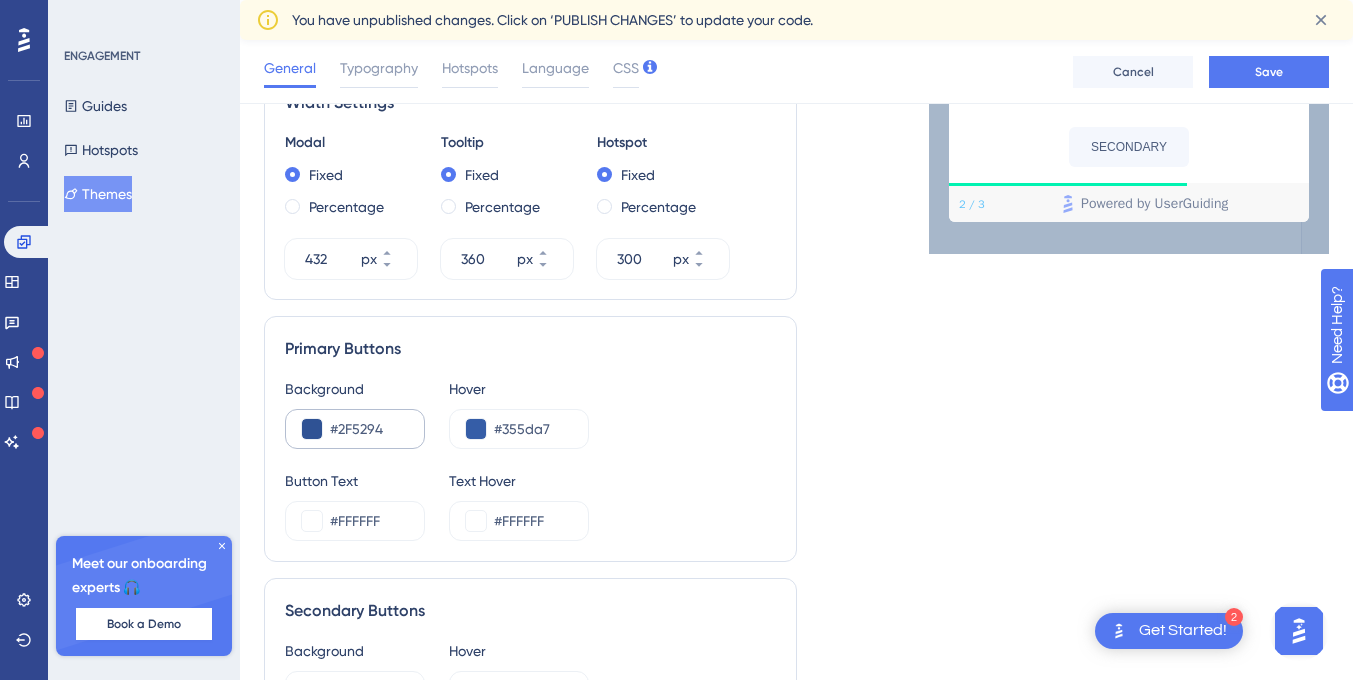 type on "#00F3B1" 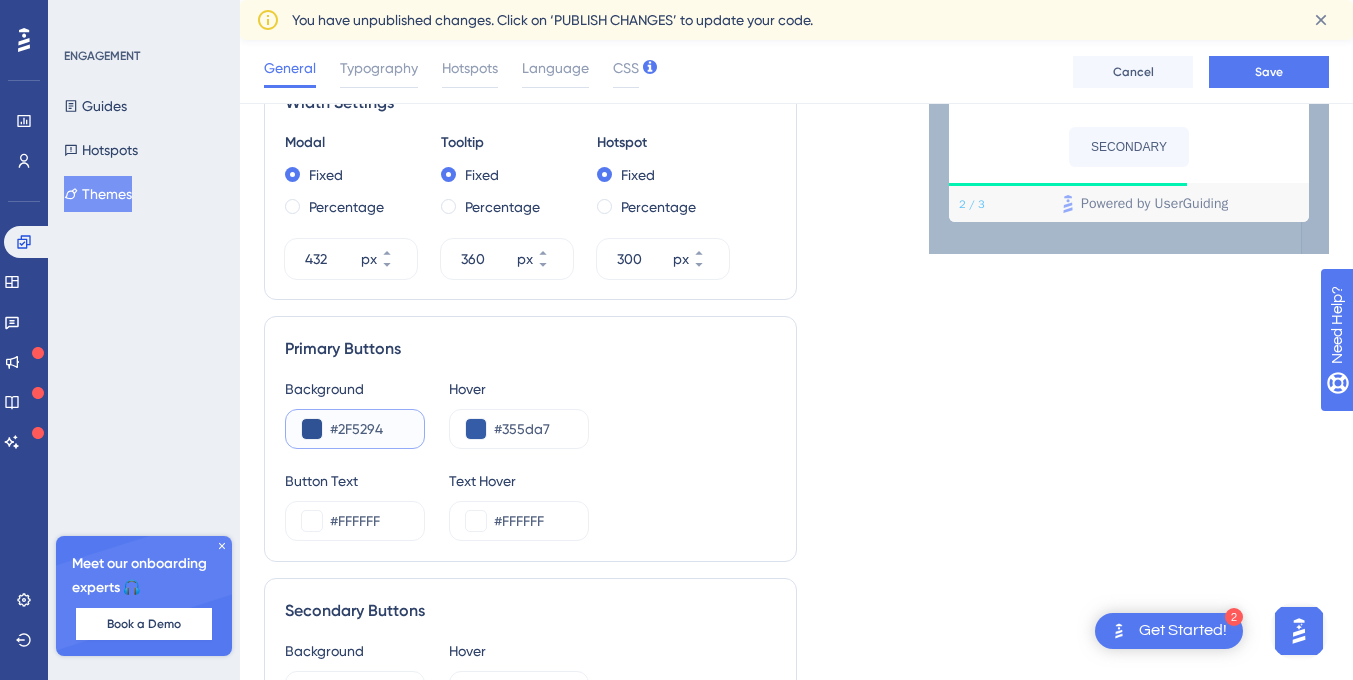 click on "#2F5294" at bounding box center (369, 429) 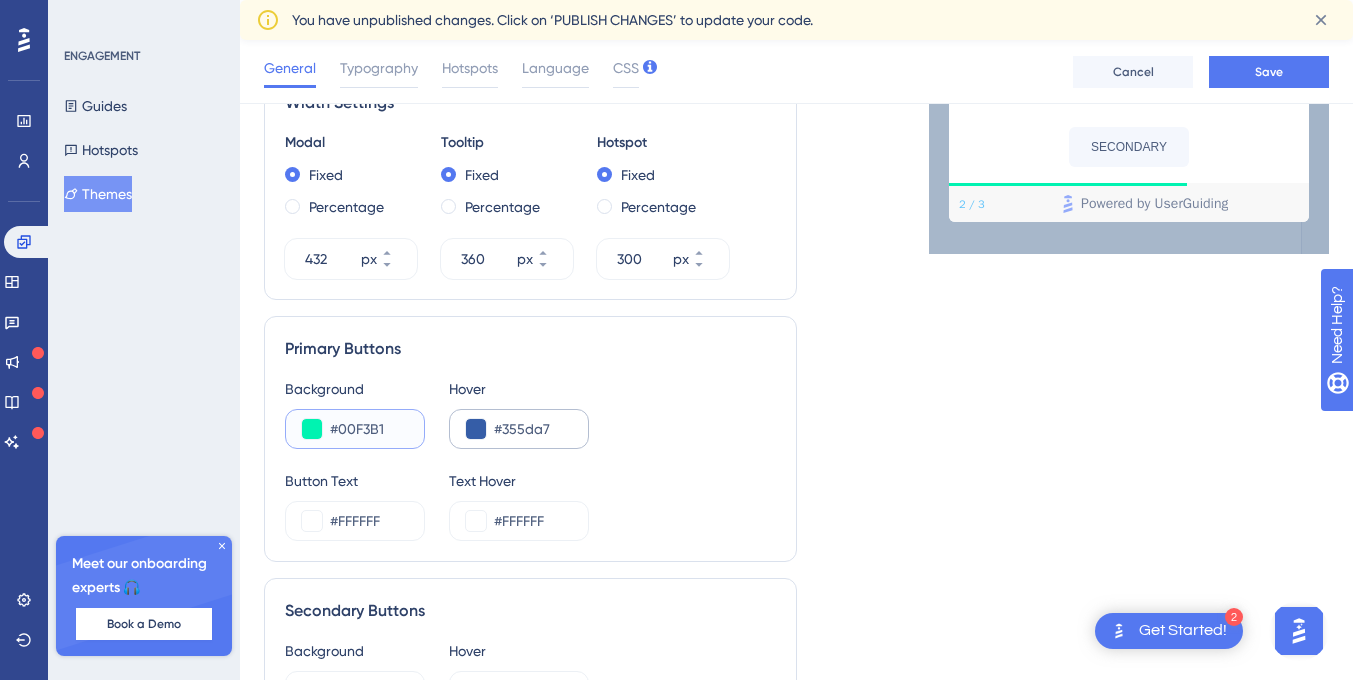 type on "#00F3B1" 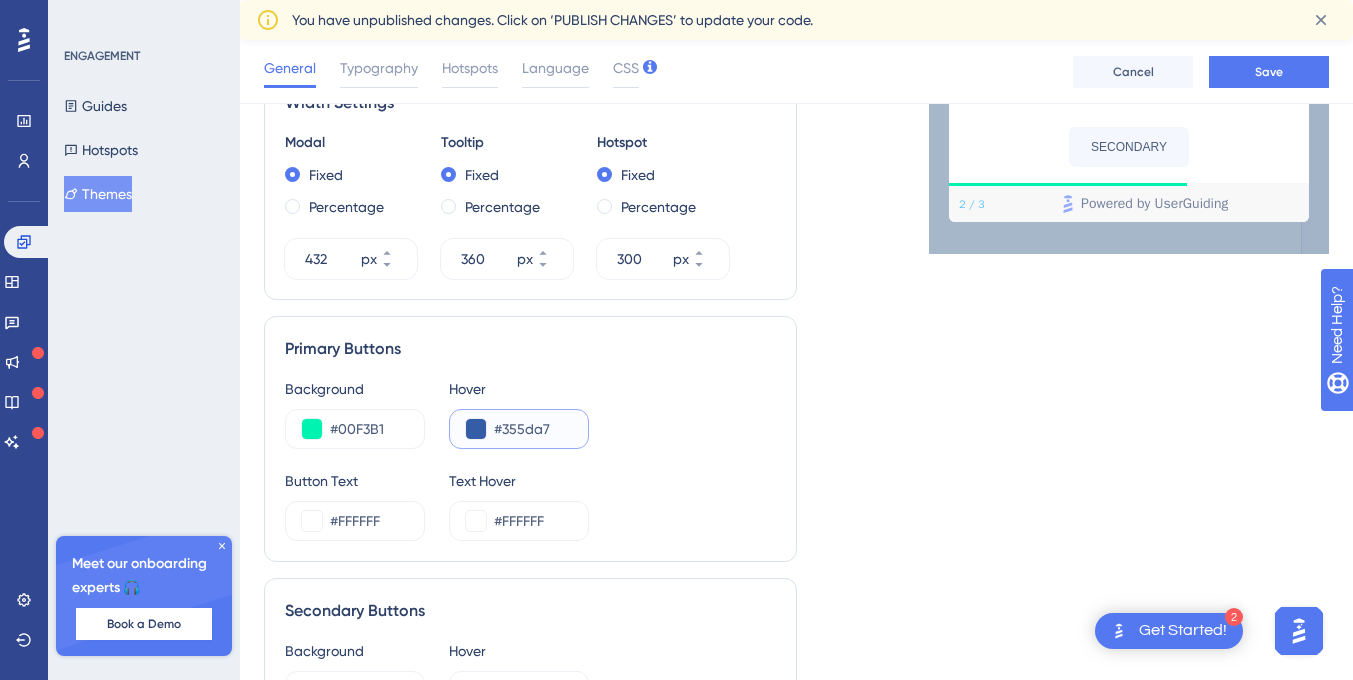 click on "#355da7" at bounding box center (533, 429) 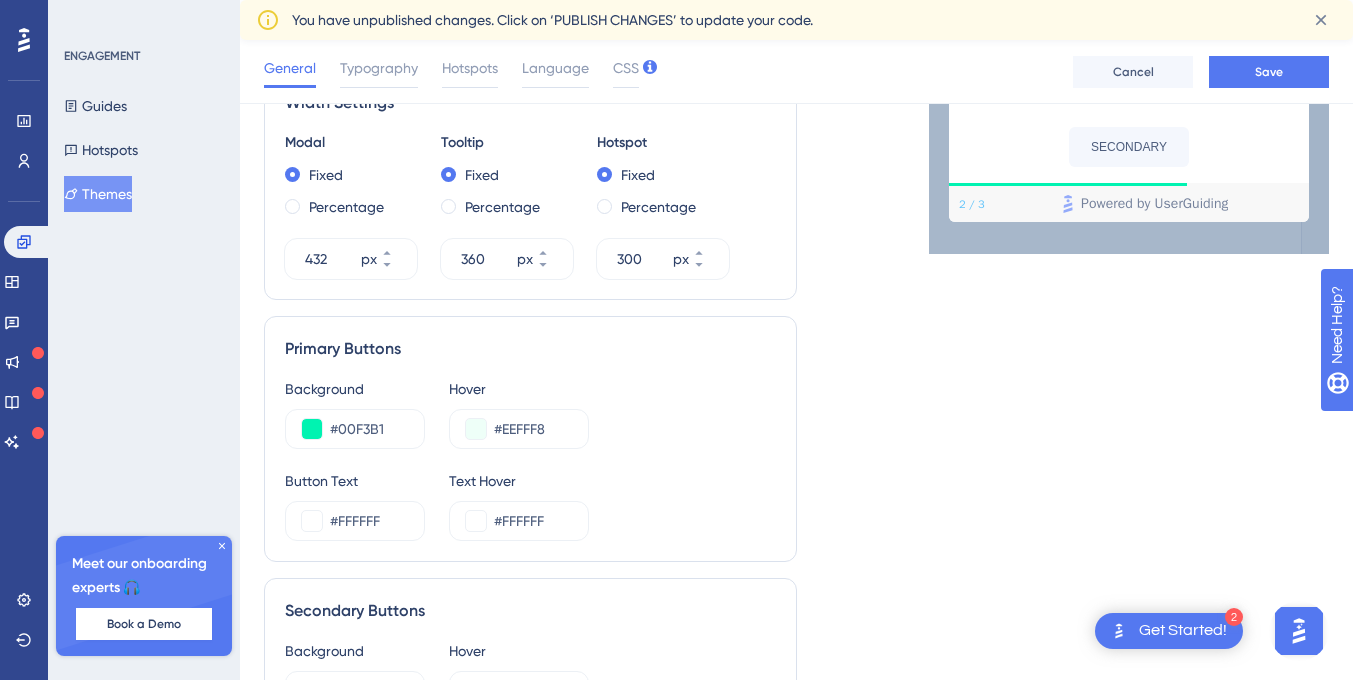 click on "Background #00F3B1 Hover #EEFFF8" at bounding box center (530, 413) 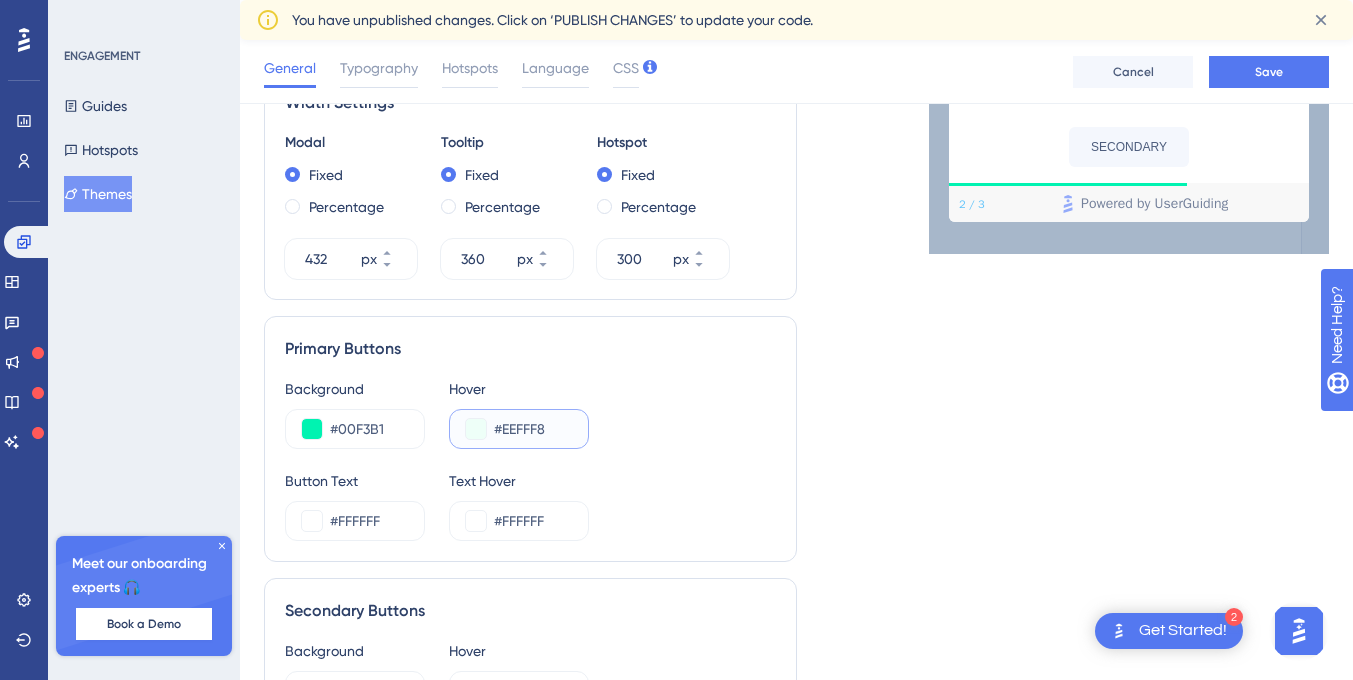 click on "#EEFFF8" at bounding box center (533, 429) 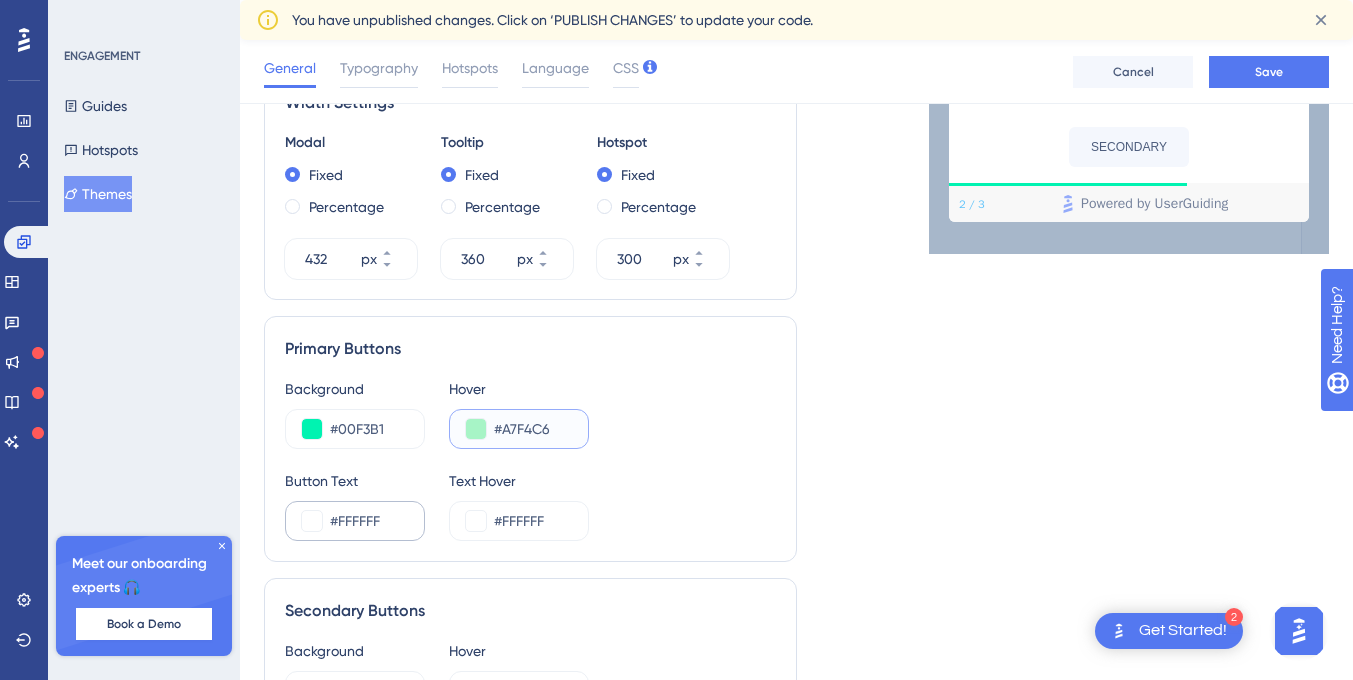 type on "#A7F4C6" 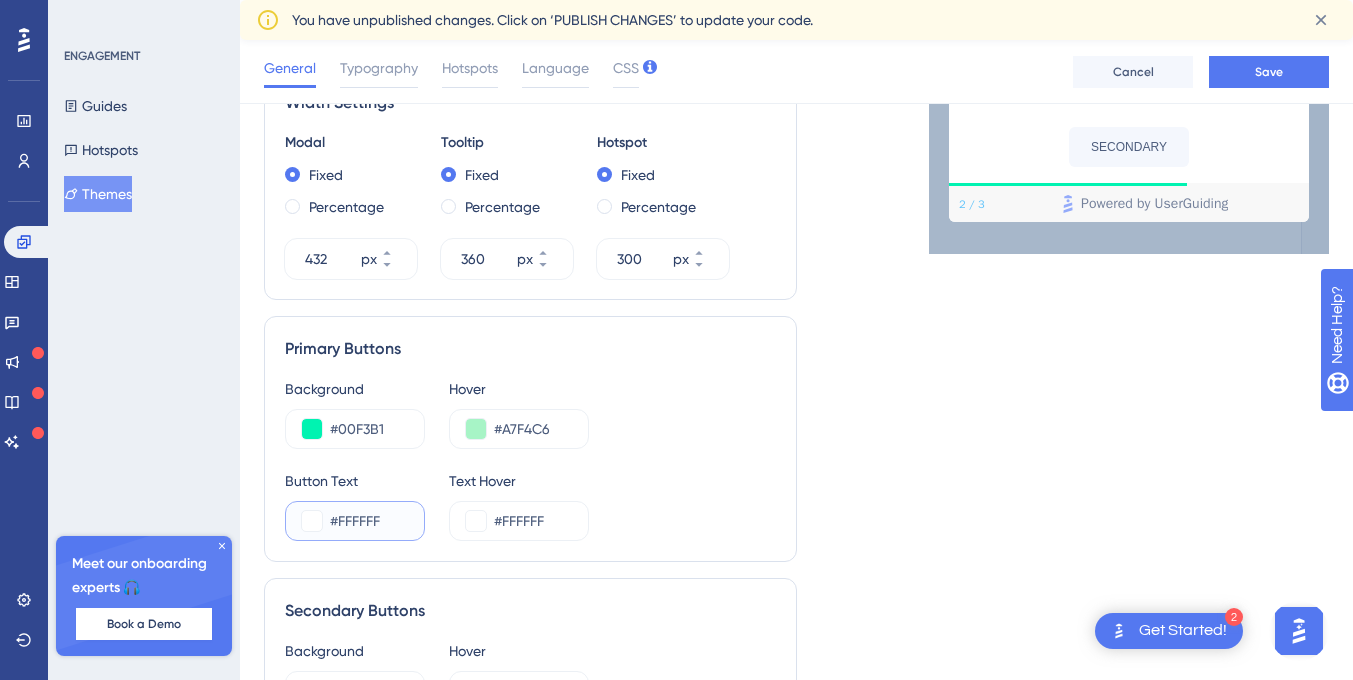 click on "#FFFFFF" at bounding box center [369, 521] 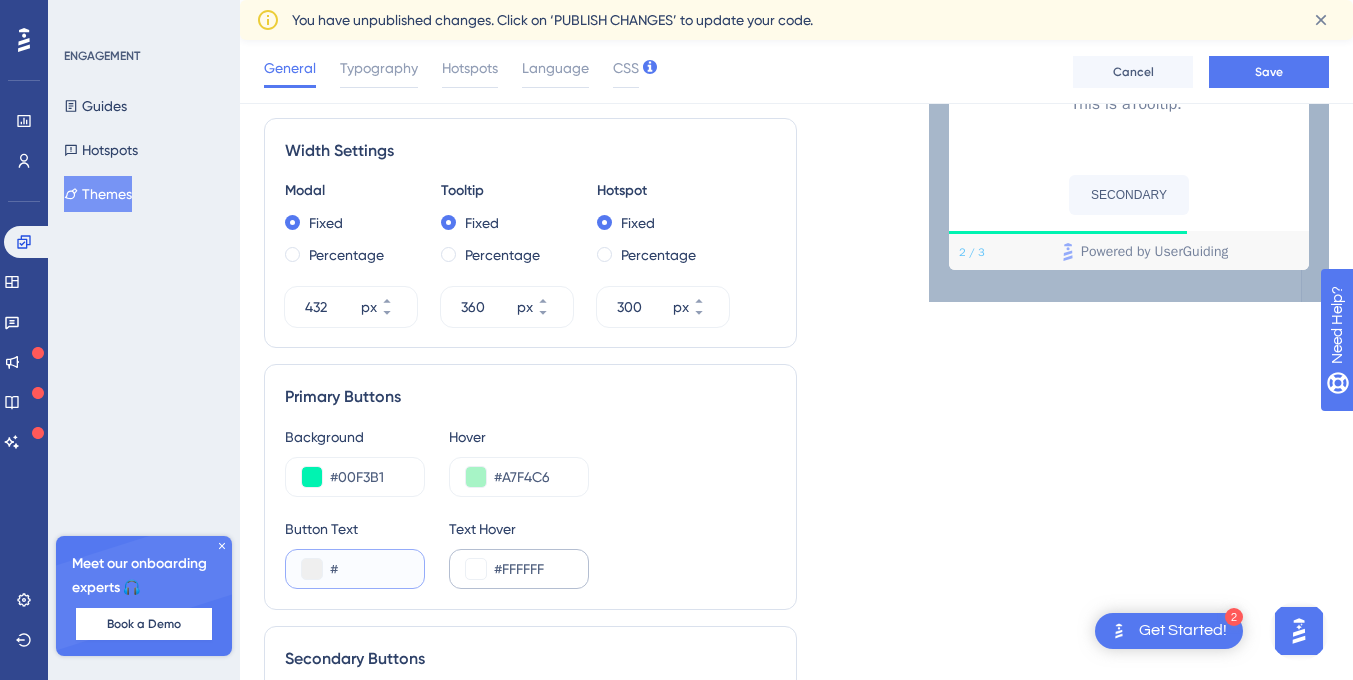 scroll, scrollTop: 799, scrollLeft: 0, axis: vertical 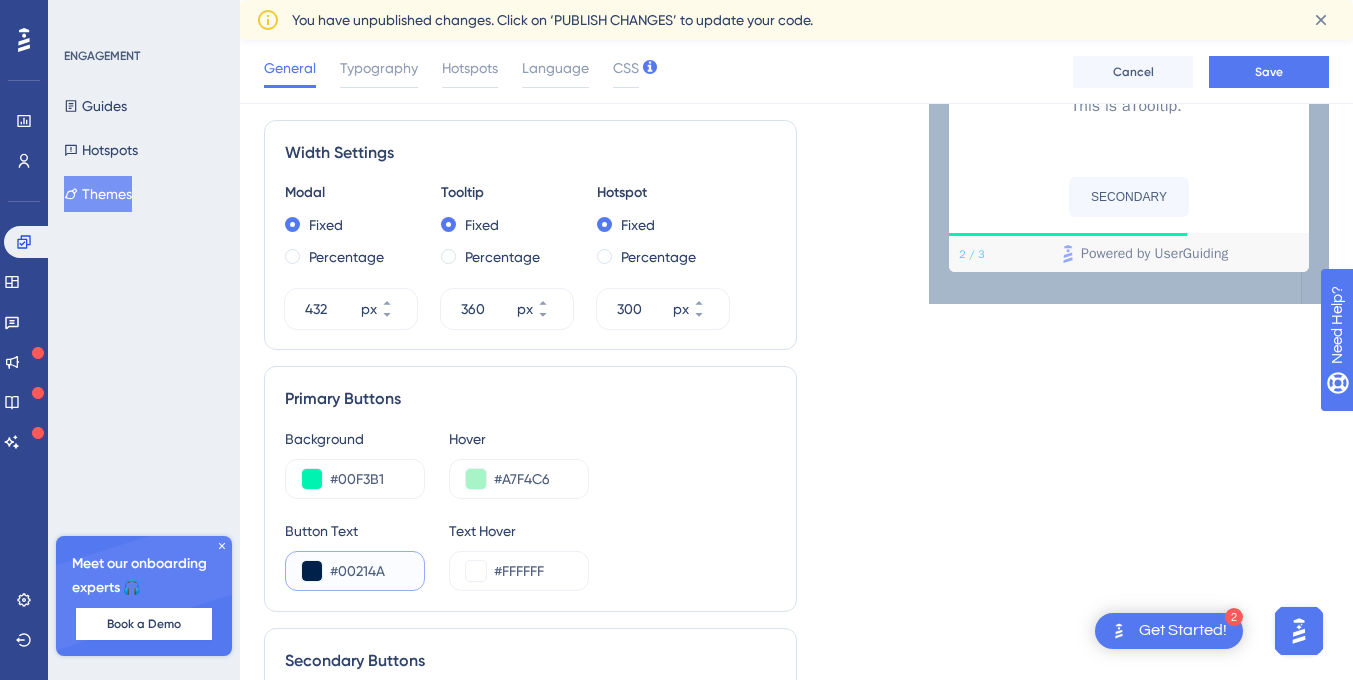 type on "#00214A" 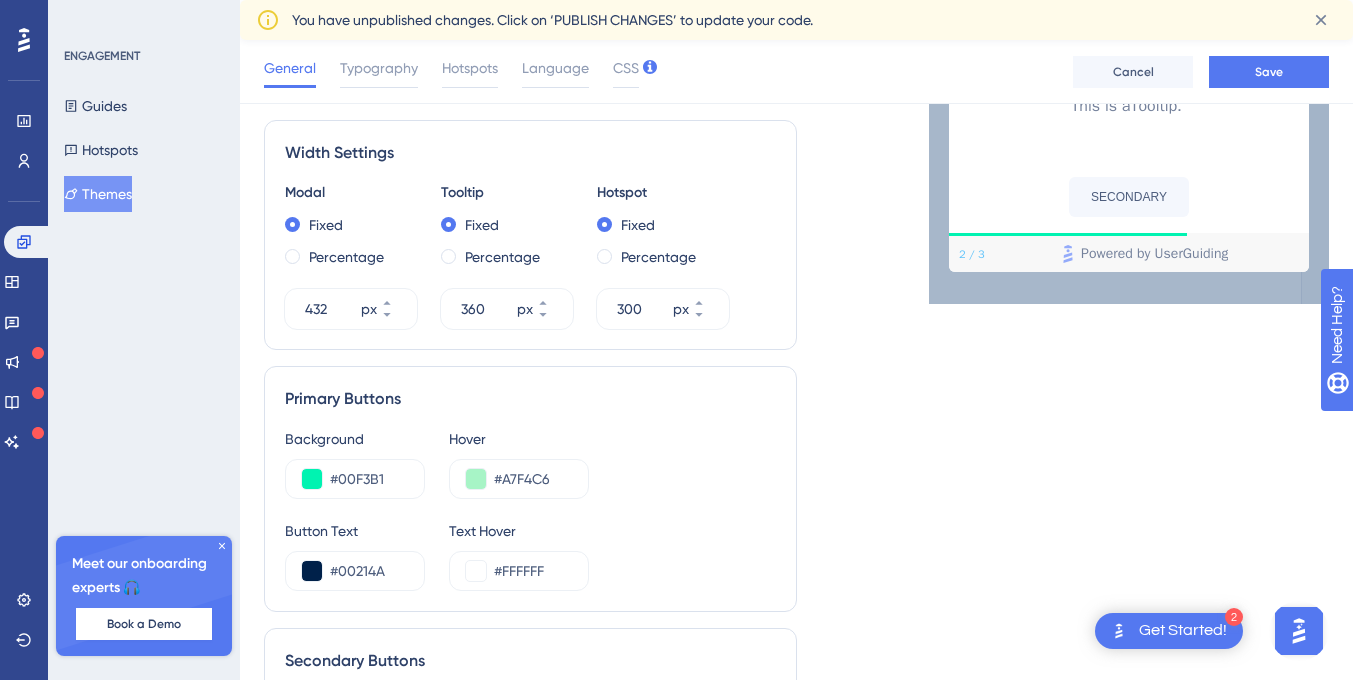 click on "Button Text #00214A Text Hover #FFFFFF" at bounding box center [530, 555] 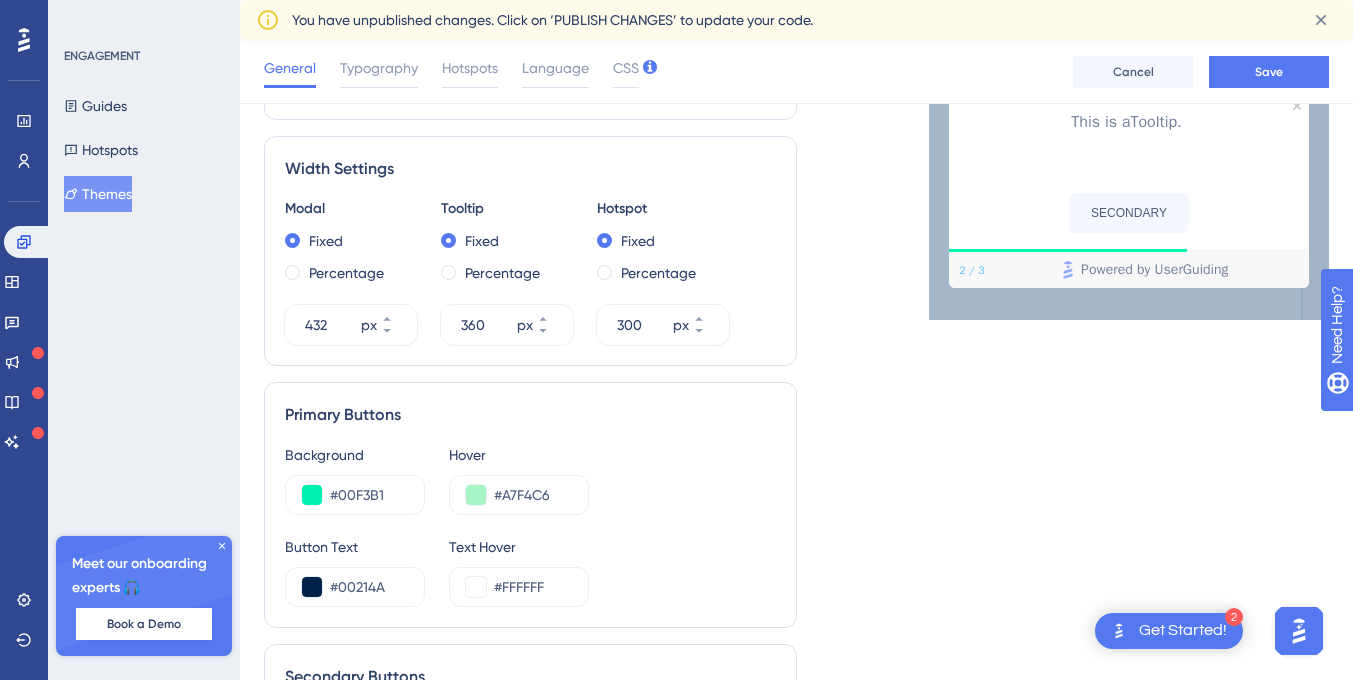 scroll, scrollTop: 787, scrollLeft: 0, axis: vertical 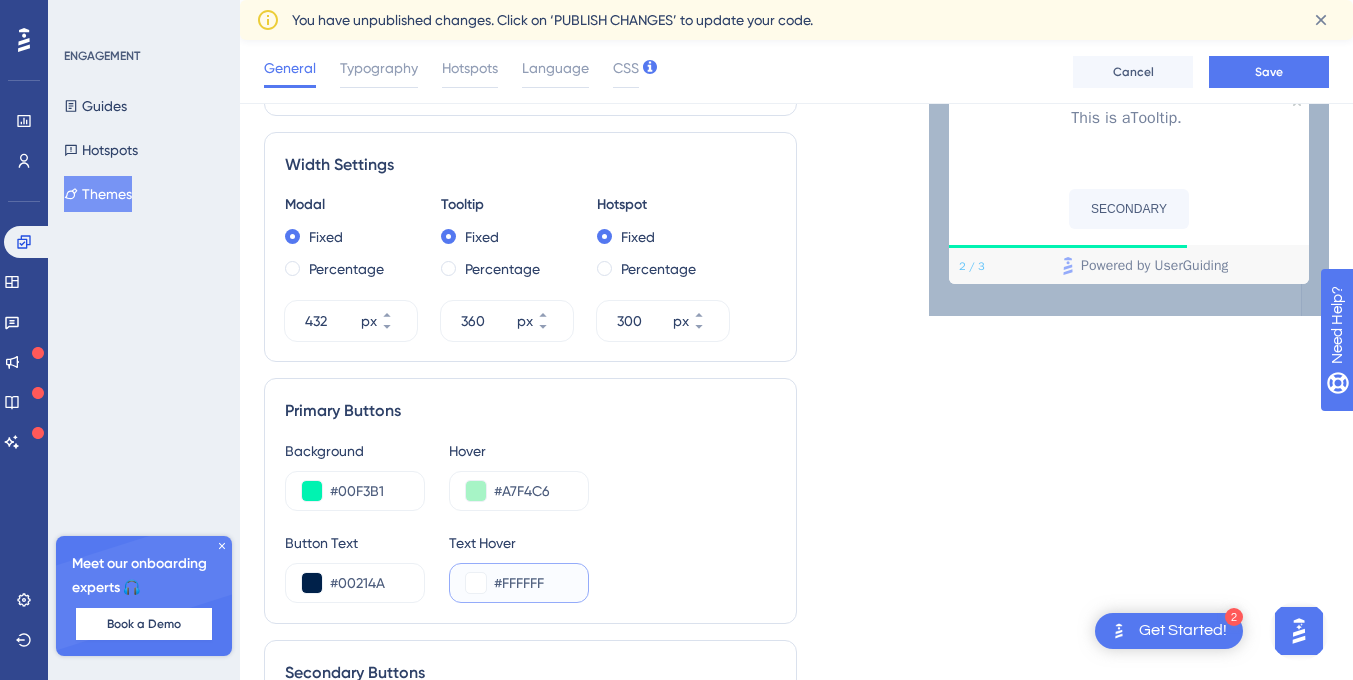 click on "#FFFFFF" at bounding box center [533, 583] 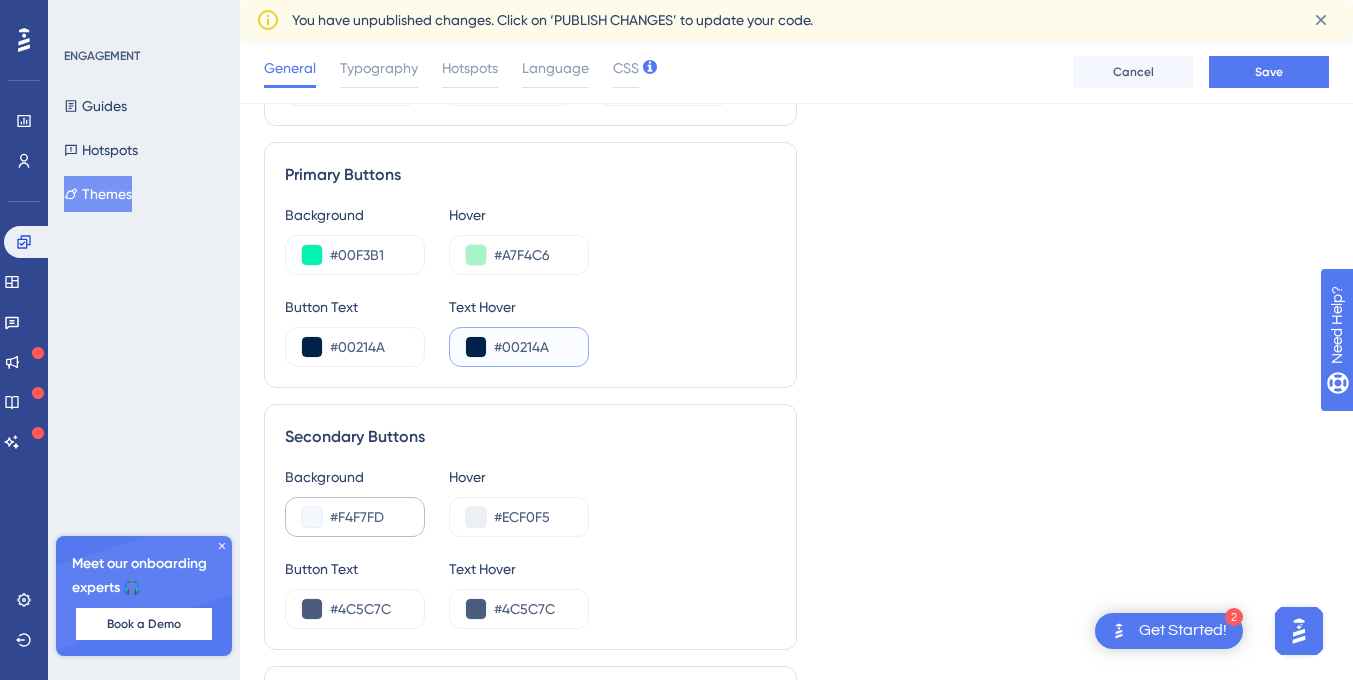 scroll, scrollTop: 1076, scrollLeft: 0, axis: vertical 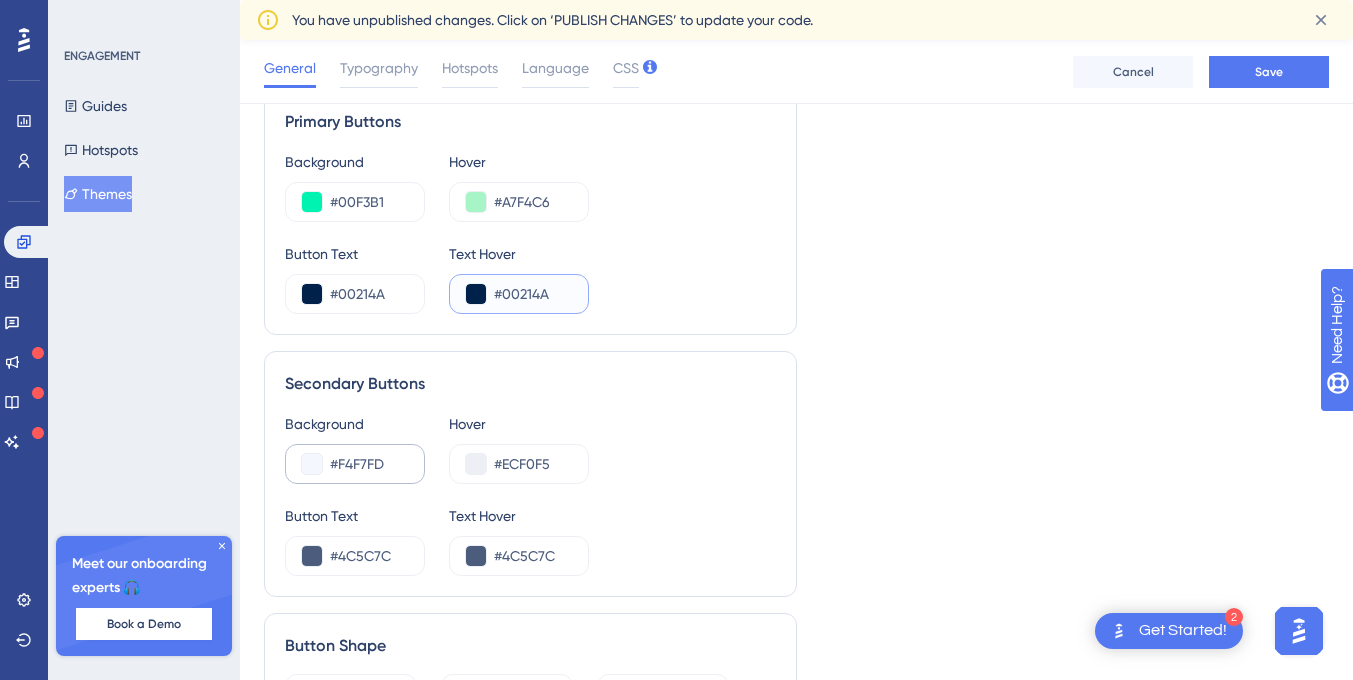 type on "#00214A" 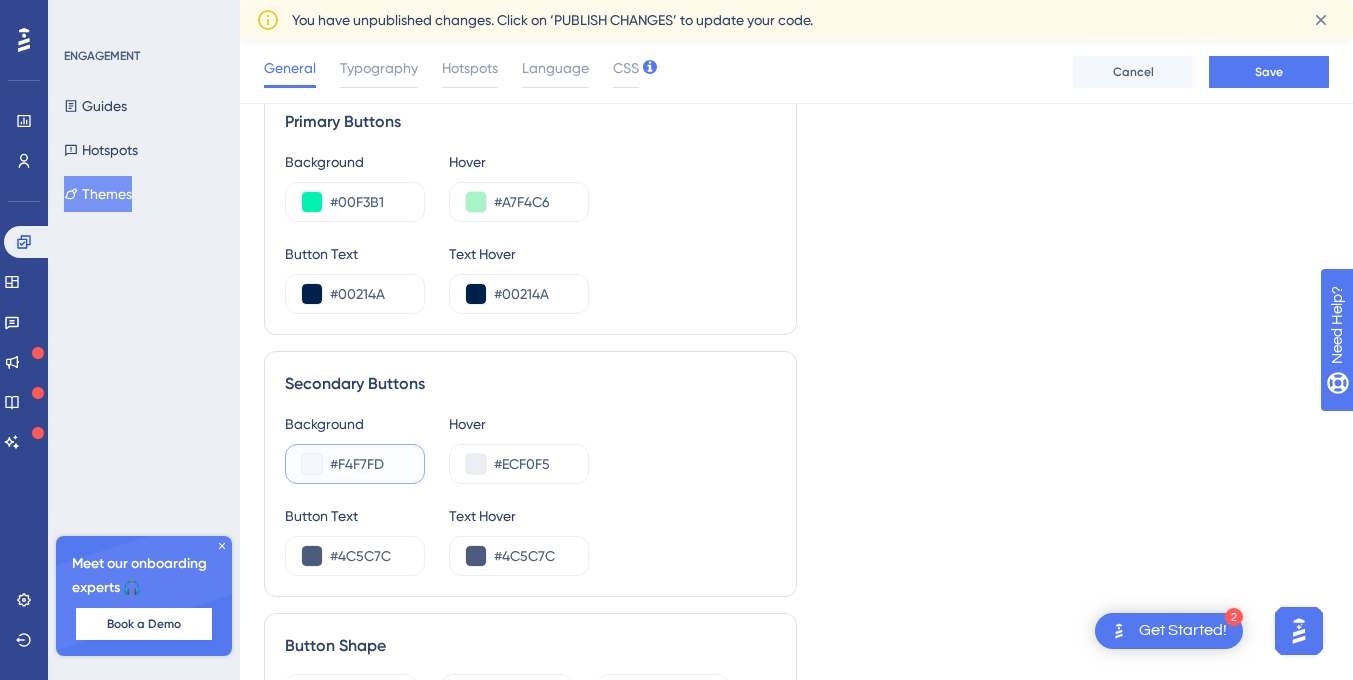 click on "#F4F7FD" at bounding box center (369, 464) 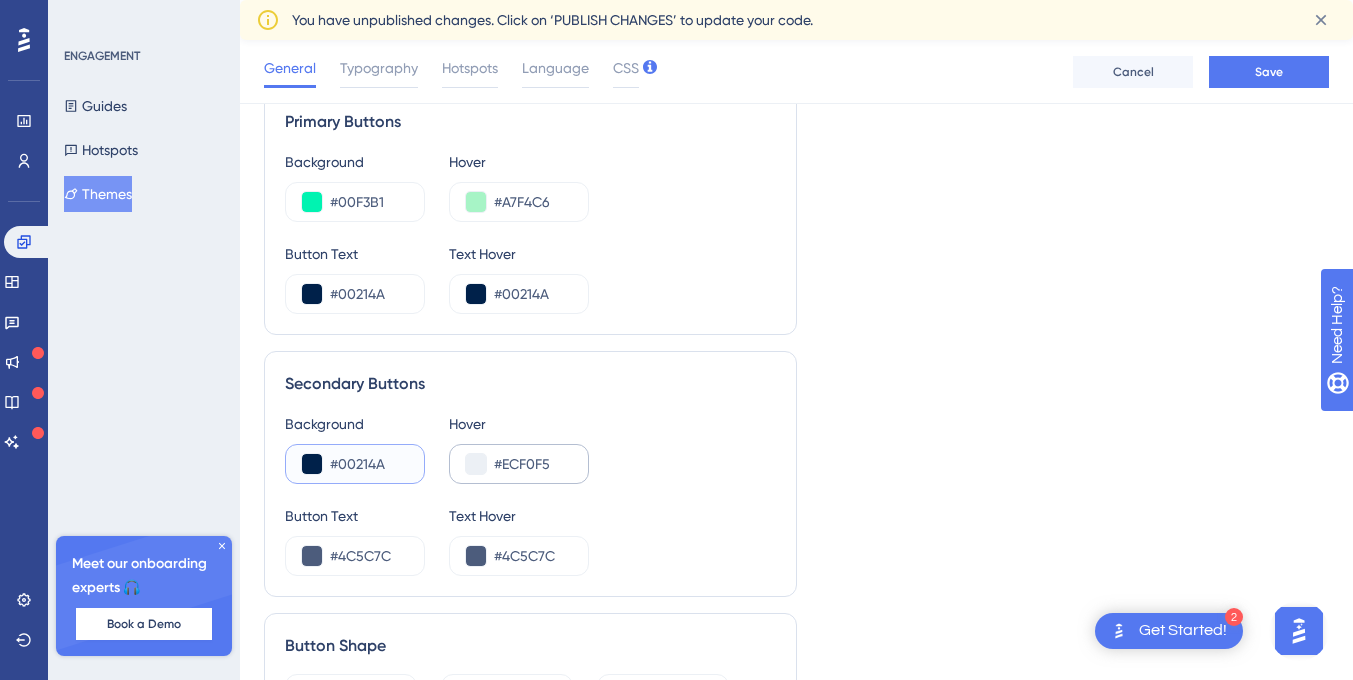 type on "#00214A" 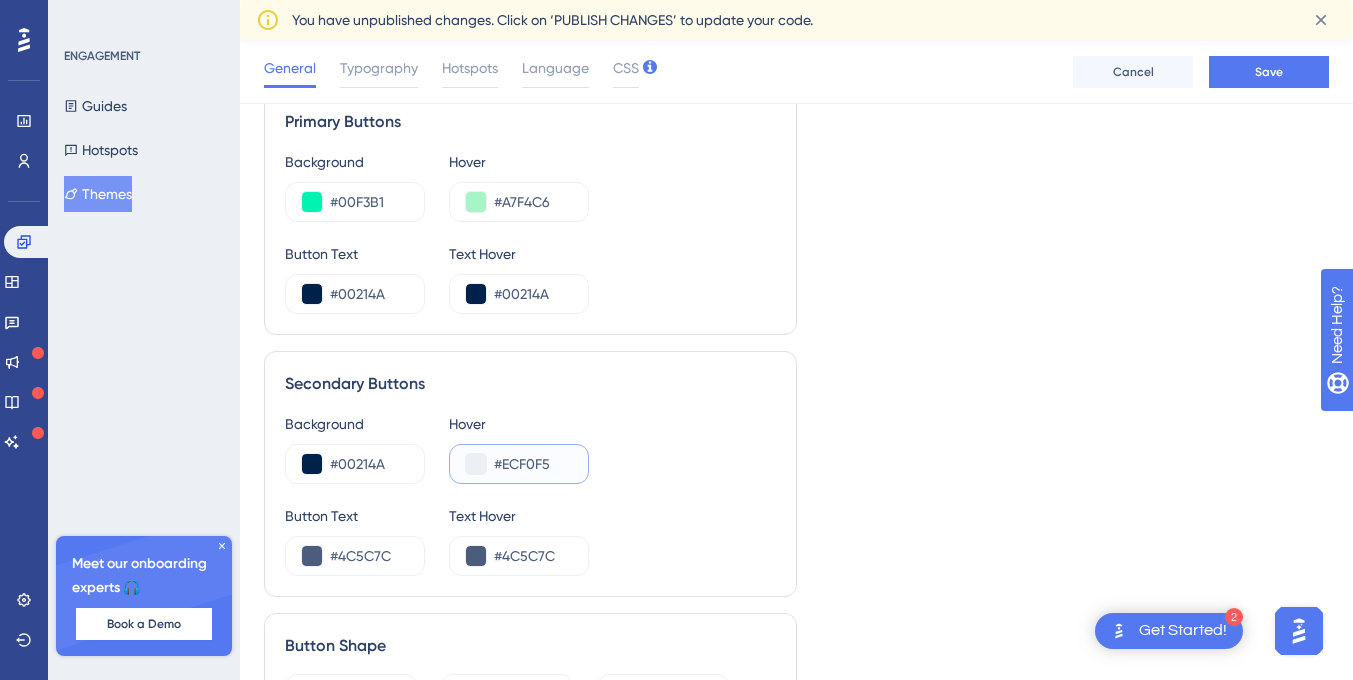 click on "#ECF0F5" at bounding box center (533, 464) 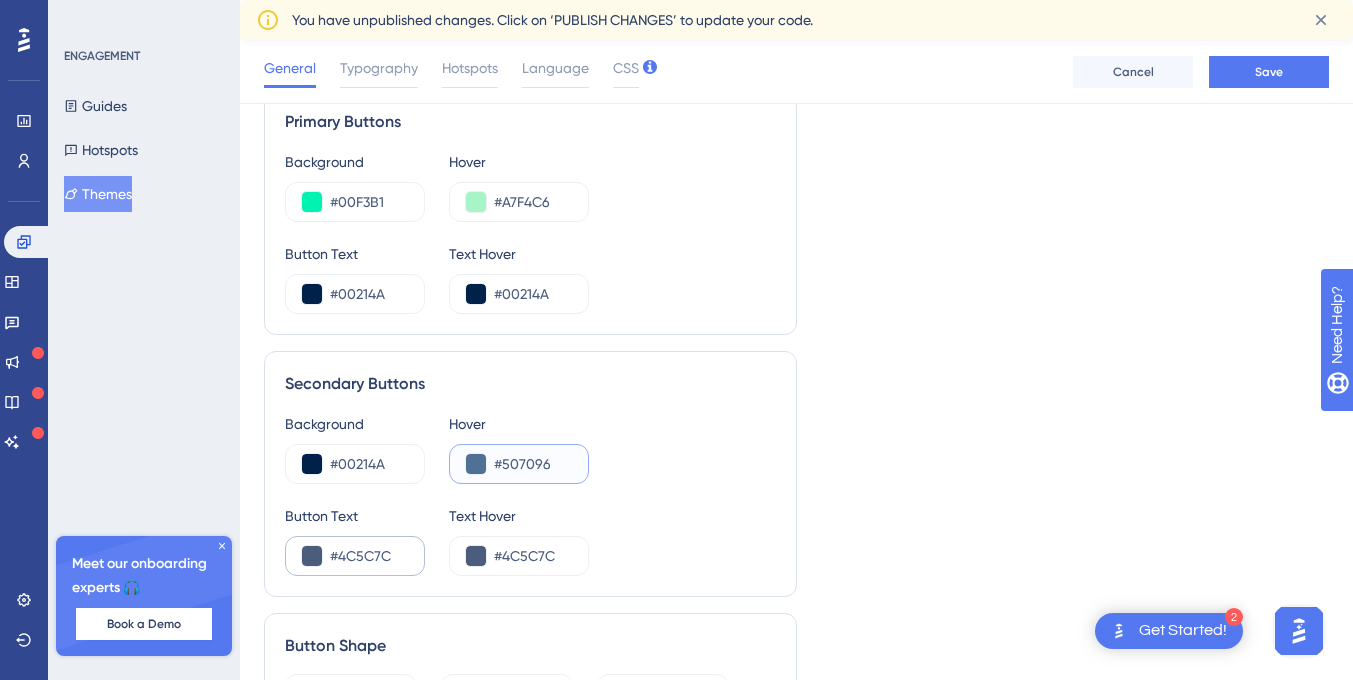 type on "#507096" 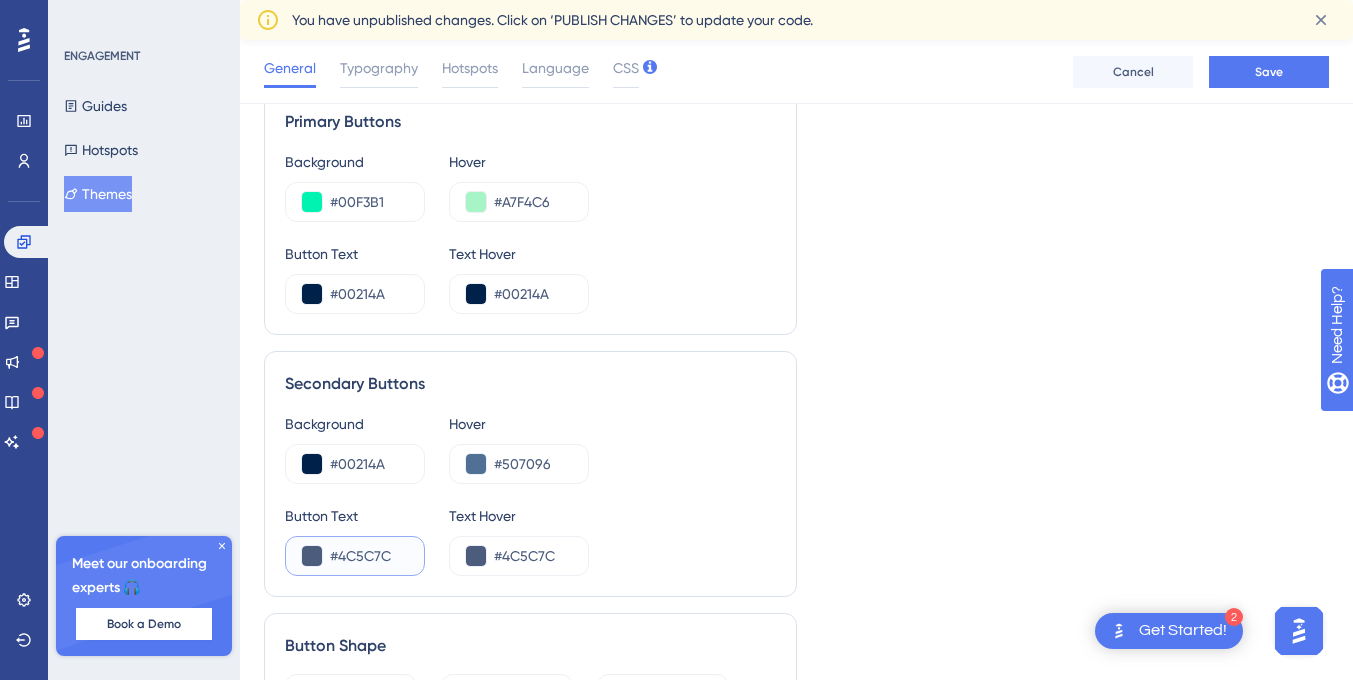 click on "#4C5C7C" at bounding box center (369, 556) 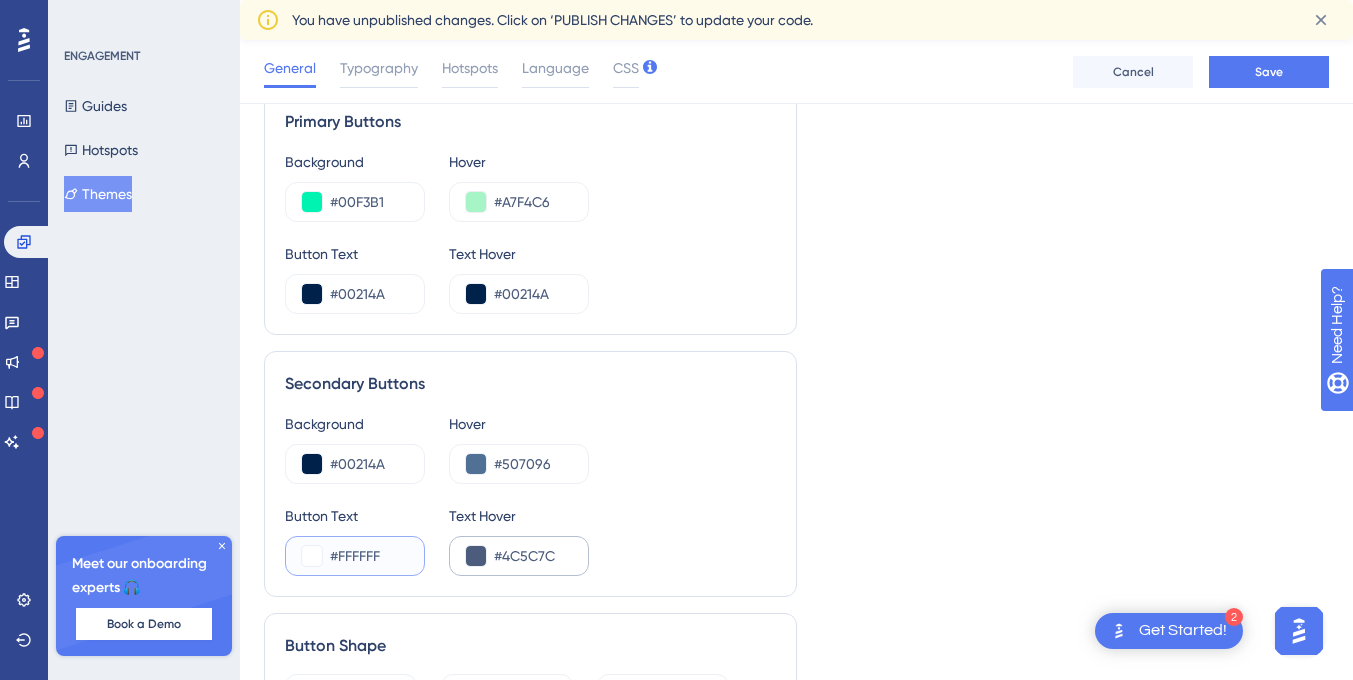 type on "#FFFFFF" 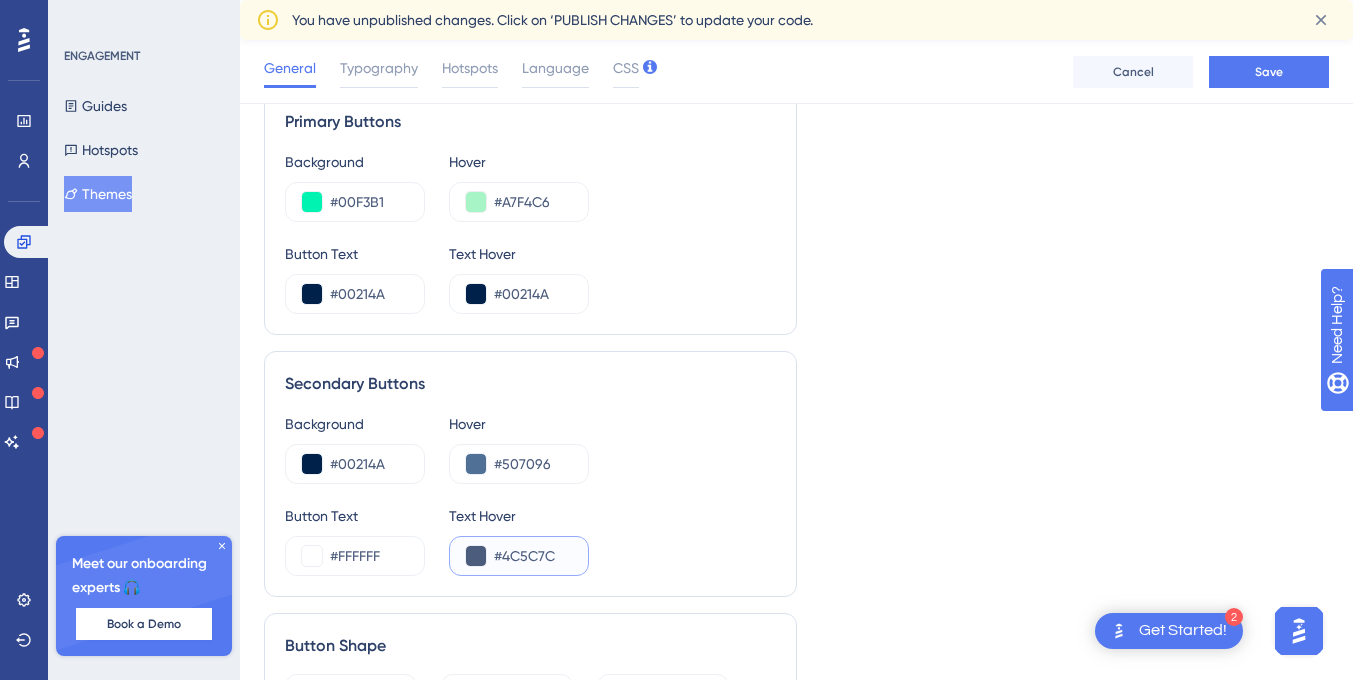 click on "#4C5C7C" at bounding box center [533, 556] 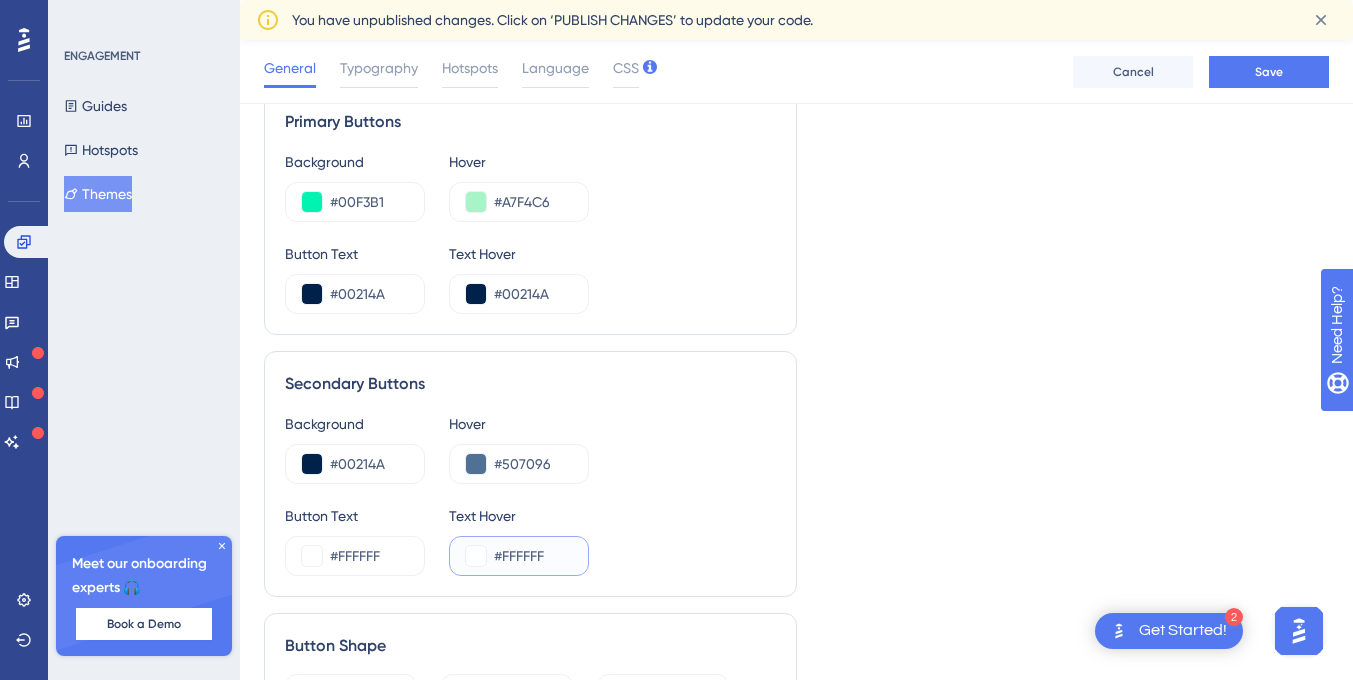 type on "#FFFFFF" 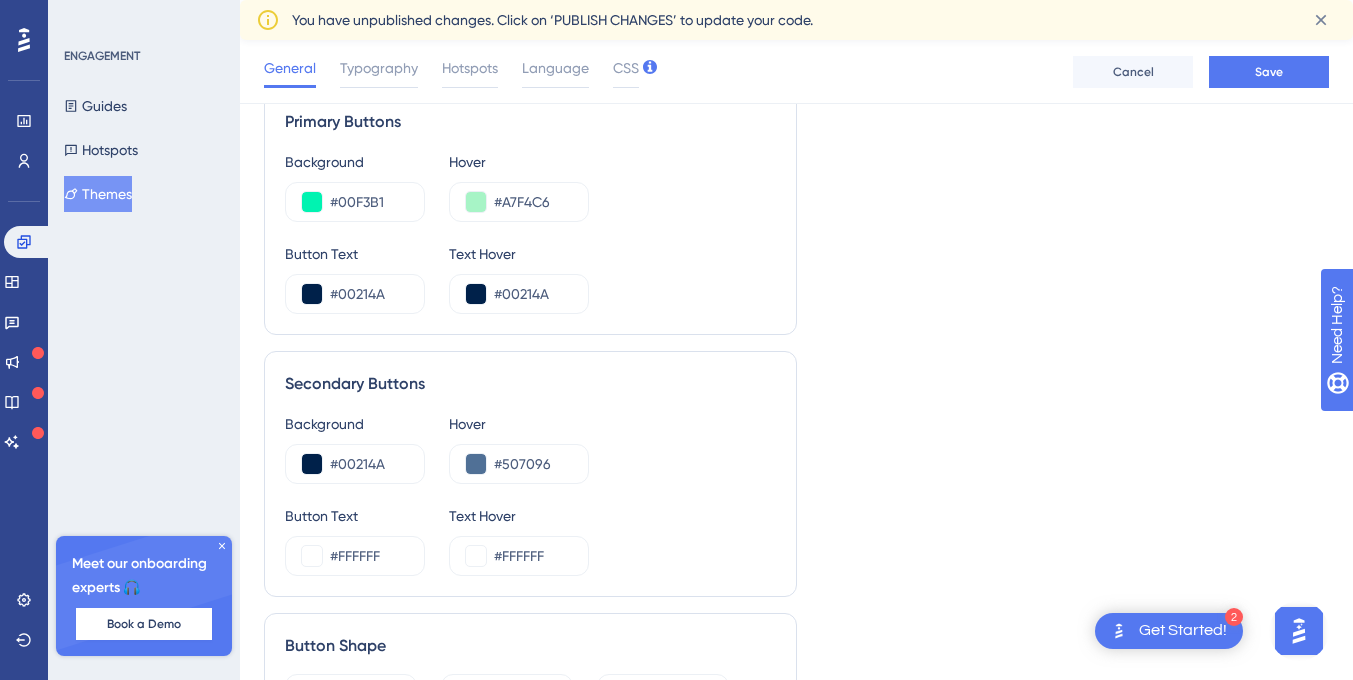 click on "Button Text #FFFFFF Text Hover #FFFFFF" at bounding box center [530, 540] 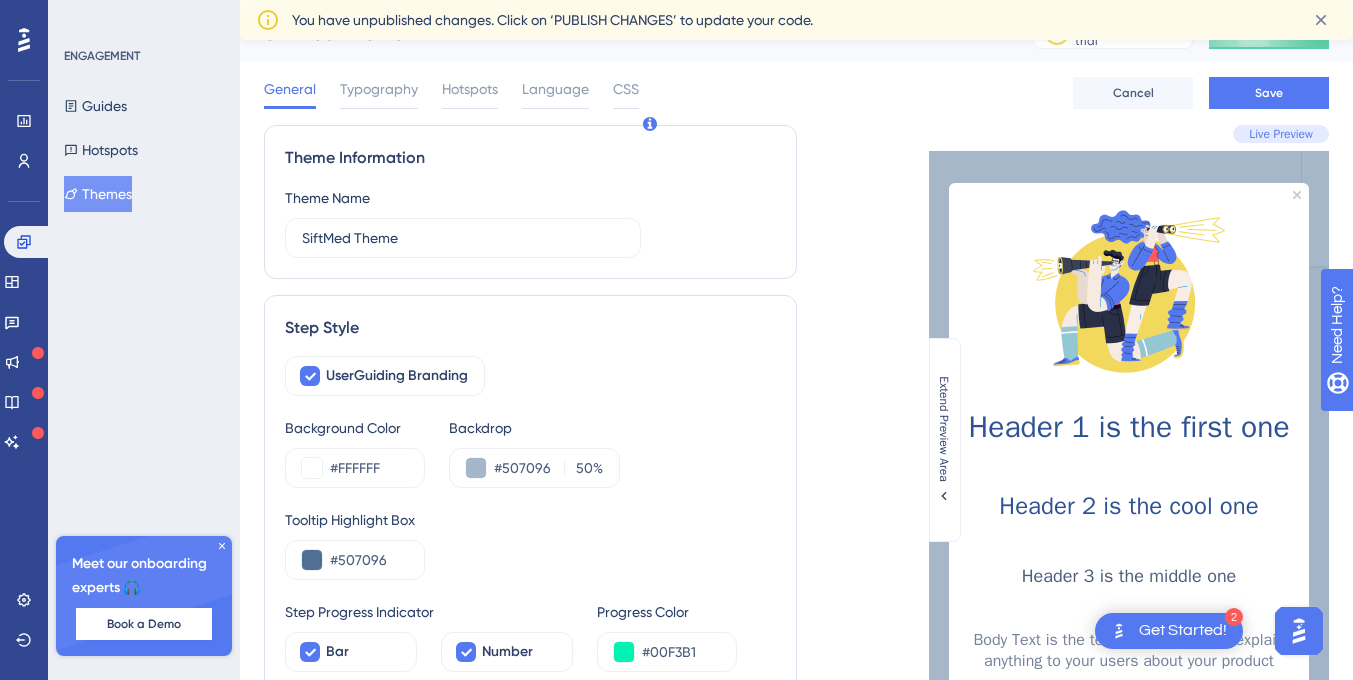 scroll, scrollTop: 0, scrollLeft: 0, axis: both 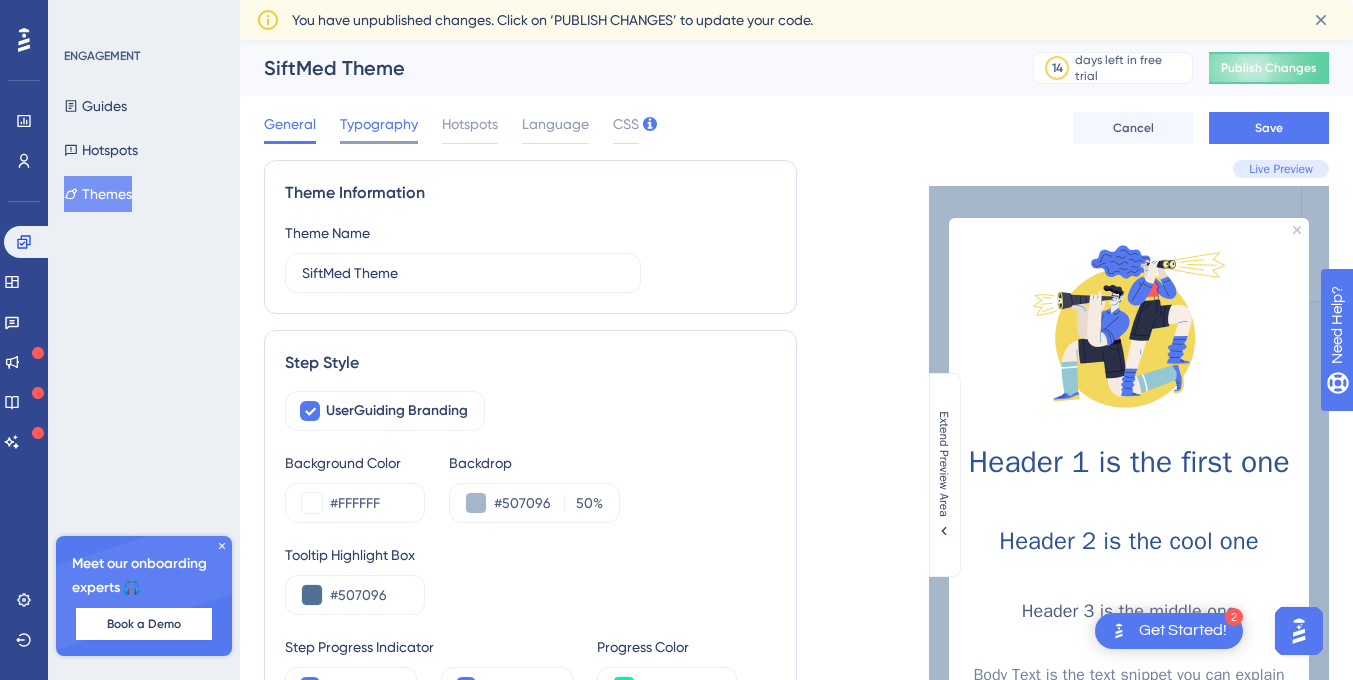 click on "Typography" at bounding box center (379, 124) 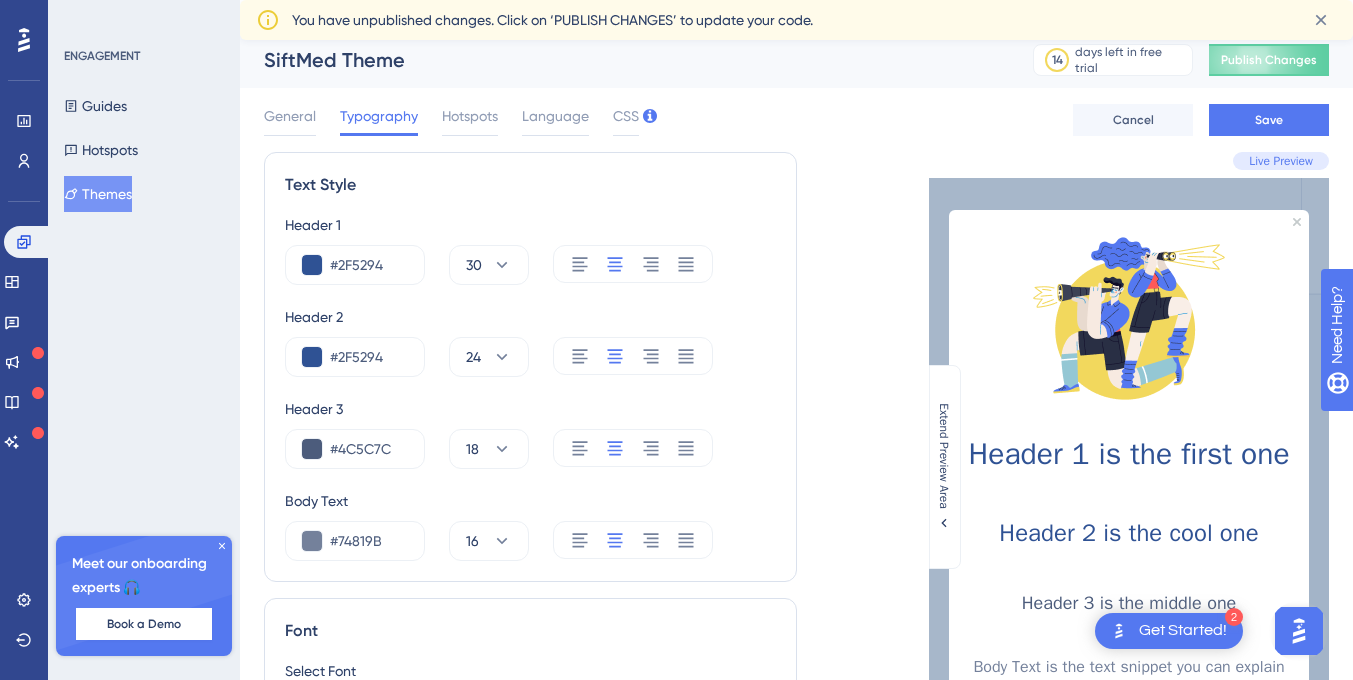 scroll, scrollTop: 12, scrollLeft: 0, axis: vertical 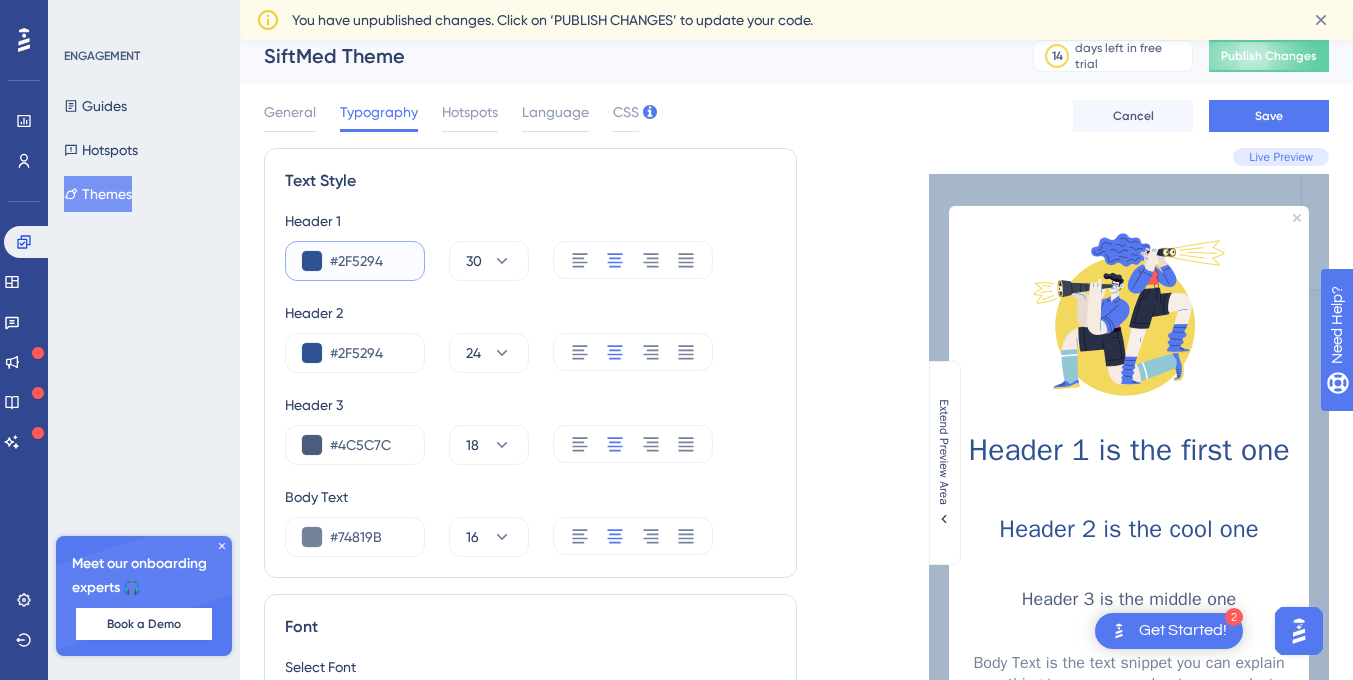 click on "#2F5294" at bounding box center [369, 261] 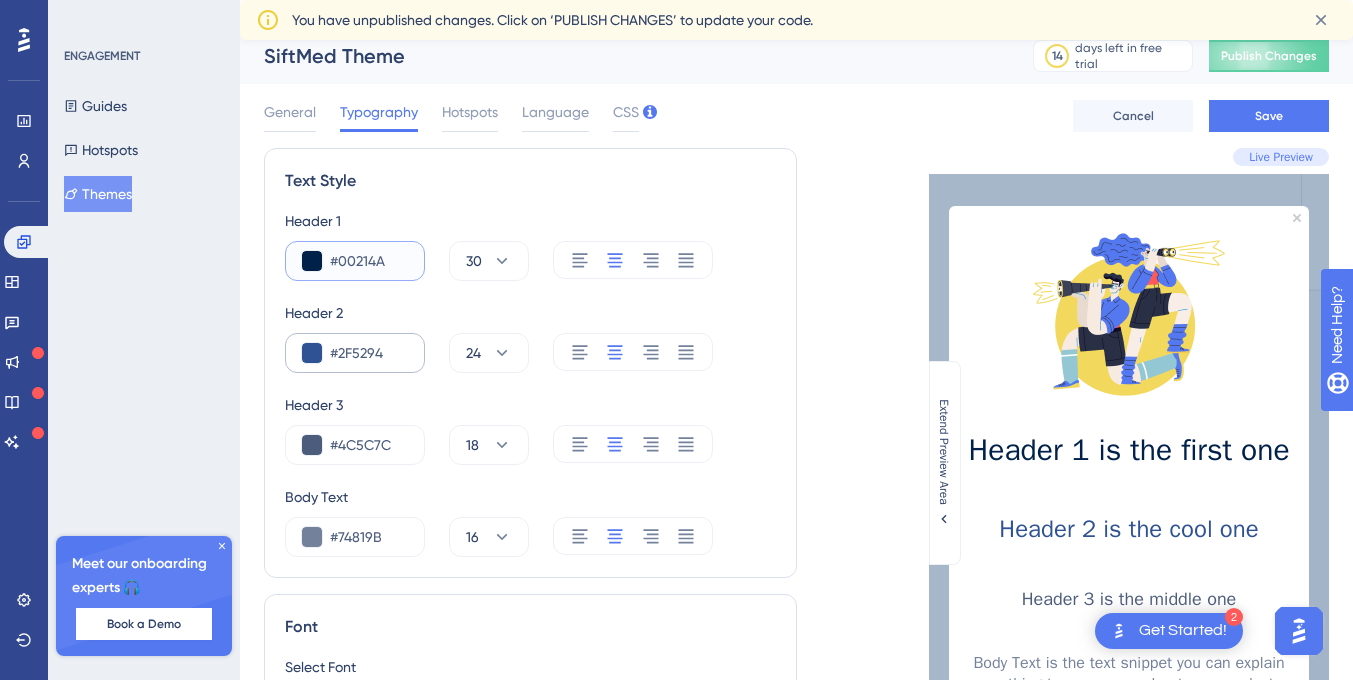 type on "#00214A" 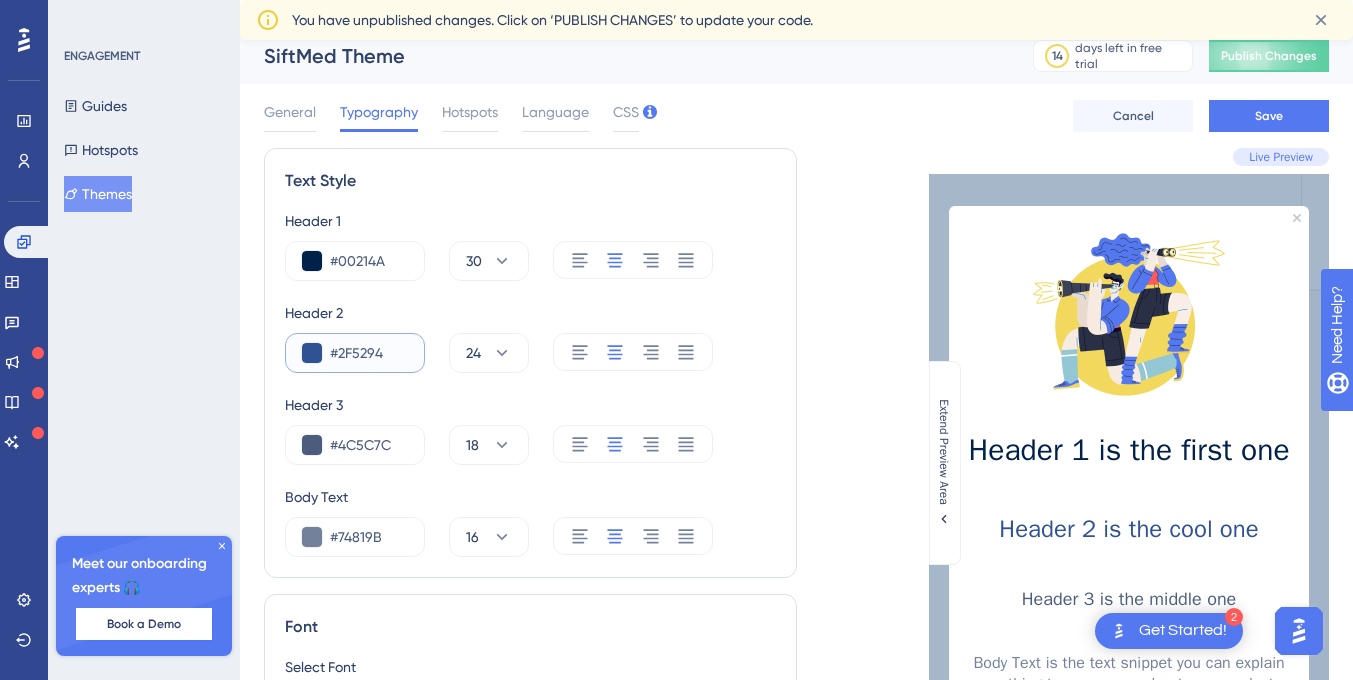 click on "#2F5294" at bounding box center (369, 353) 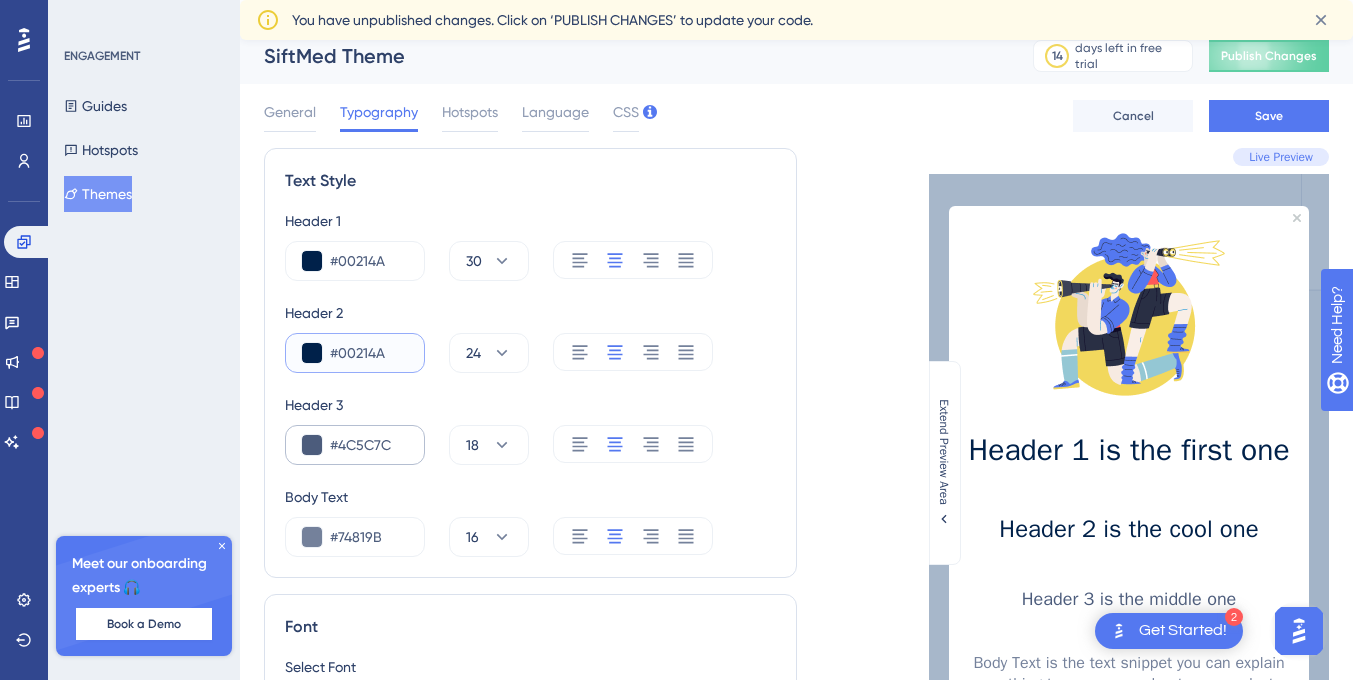 type on "#00214A" 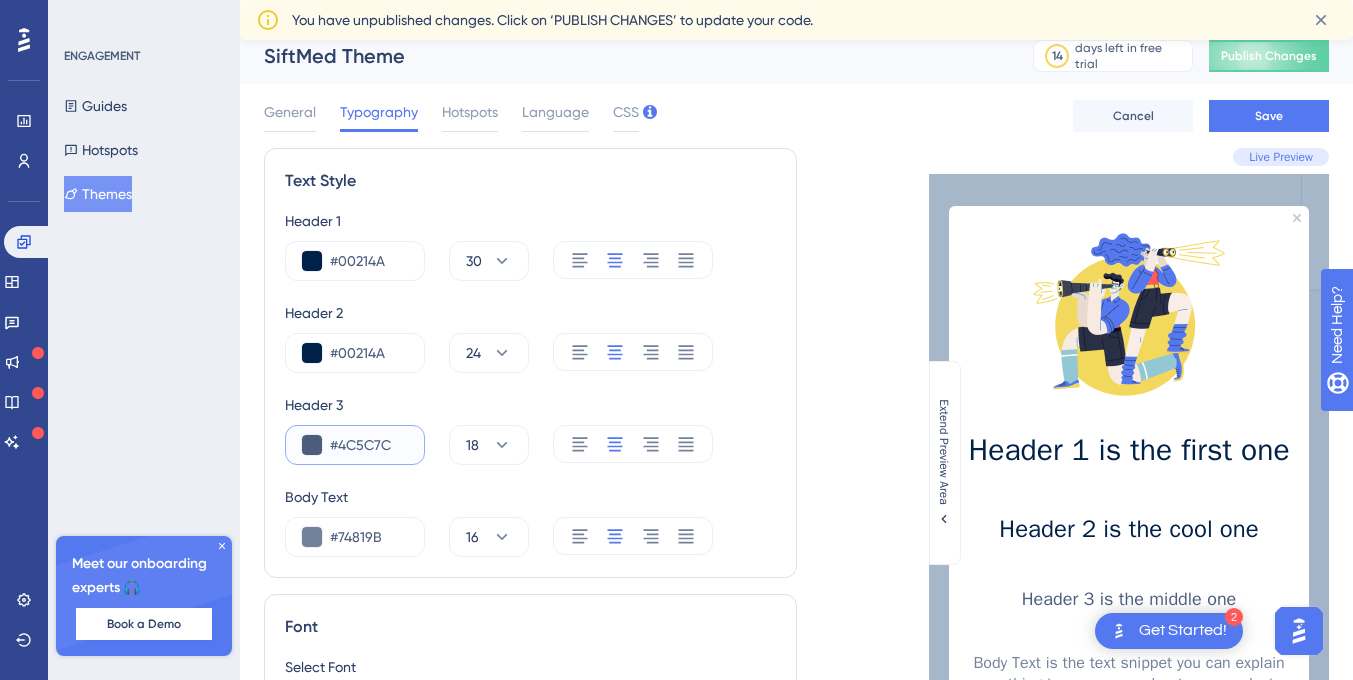 click on "#4C5C7C" at bounding box center [369, 445] 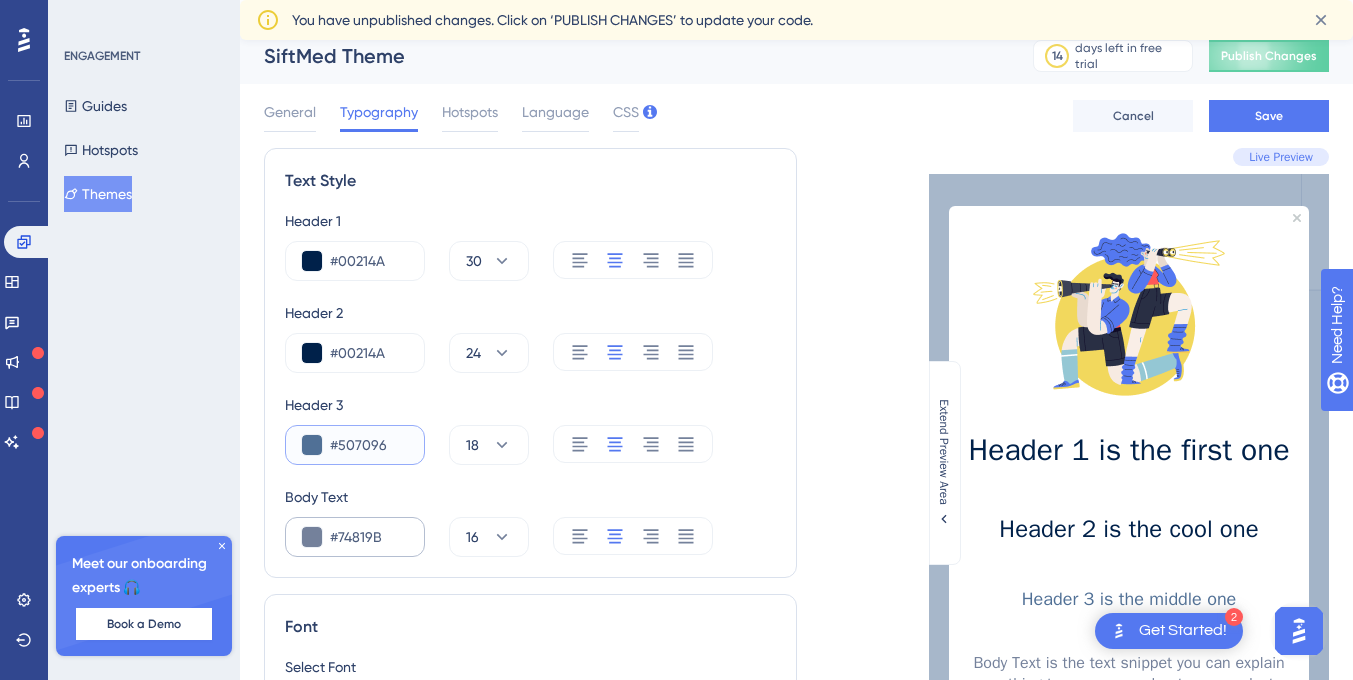 type on "#507096" 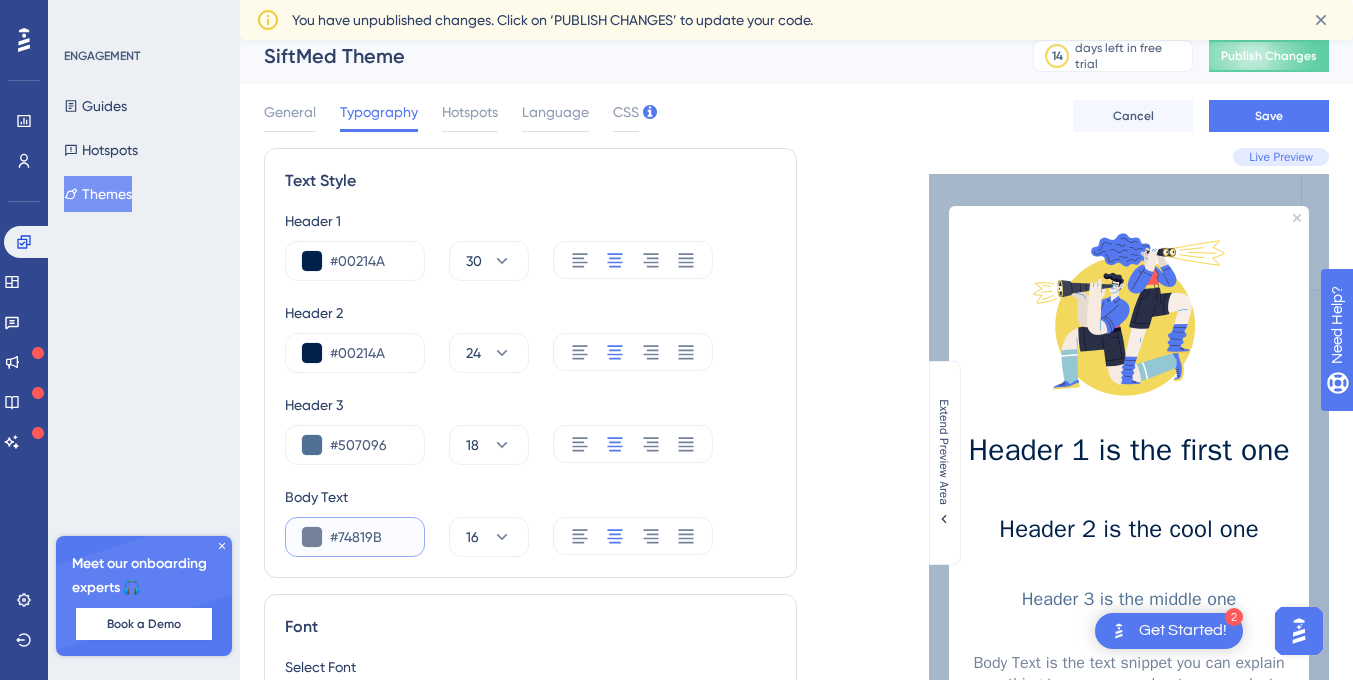 click on "#74819B" at bounding box center (369, 537) 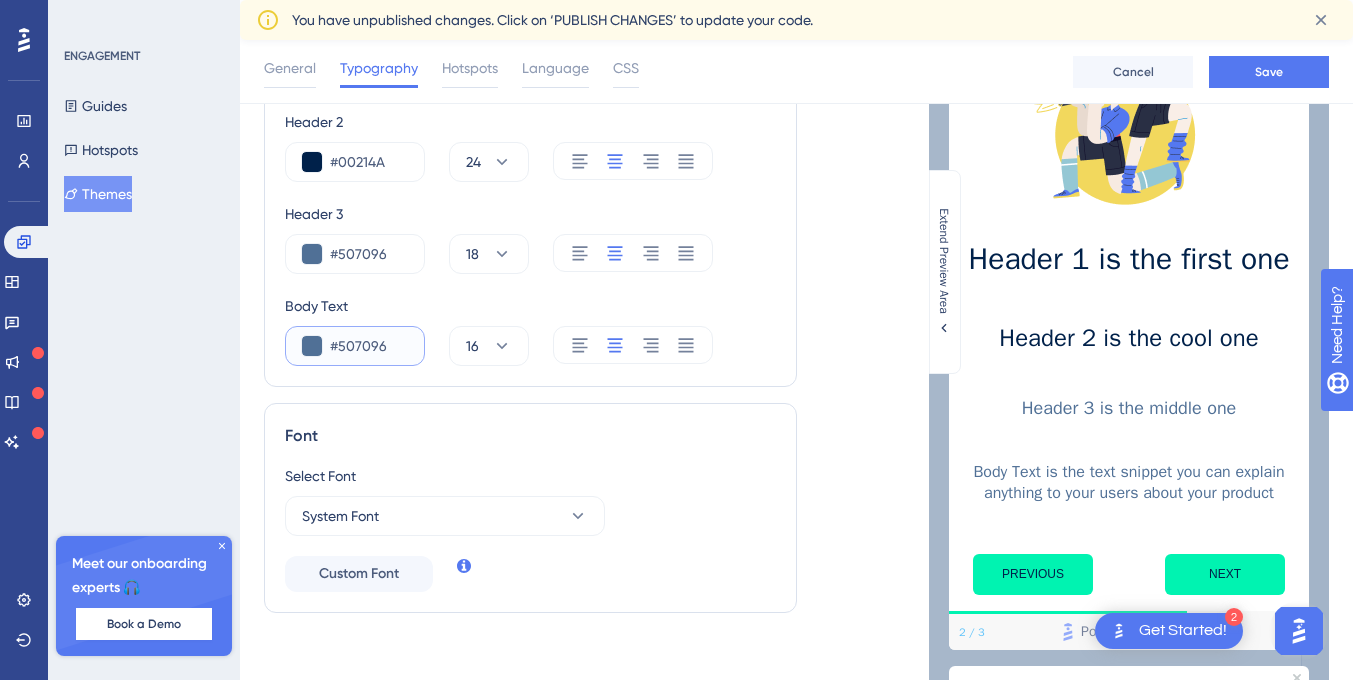 scroll, scrollTop: 260, scrollLeft: 0, axis: vertical 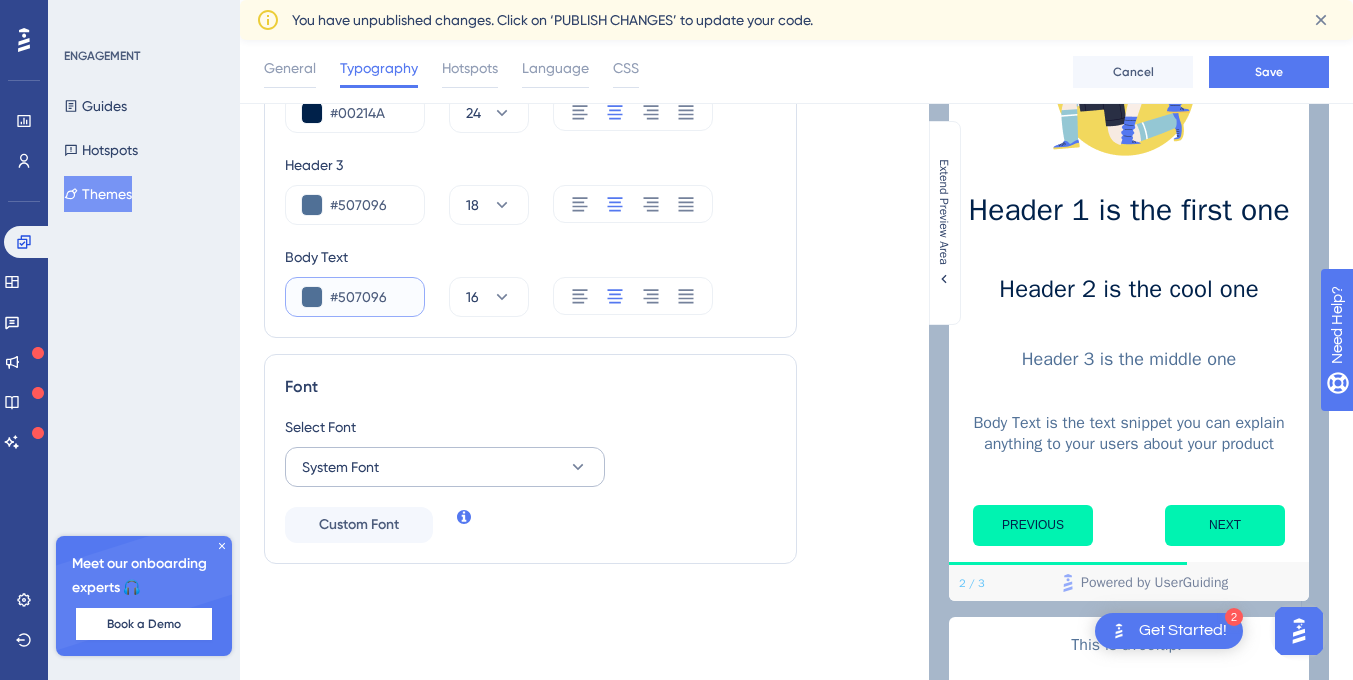 type on "#507096" 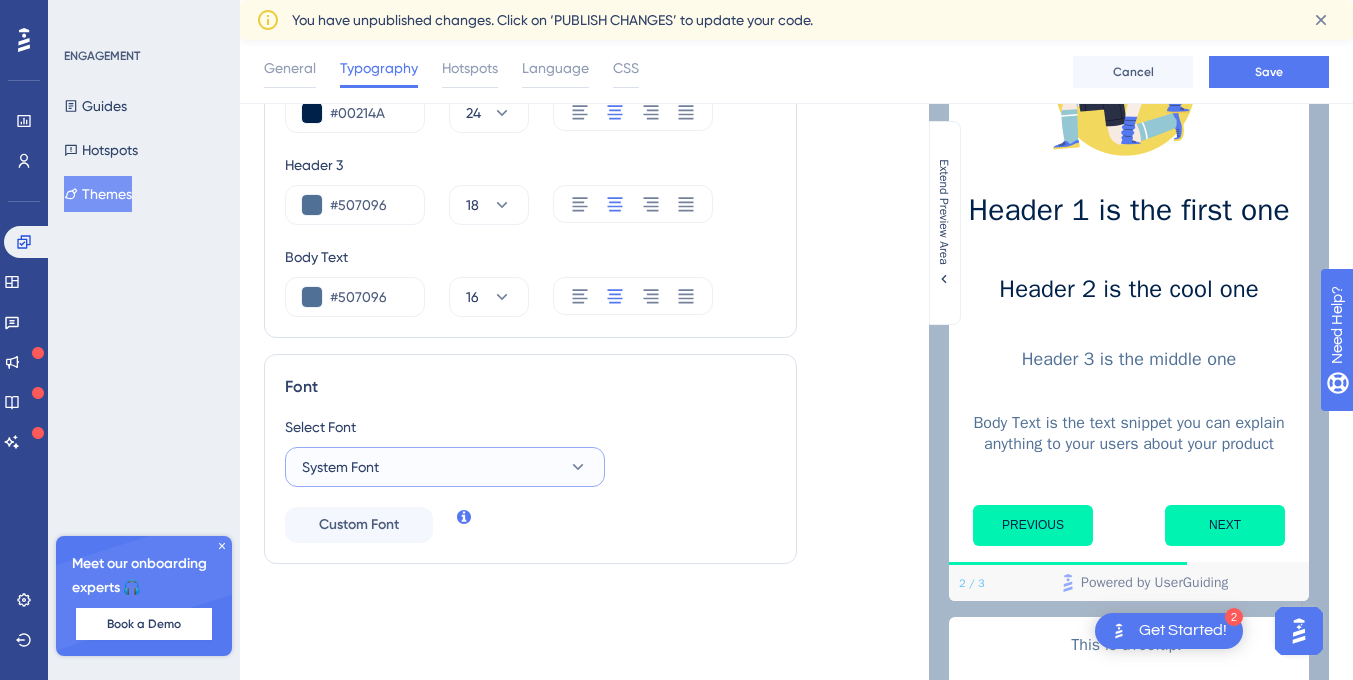 click on "System Font" at bounding box center [445, 467] 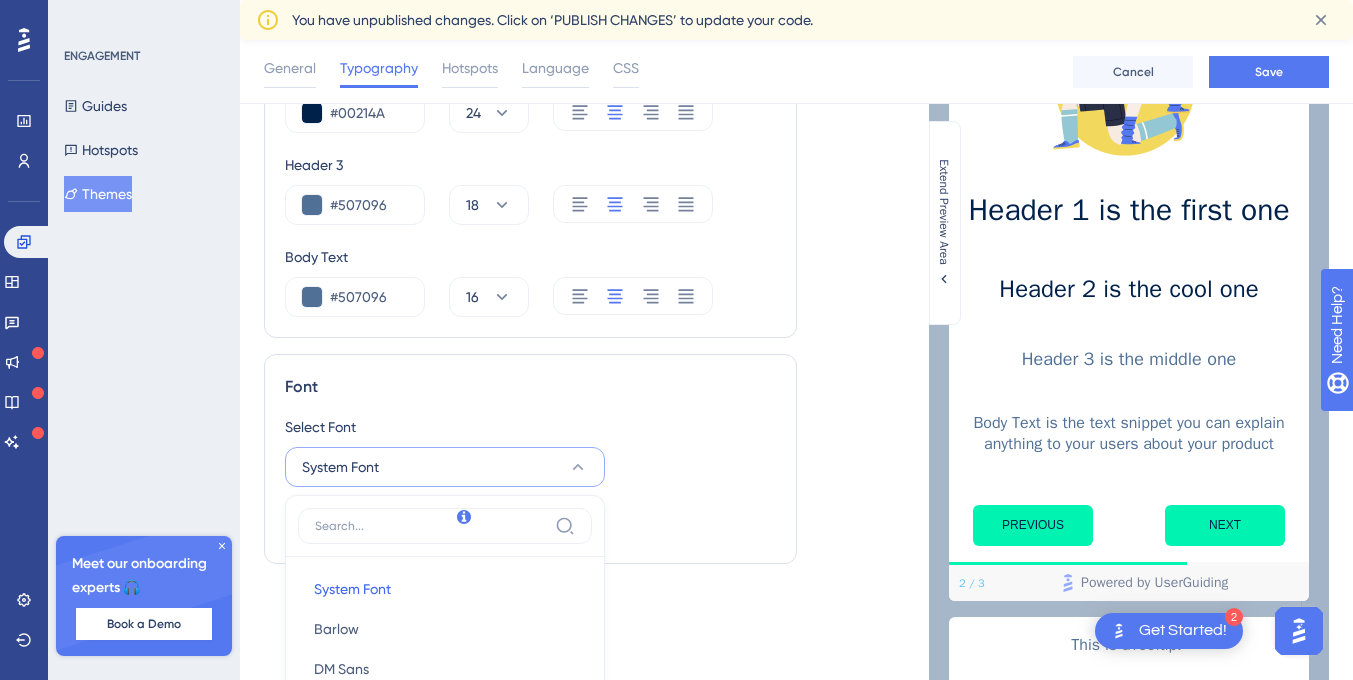 scroll, scrollTop: 612, scrollLeft: 0, axis: vertical 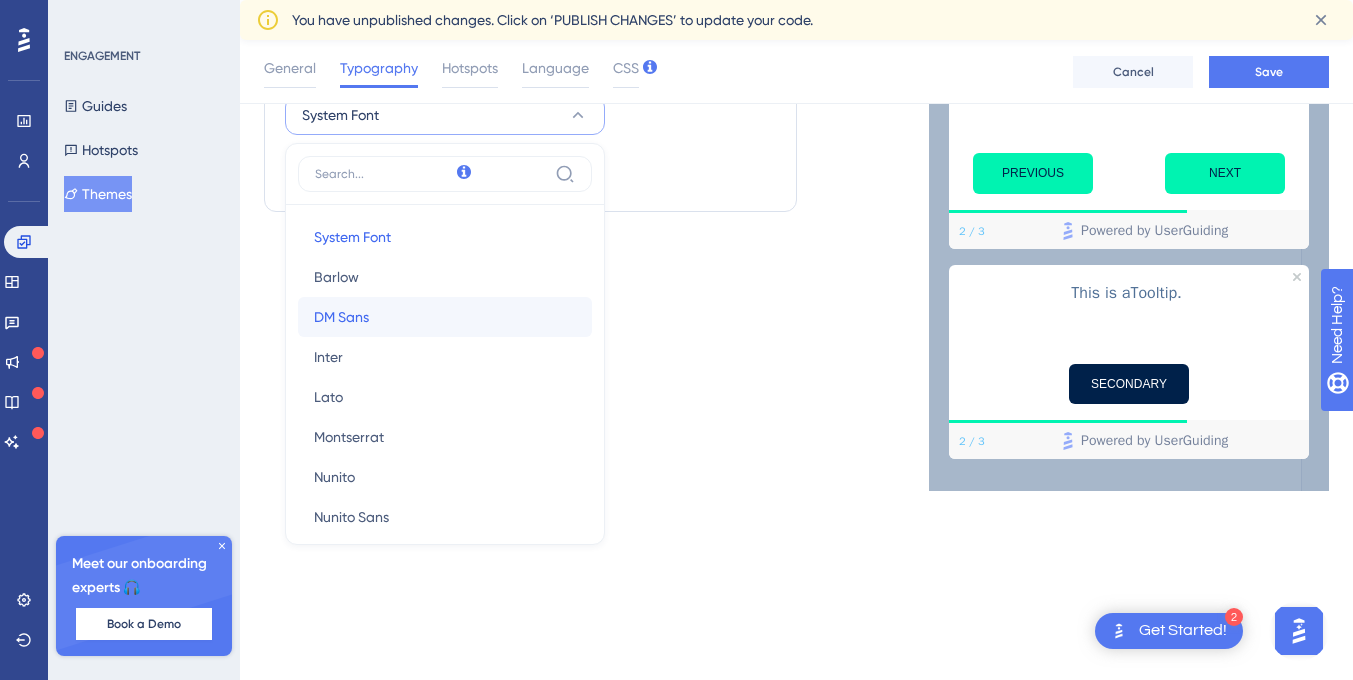 click on "DM Sans" at bounding box center (341, 317) 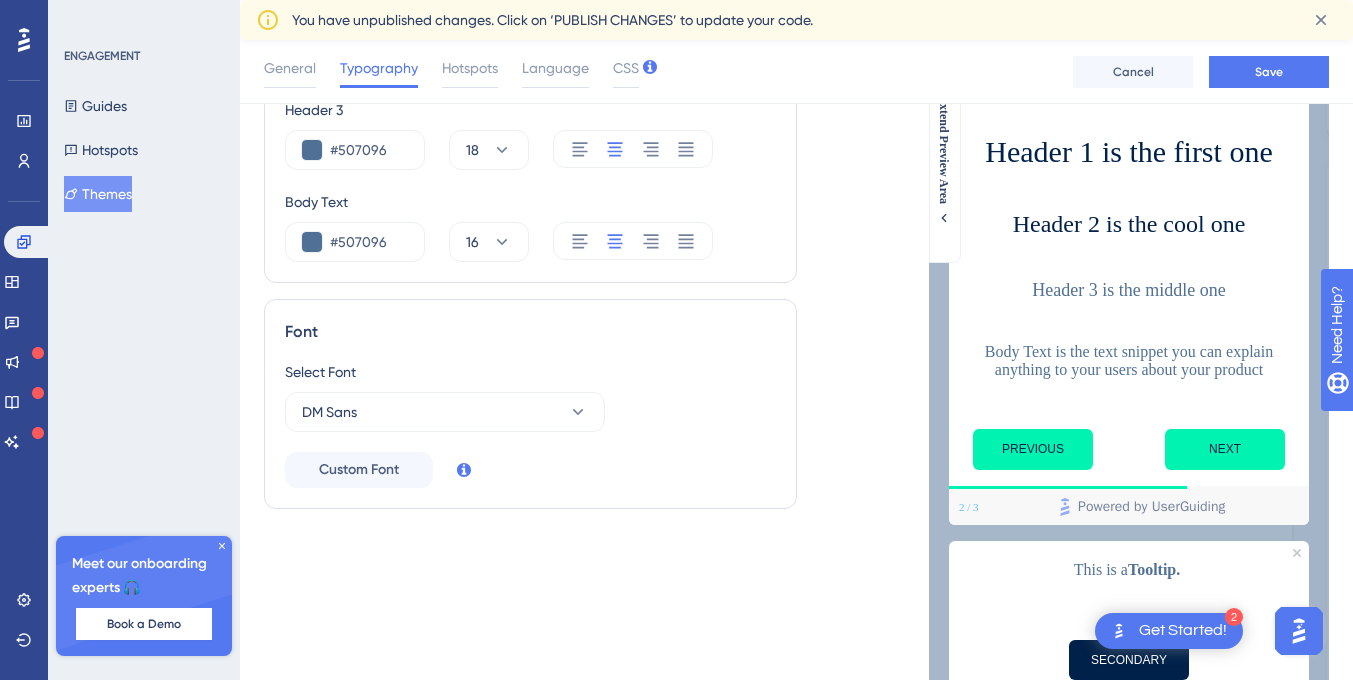 scroll, scrollTop: 311, scrollLeft: 0, axis: vertical 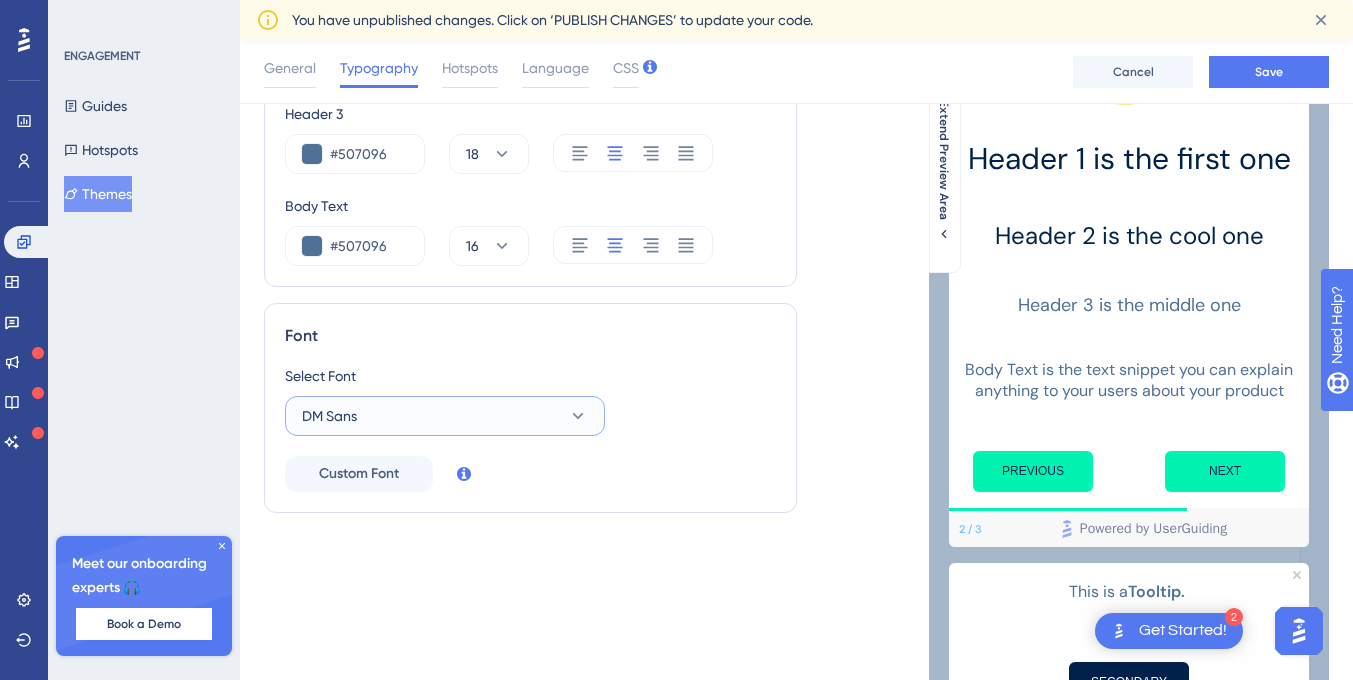 click on "DM Sans" at bounding box center (445, 416) 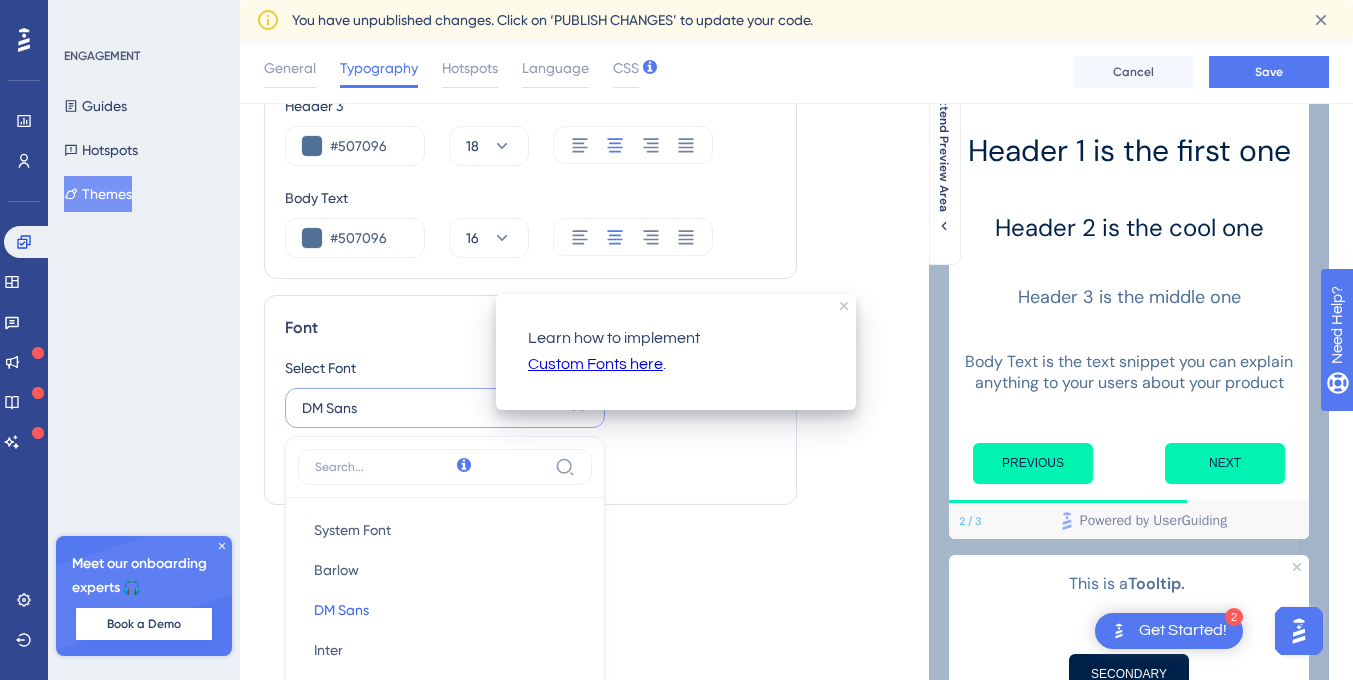 scroll, scrollTop: 320, scrollLeft: 0, axis: vertical 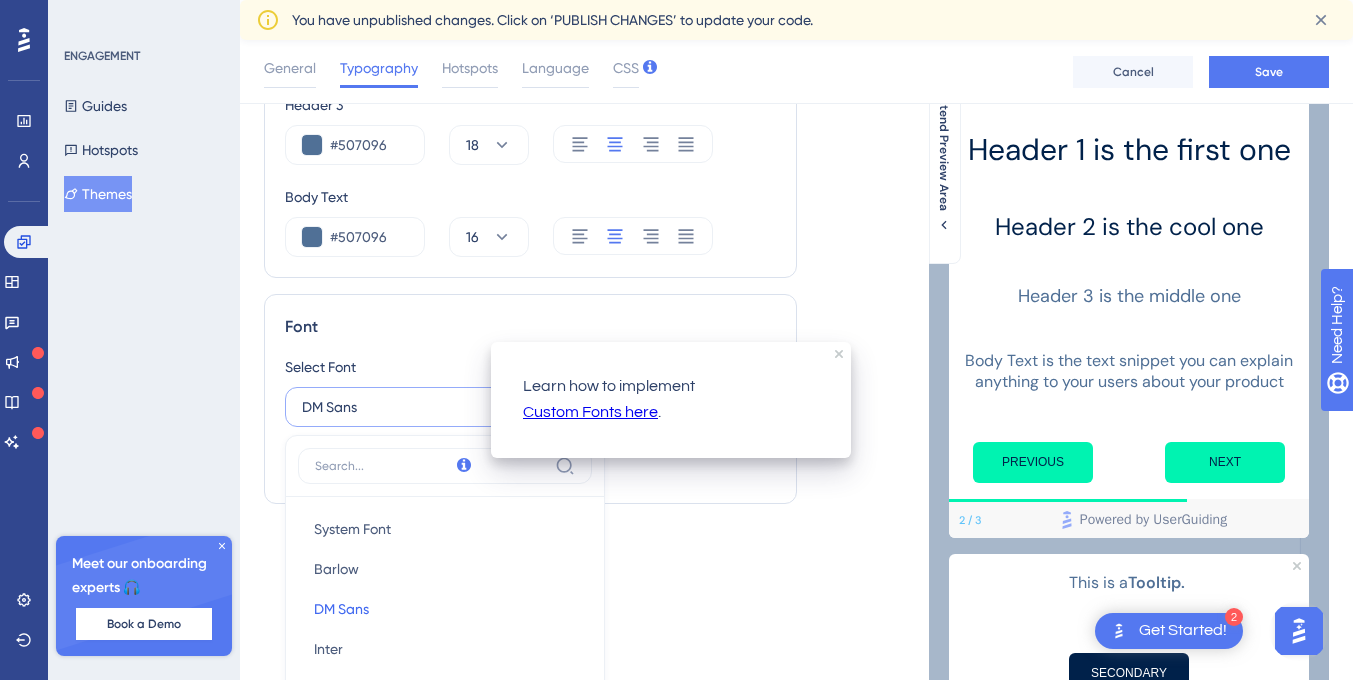 click on "Font Select Font DM Sans System Font System Font Barlow Barlow DM Sans DM Sans Inter Inter Lato Lato Montserrat Montserrat Nunito Nunito Nunito Sans Nunito Sans Open Sans Open Sans Poppins Poppins Quicksand Quicksand Raleway Raleway Roboto Roboto Rubik Rubik Source Sans Pro Source Sans Pro Custom Font" at bounding box center [530, 407] 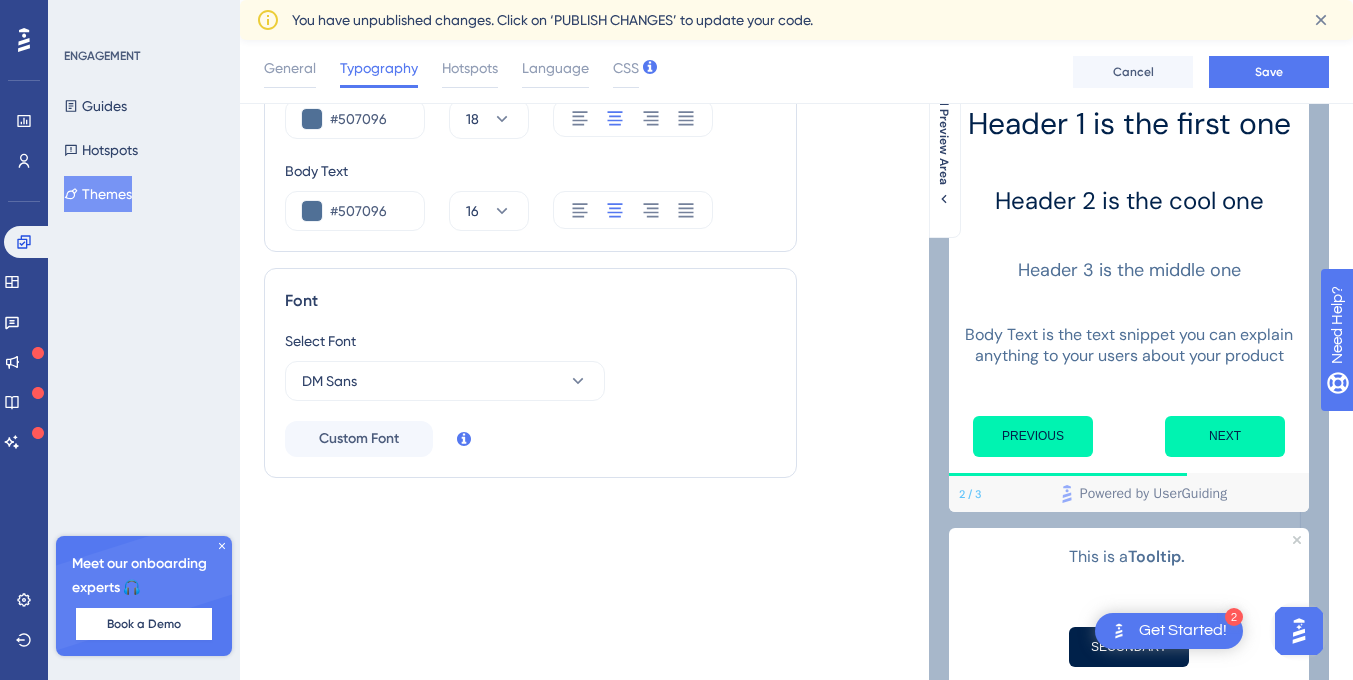 scroll, scrollTop: 0, scrollLeft: 0, axis: both 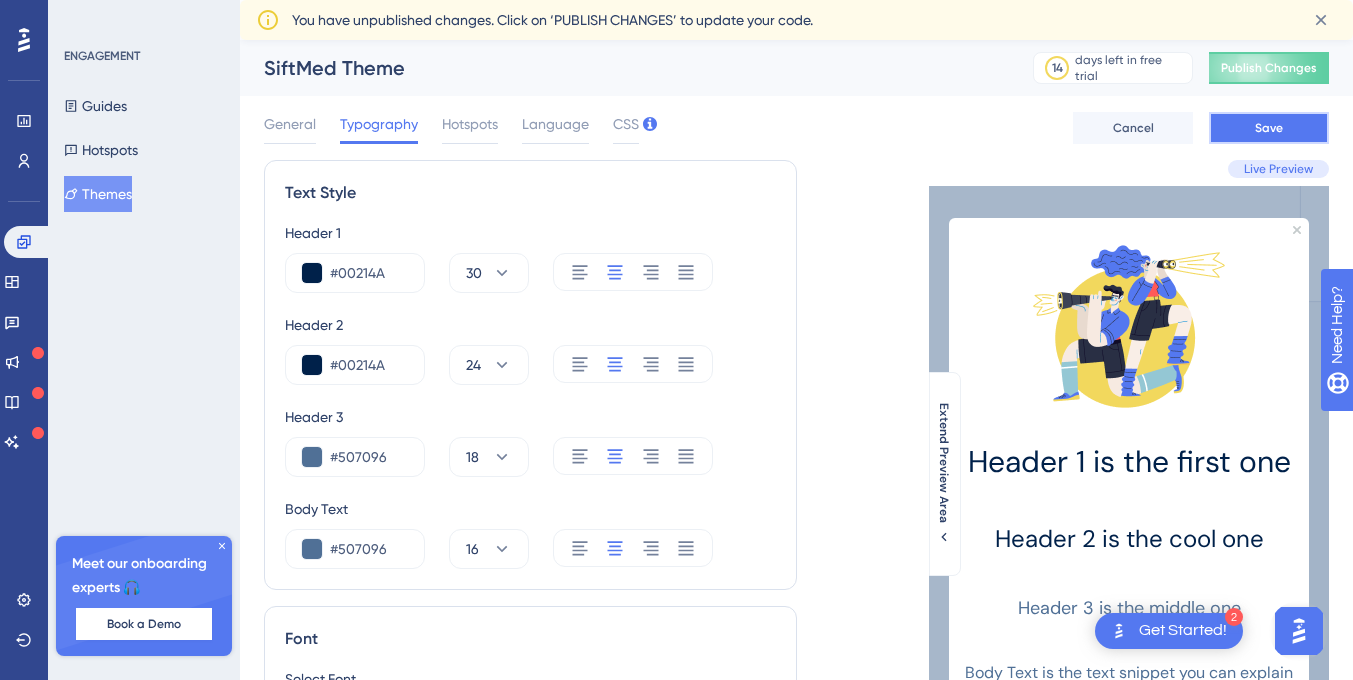 click on "Save" at bounding box center [1269, 128] 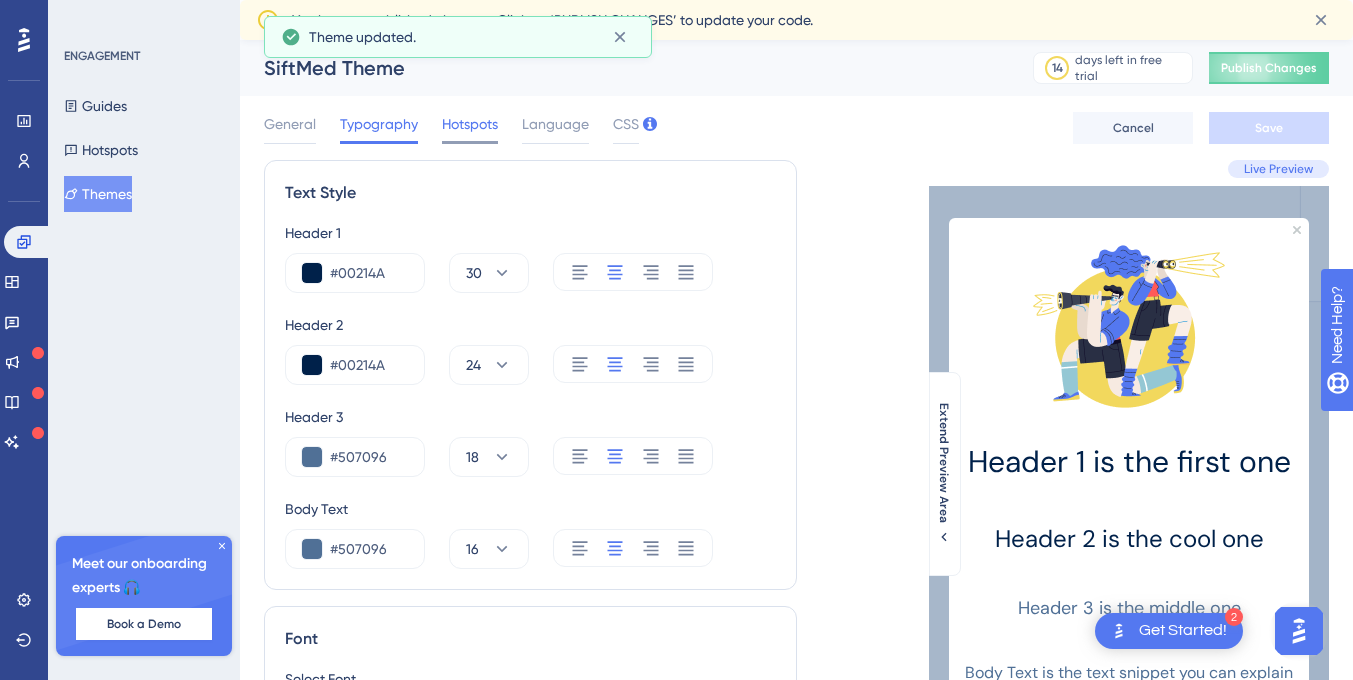click on "Hotspots" at bounding box center [470, 124] 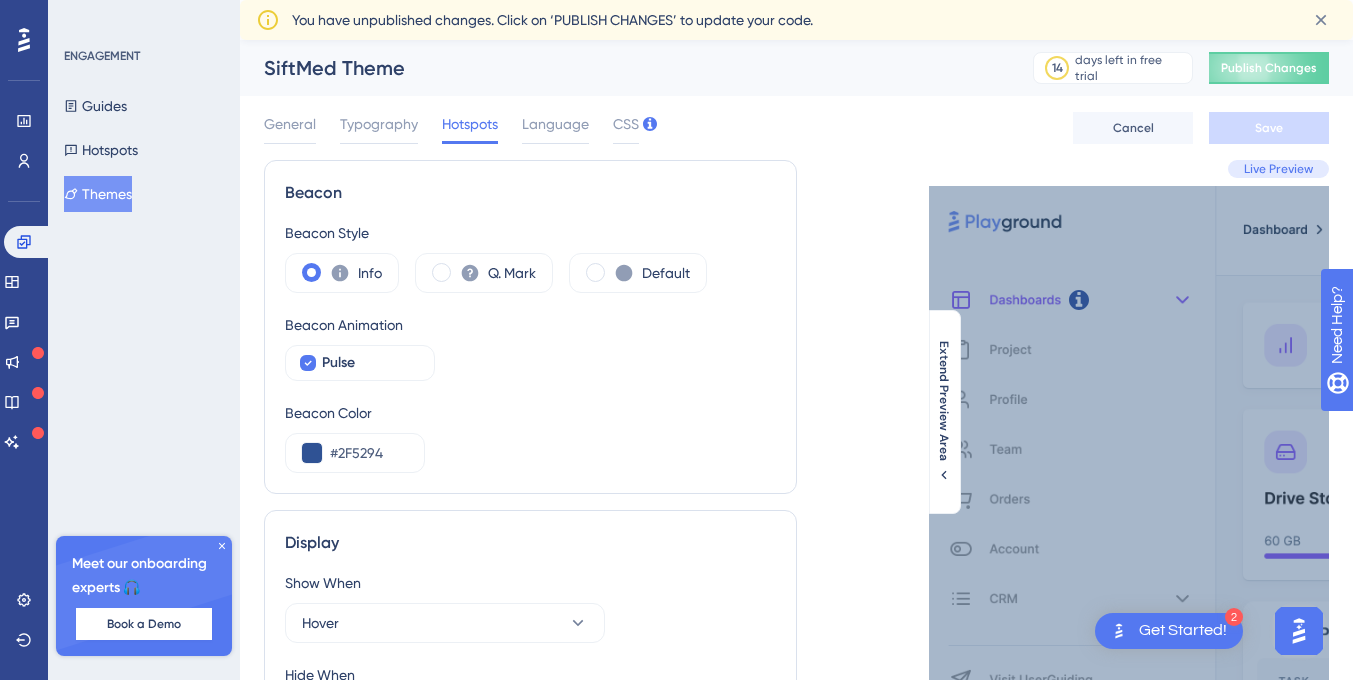 scroll, scrollTop: 11, scrollLeft: 0, axis: vertical 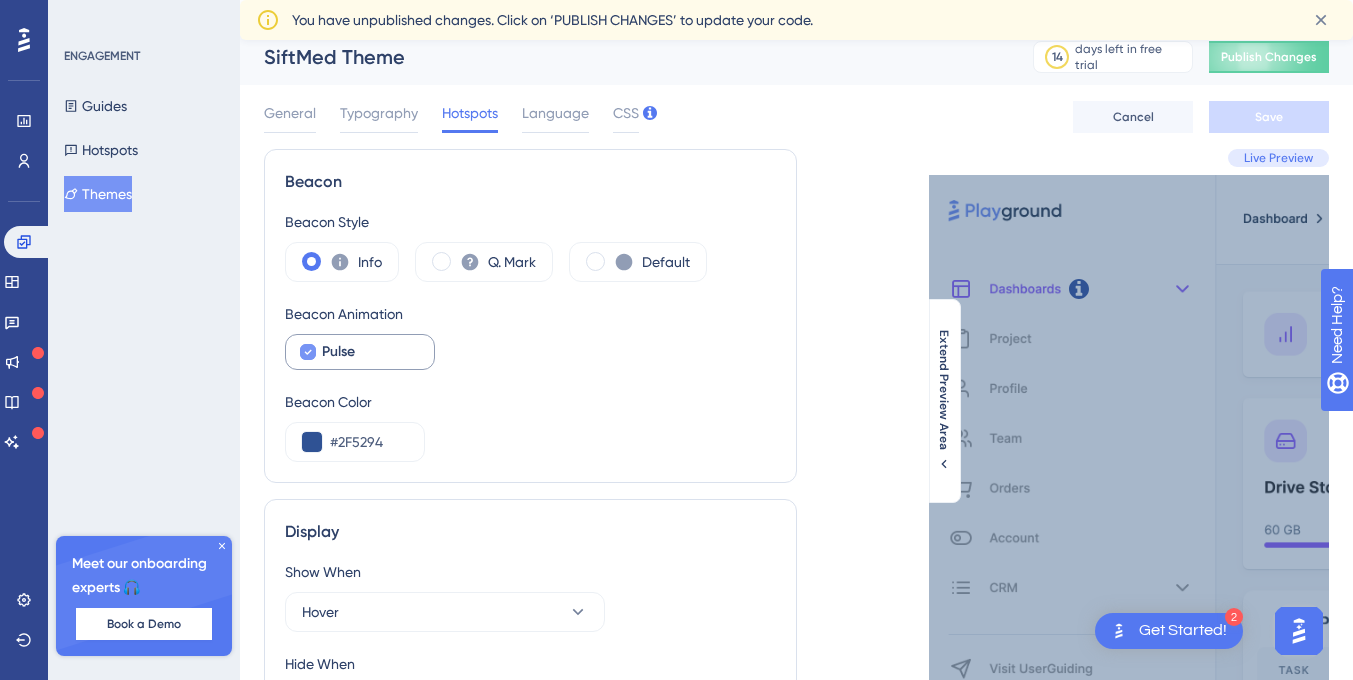 click on "Pulse" at bounding box center (360, 352) 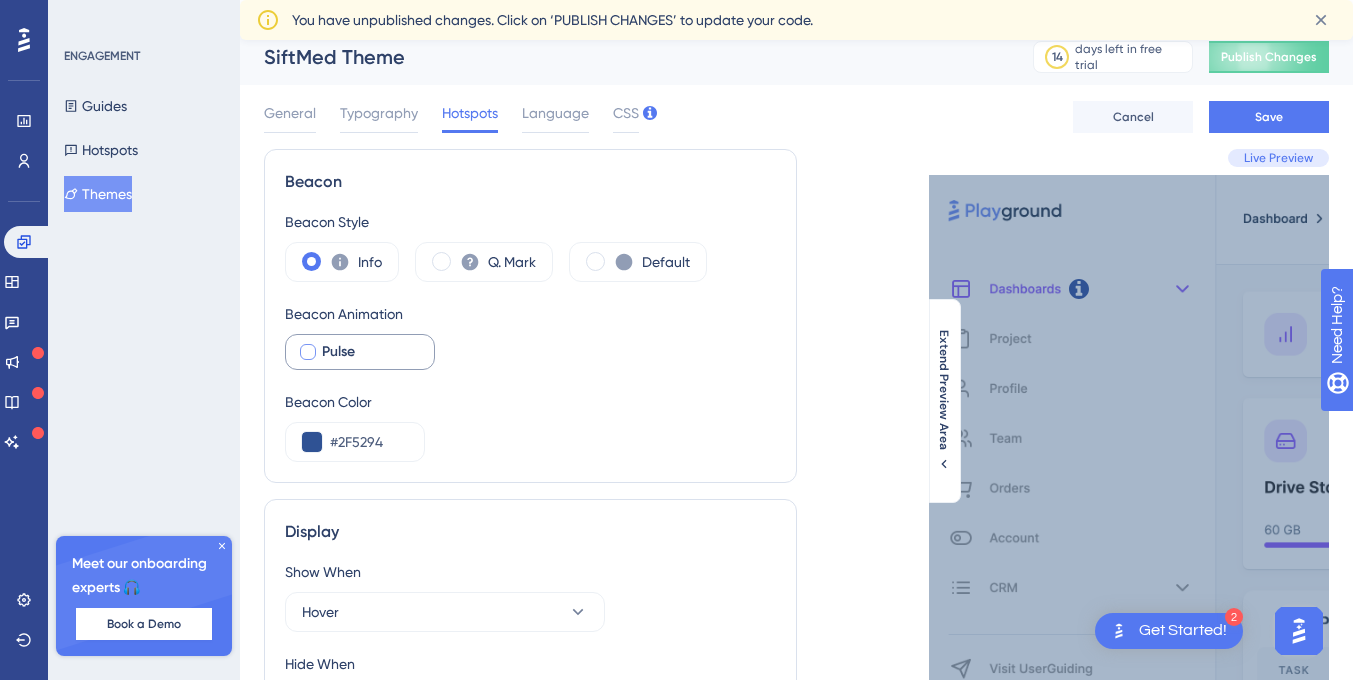 click on "Pulse" at bounding box center (370, 352) 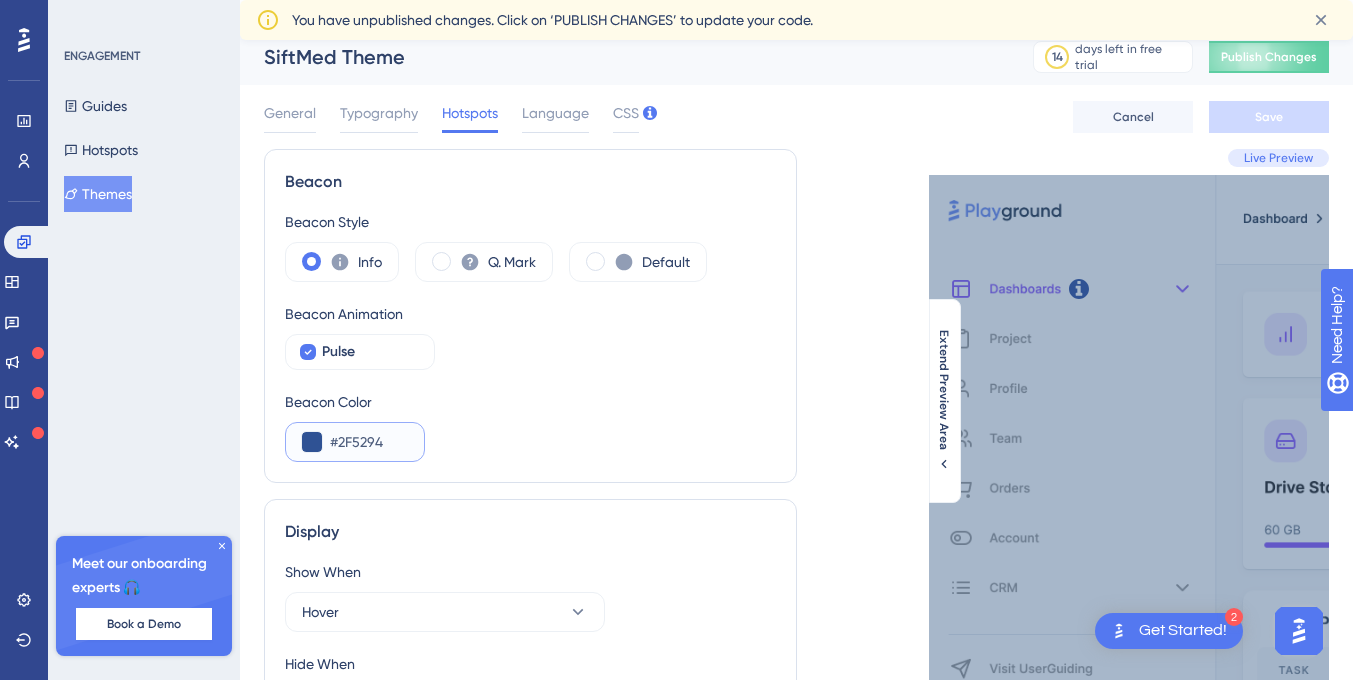 click on "#2F5294" at bounding box center [369, 442] 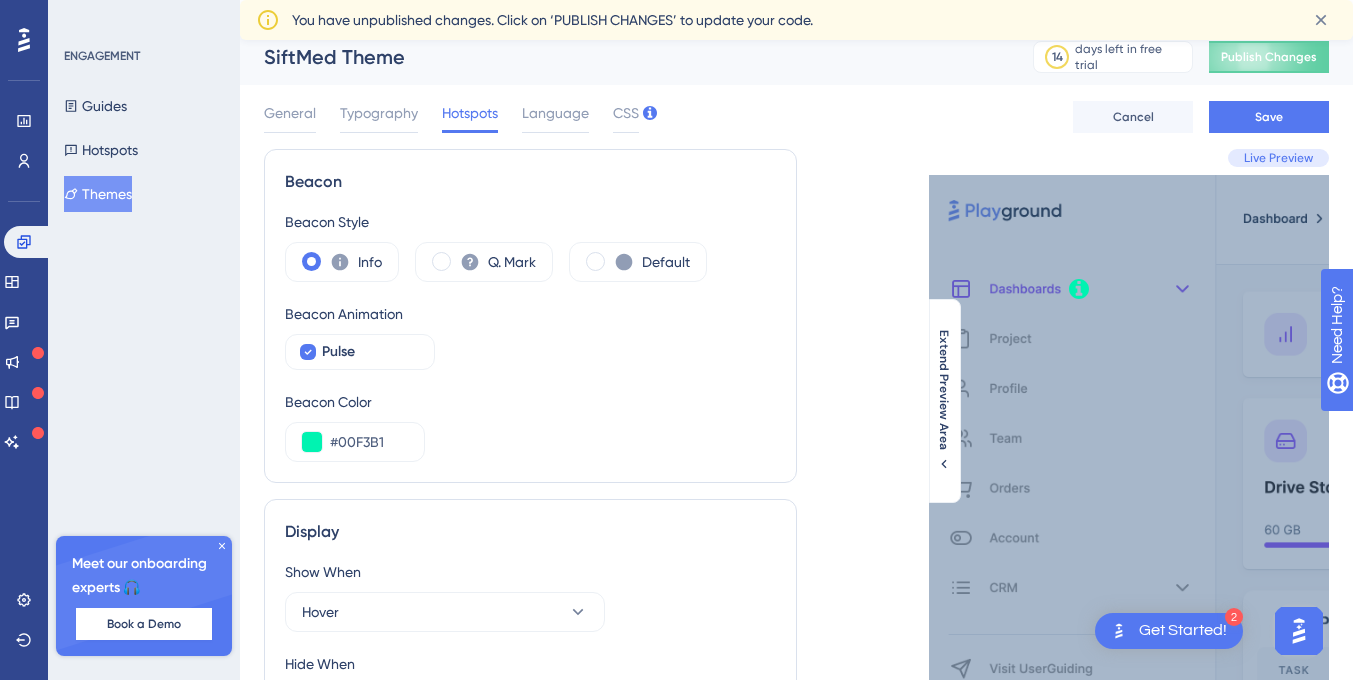 click on "Beacon Color #00F3B1" at bounding box center (530, 426) 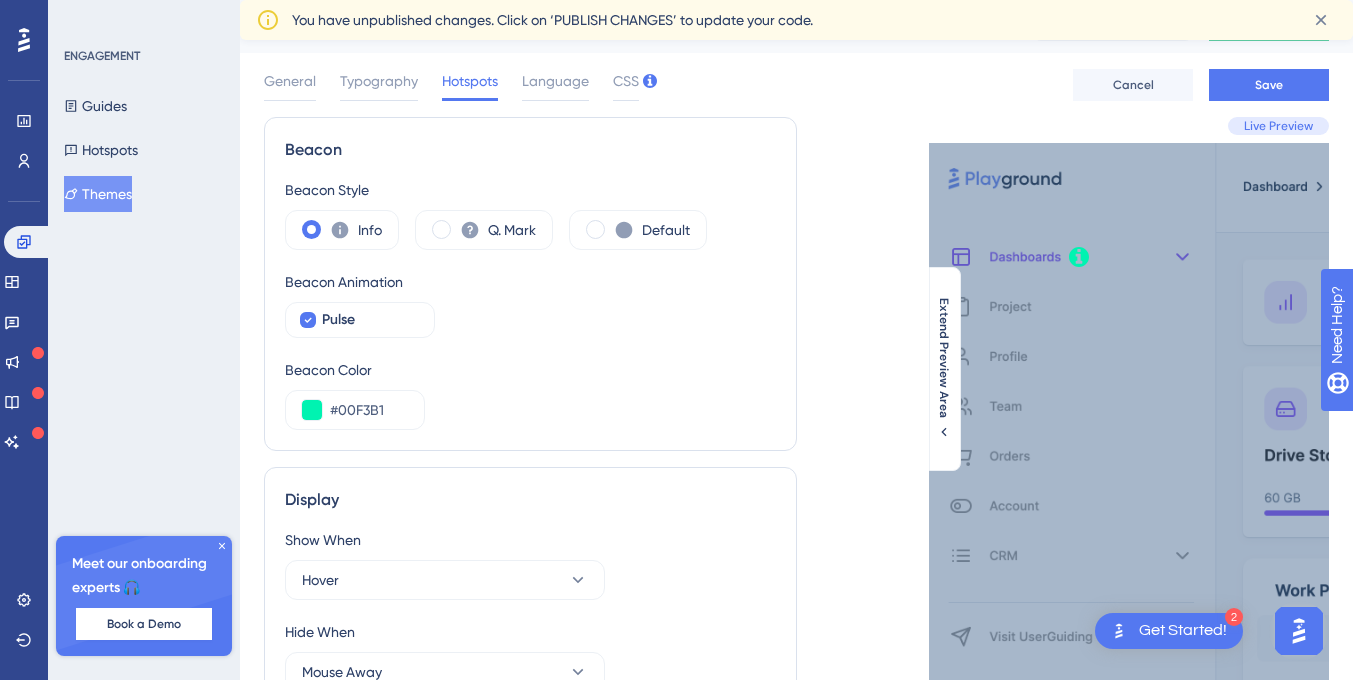 scroll, scrollTop: 71, scrollLeft: 0, axis: vertical 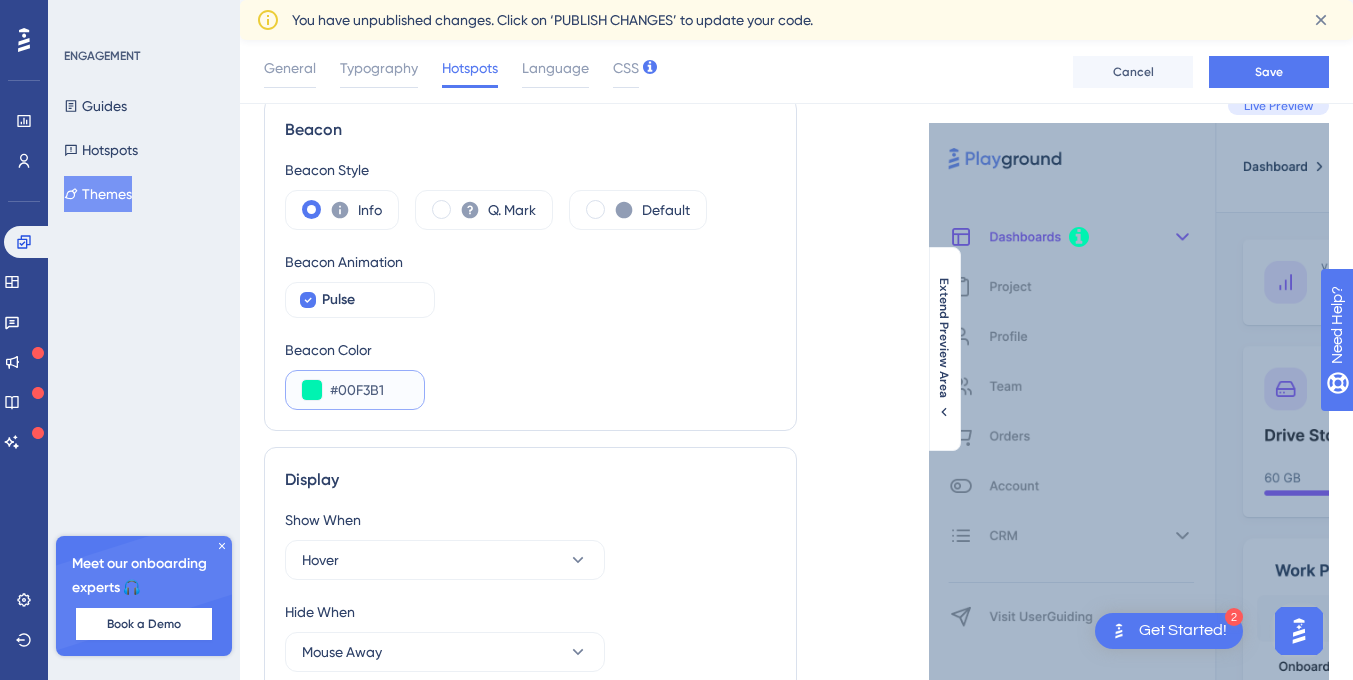 click on "#00F3B1" at bounding box center [369, 390] 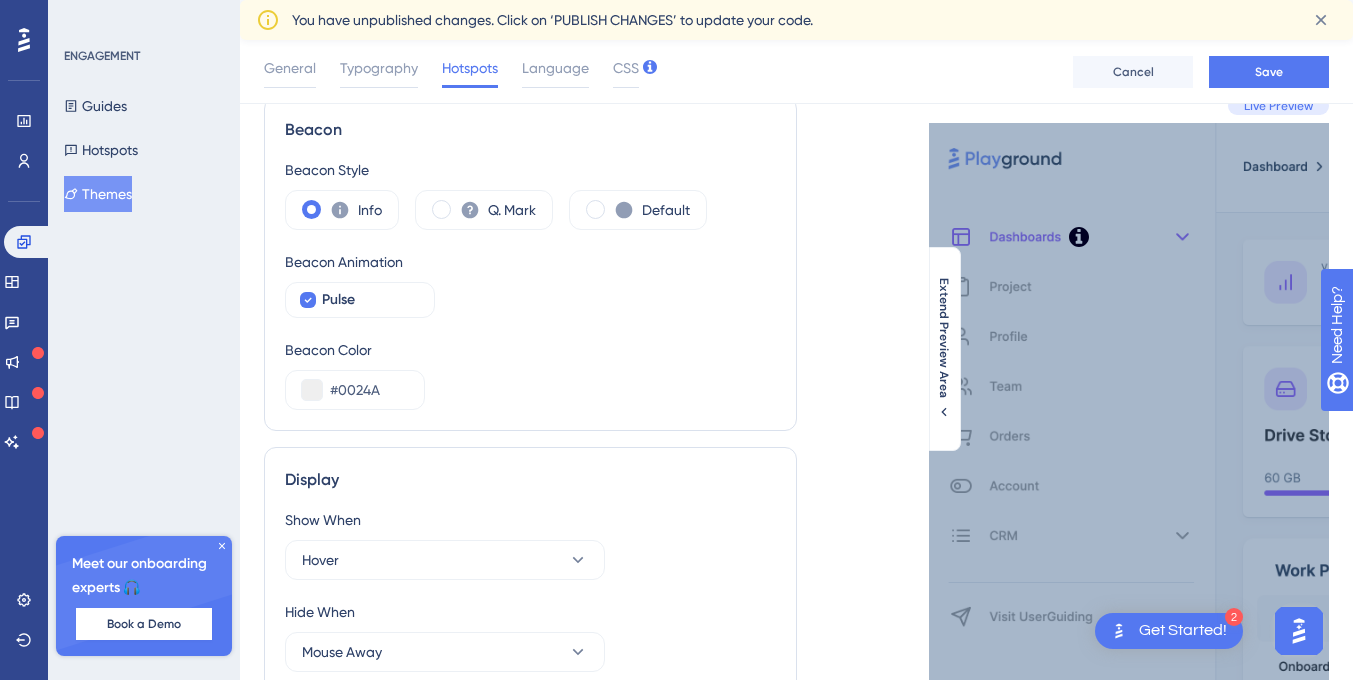 click on "Beacon Color #0024A" at bounding box center (530, 374) 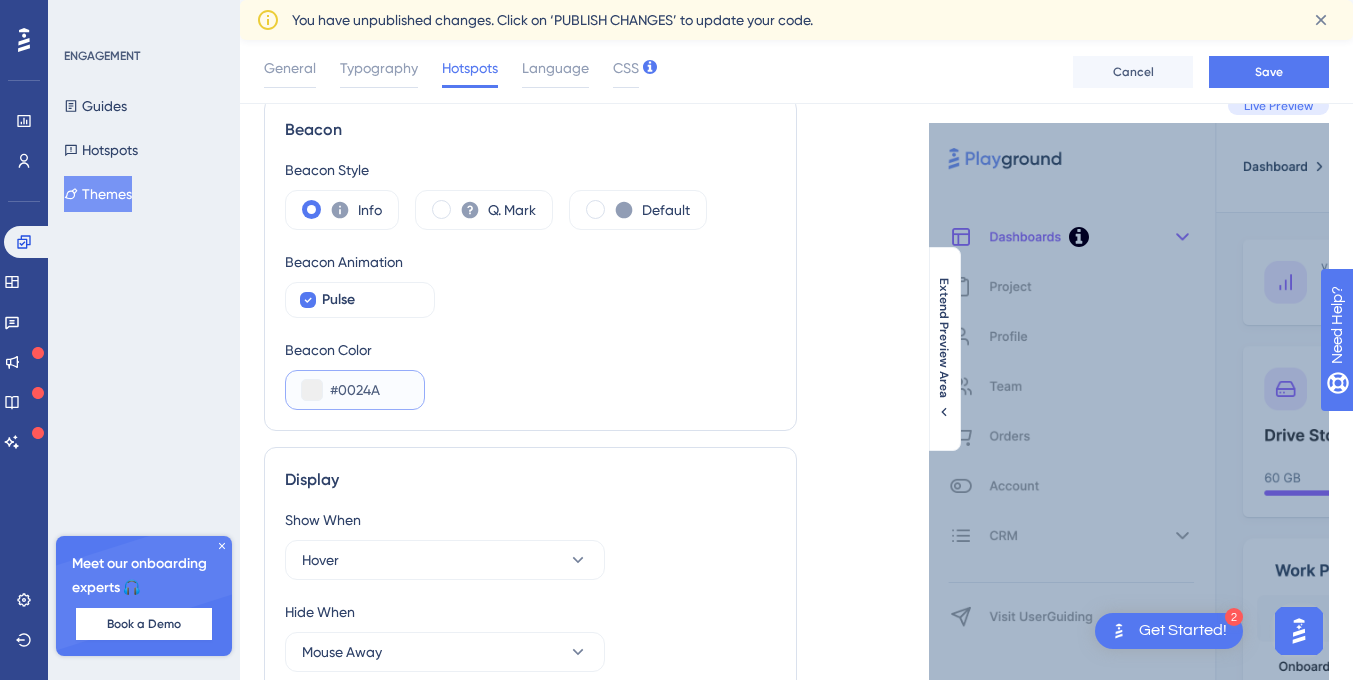 click on "#0024A" at bounding box center [369, 390] 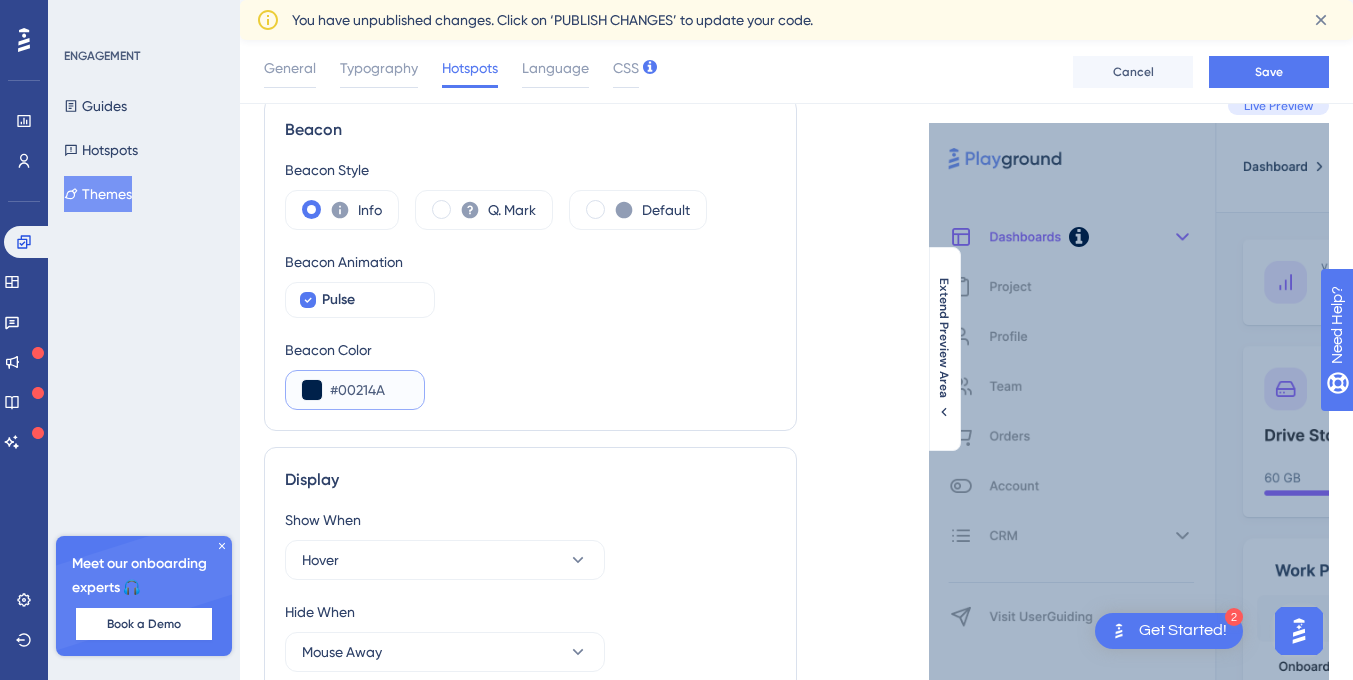 type on "#00214A" 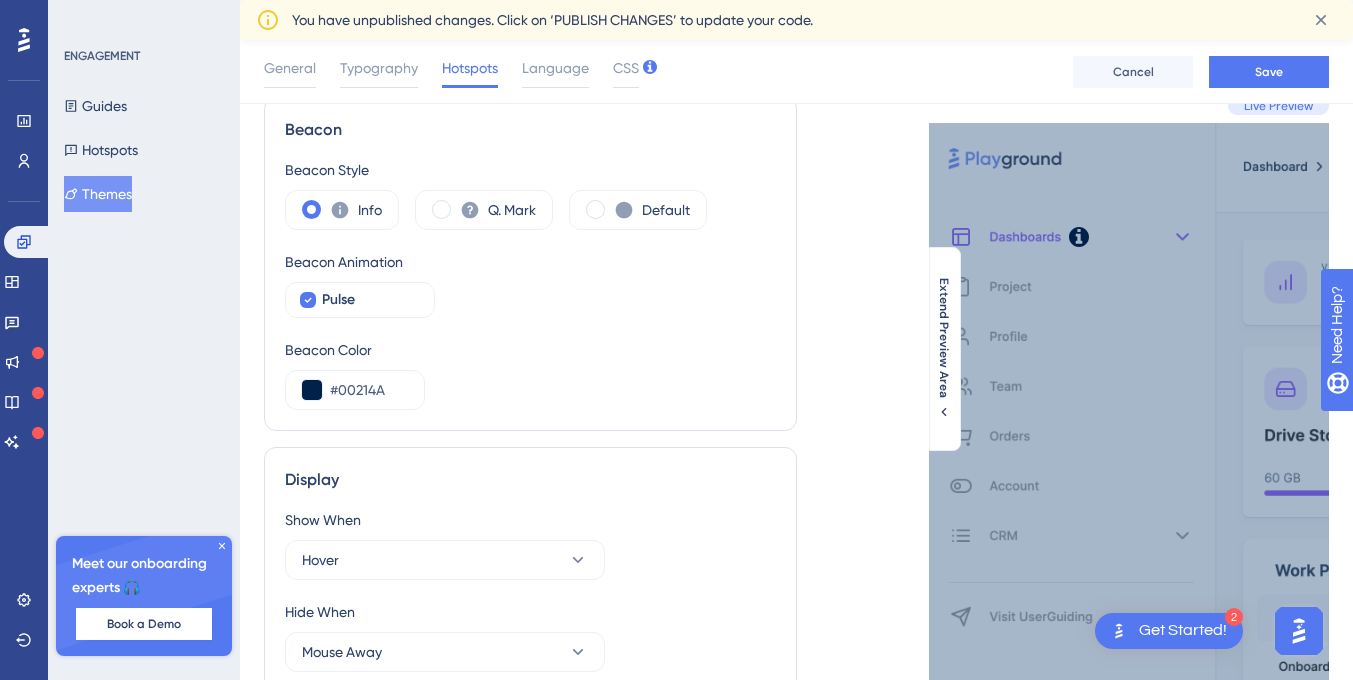 click on "Beacon Color #00214A" at bounding box center [530, 374] 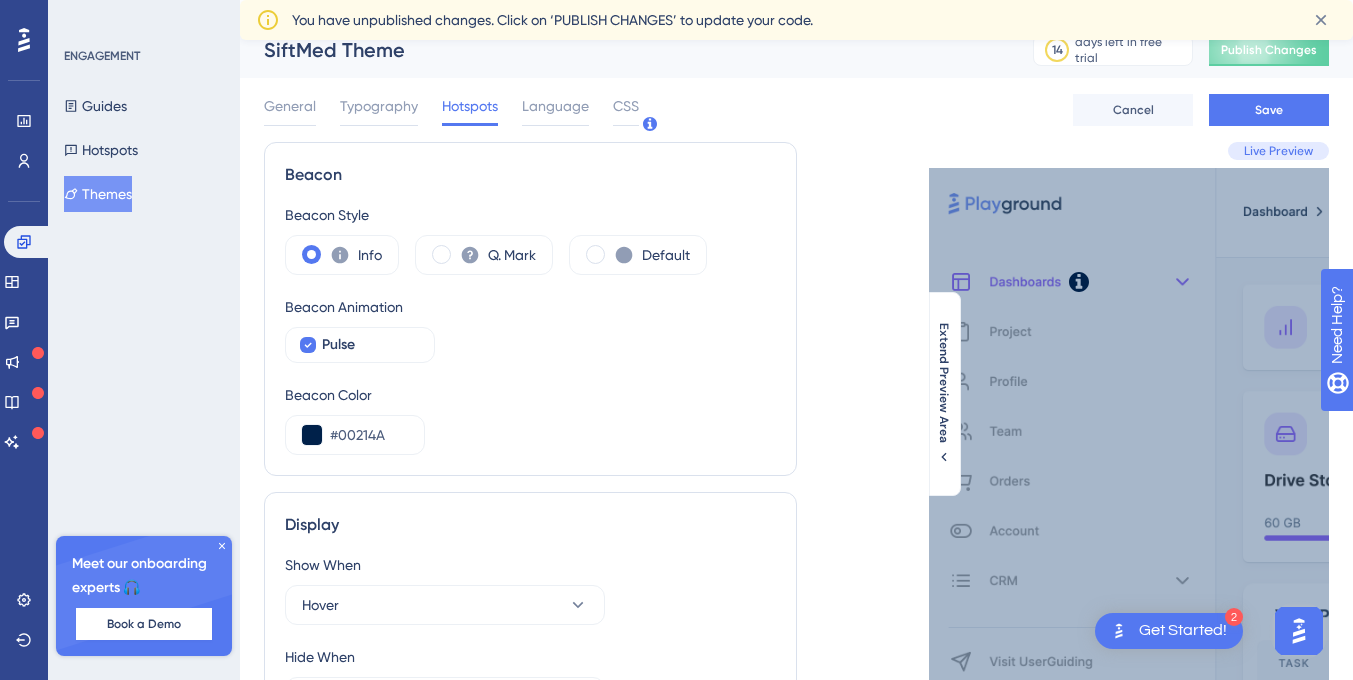 scroll, scrollTop: 0, scrollLeft: 0, axis: both 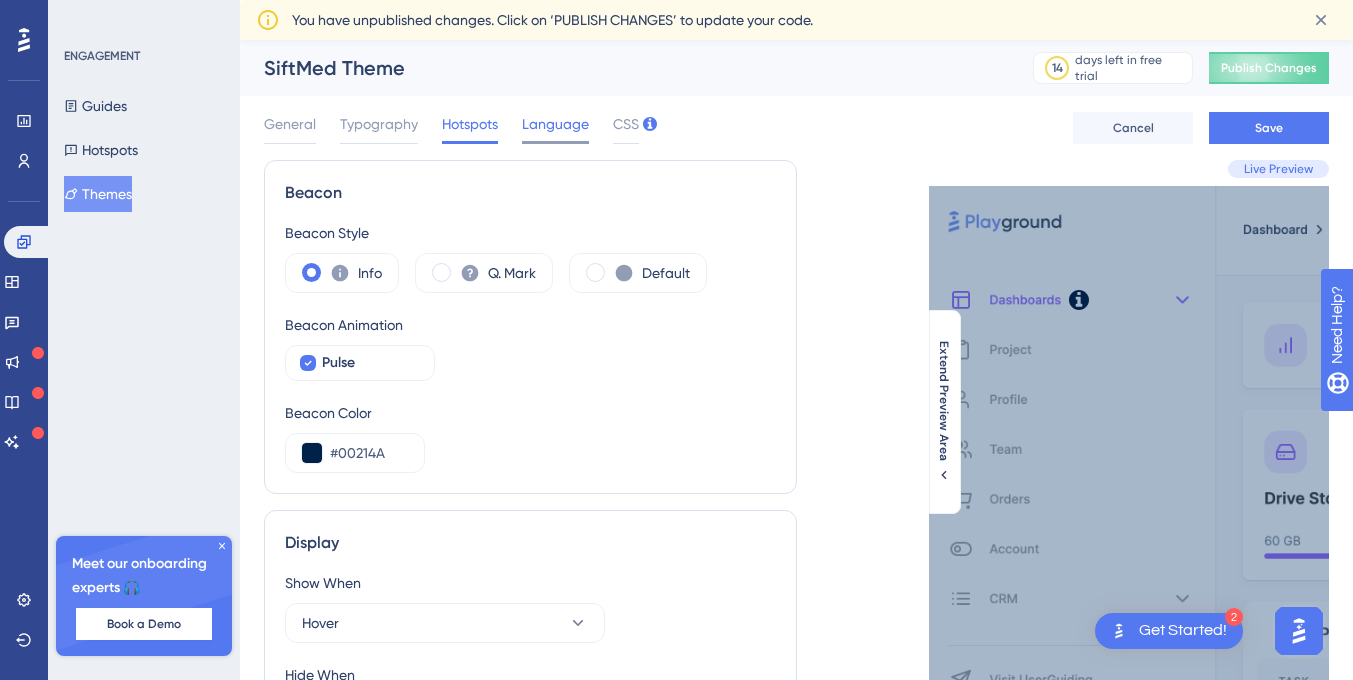 click on "Language" at bounding box center [555, 124] 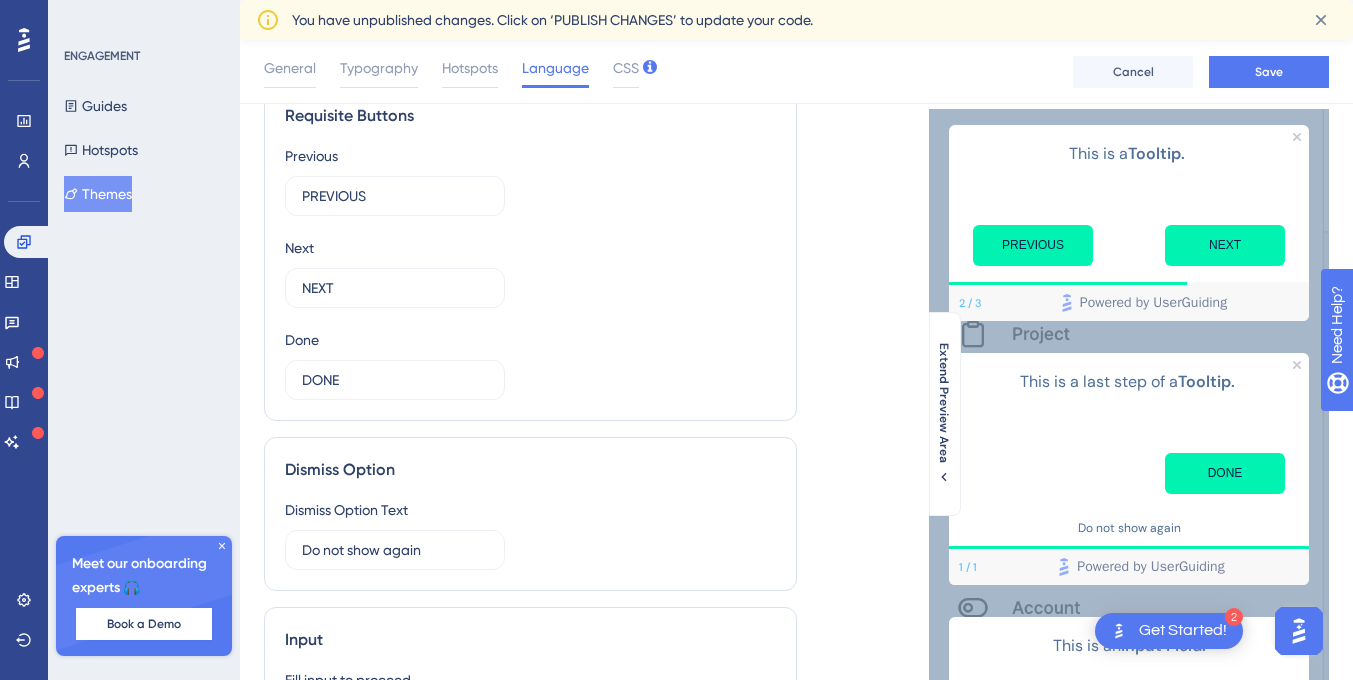 scroll, scrollTop: 0, scrollLeft: 0, axis: both 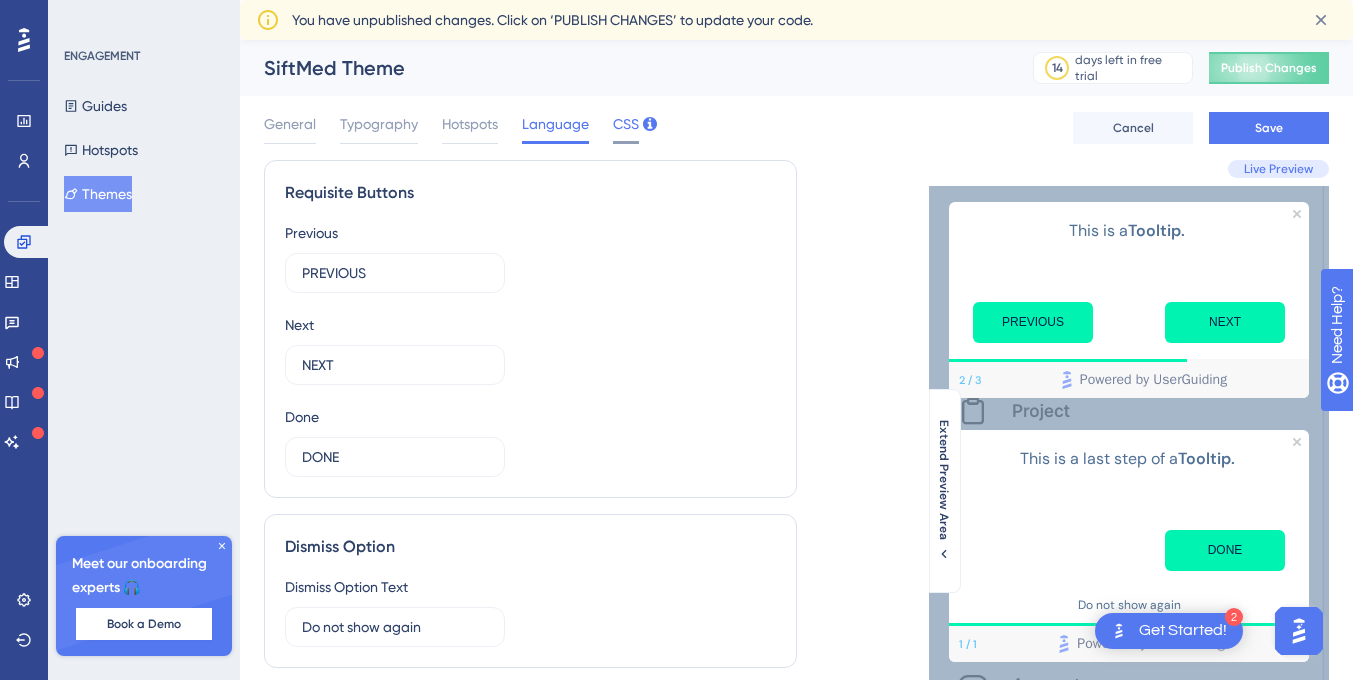 click on "CSS" at bounding box center (626, 124) 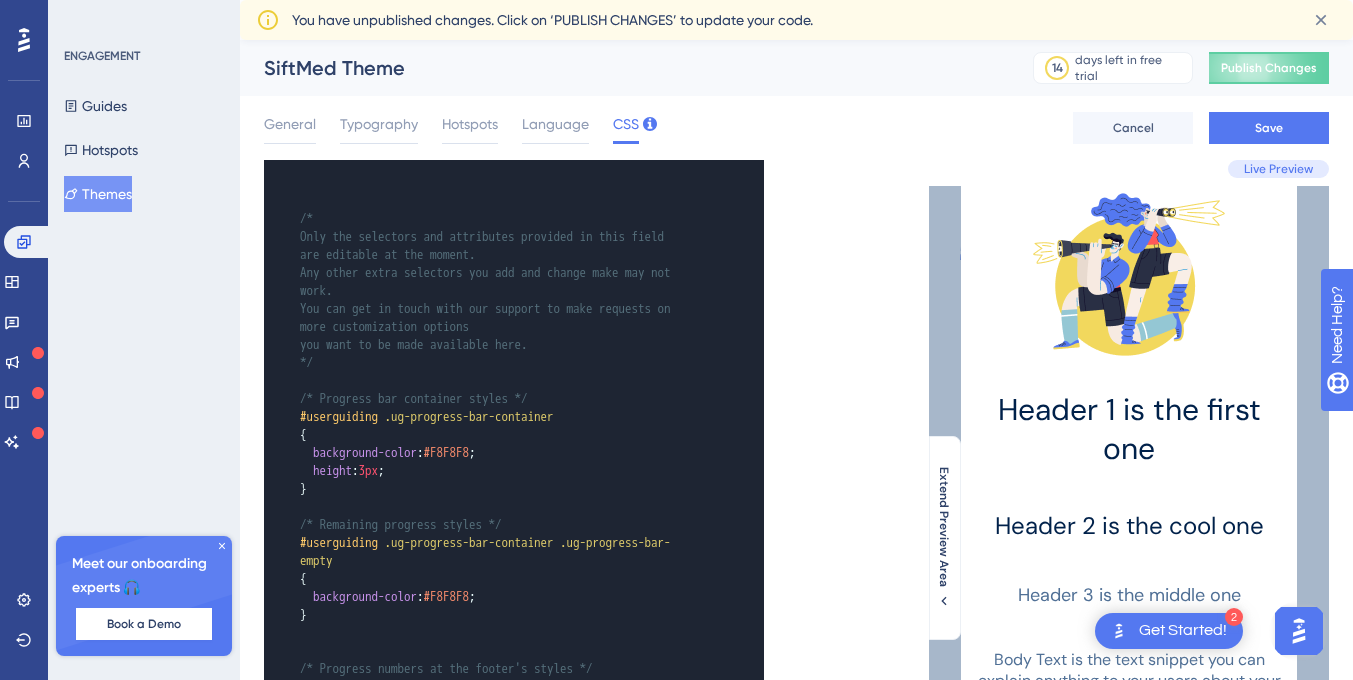 scroll, scrollTop: 0, scrollLeft: 0, axis: both 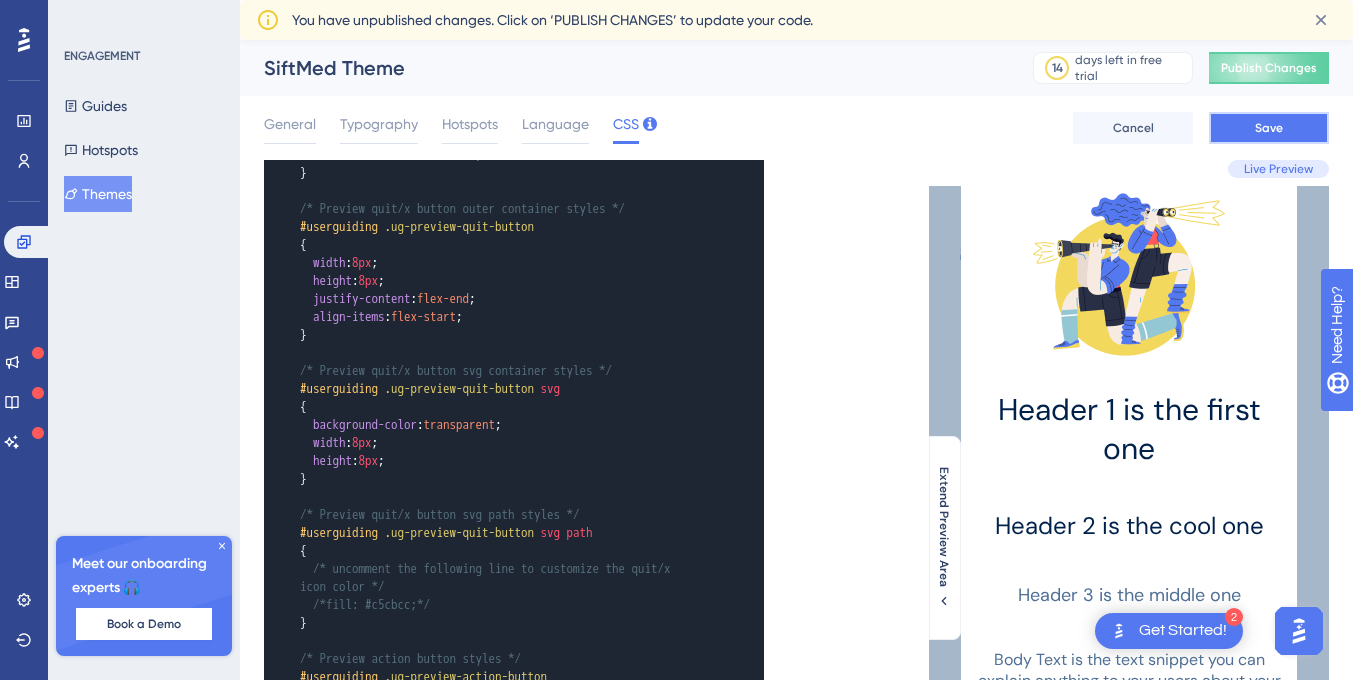 click on "Save" at bounding box center (1269, 128) 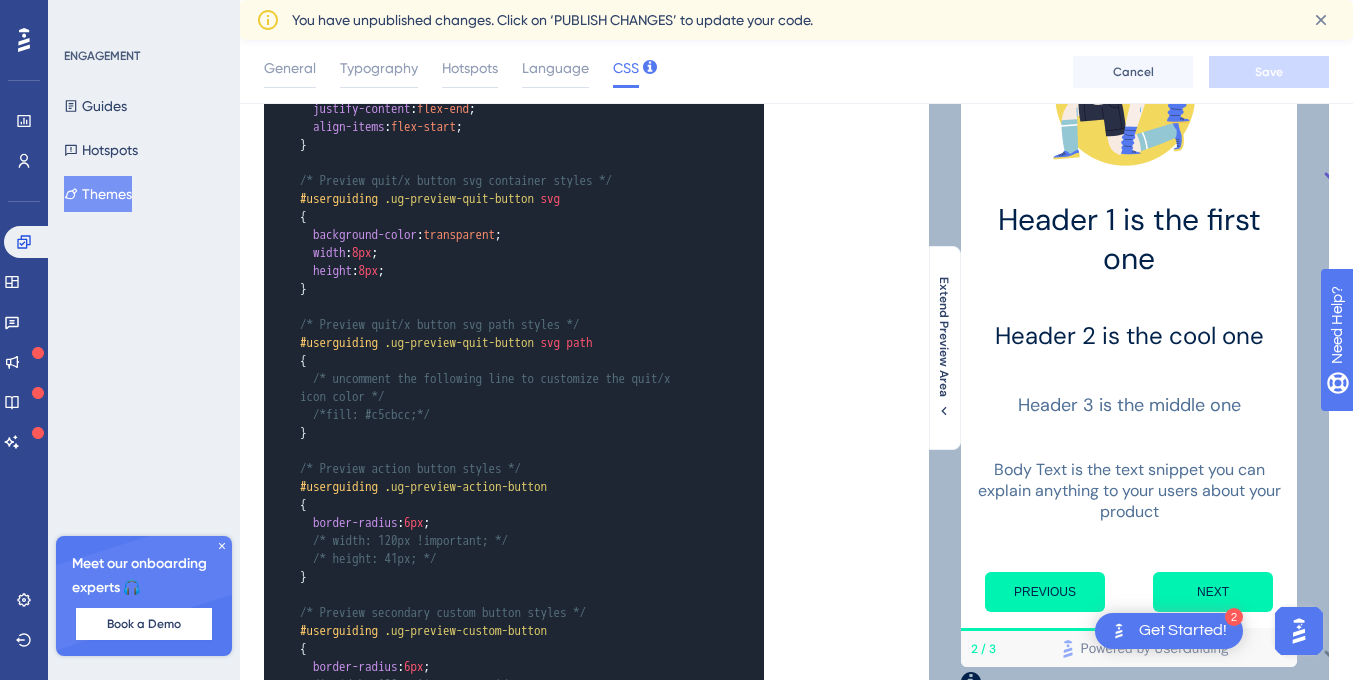 scroll, scrollTop: 0, scrollLeft: 0, axis: both 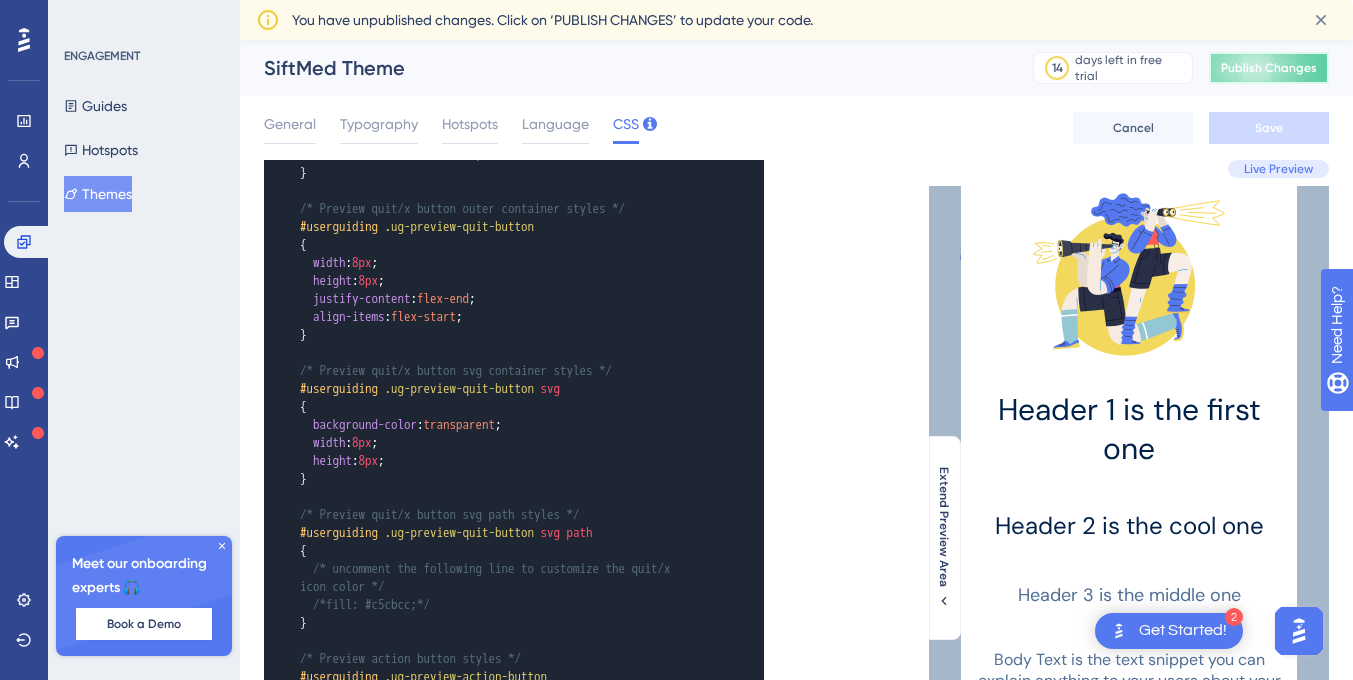 click on "Publish Changes" at bounding box center (1269, 68) 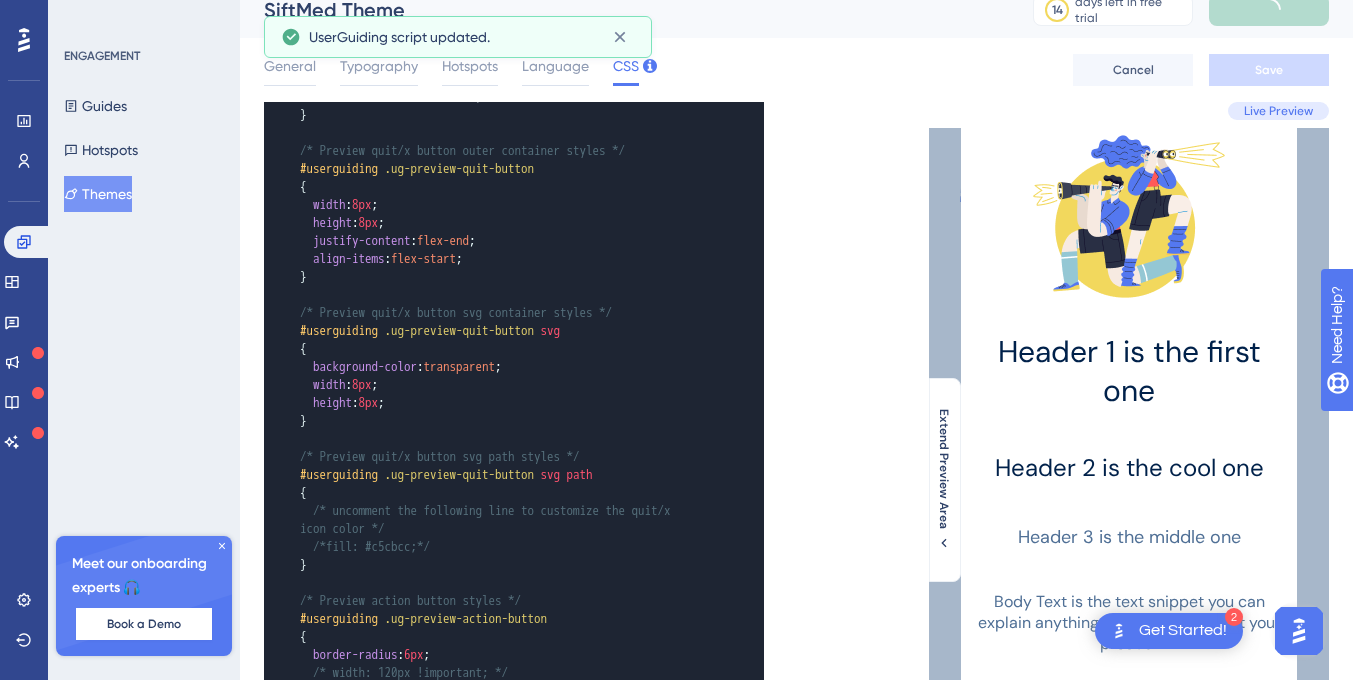scroll, scrollTop: 0, scrollLeft: 0, axis: both 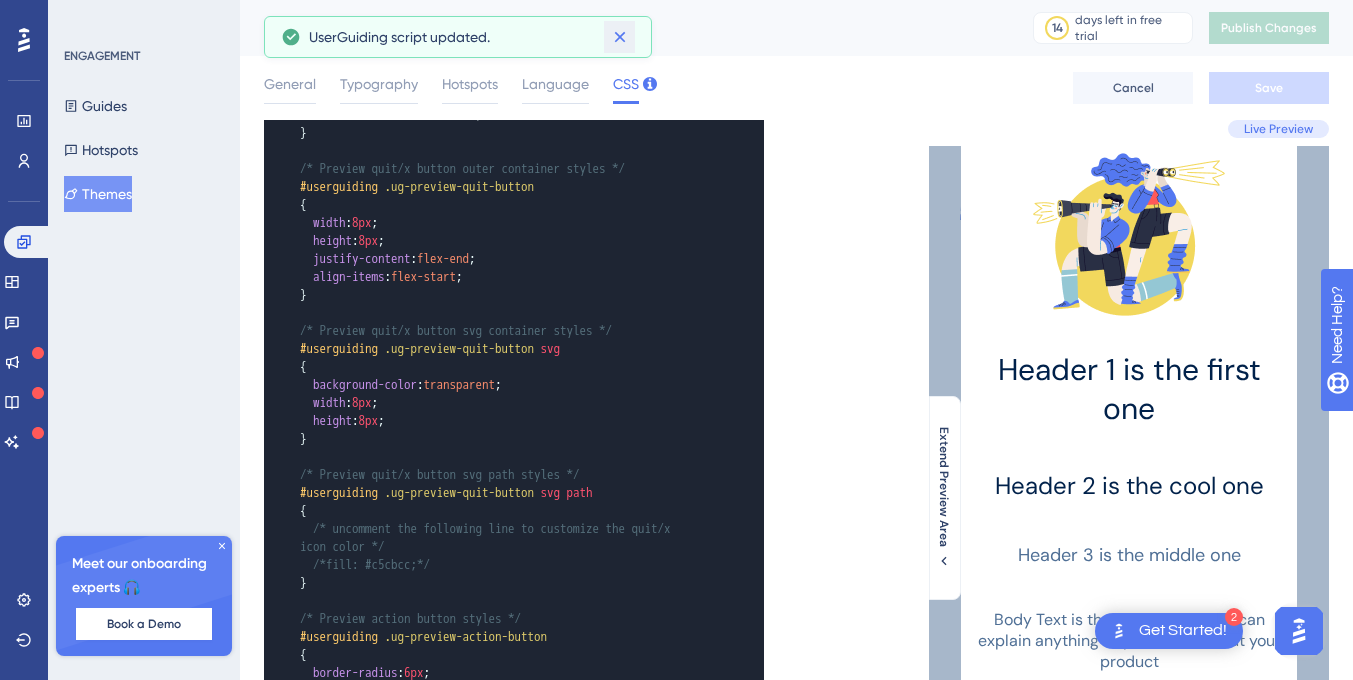click 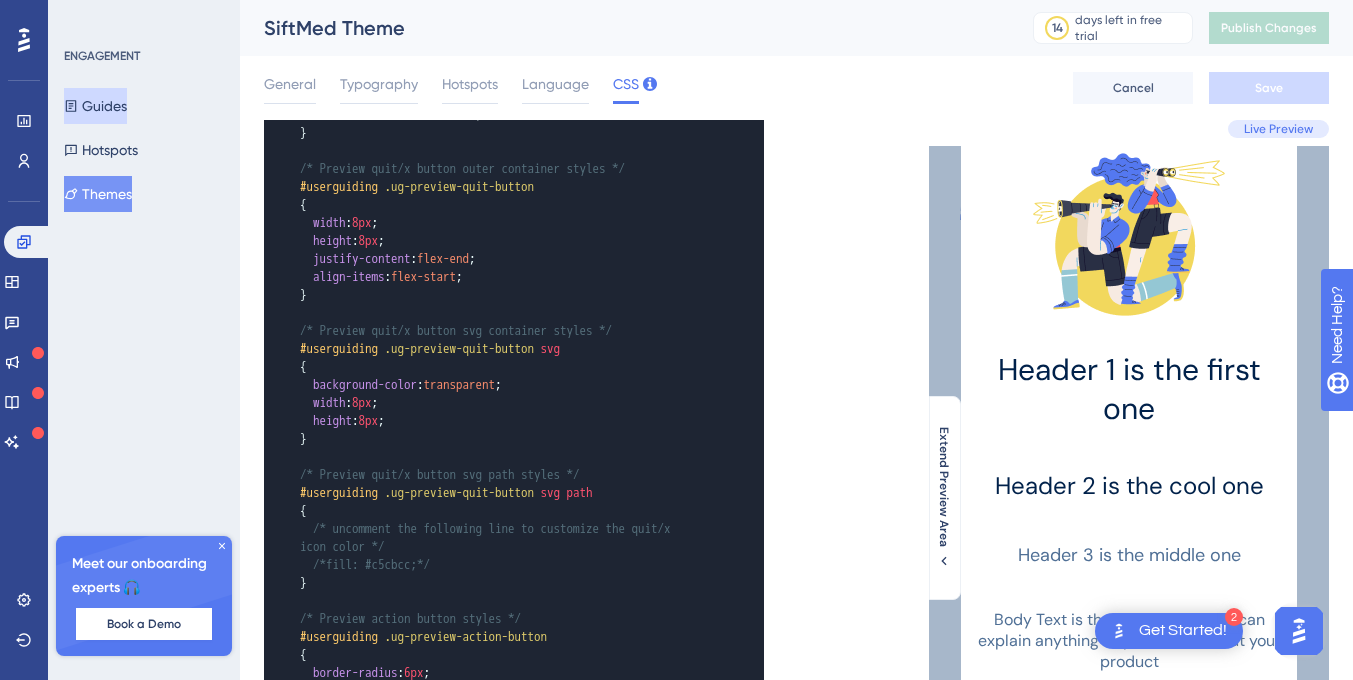 click on "Guides" at bounding box center (95, 106) 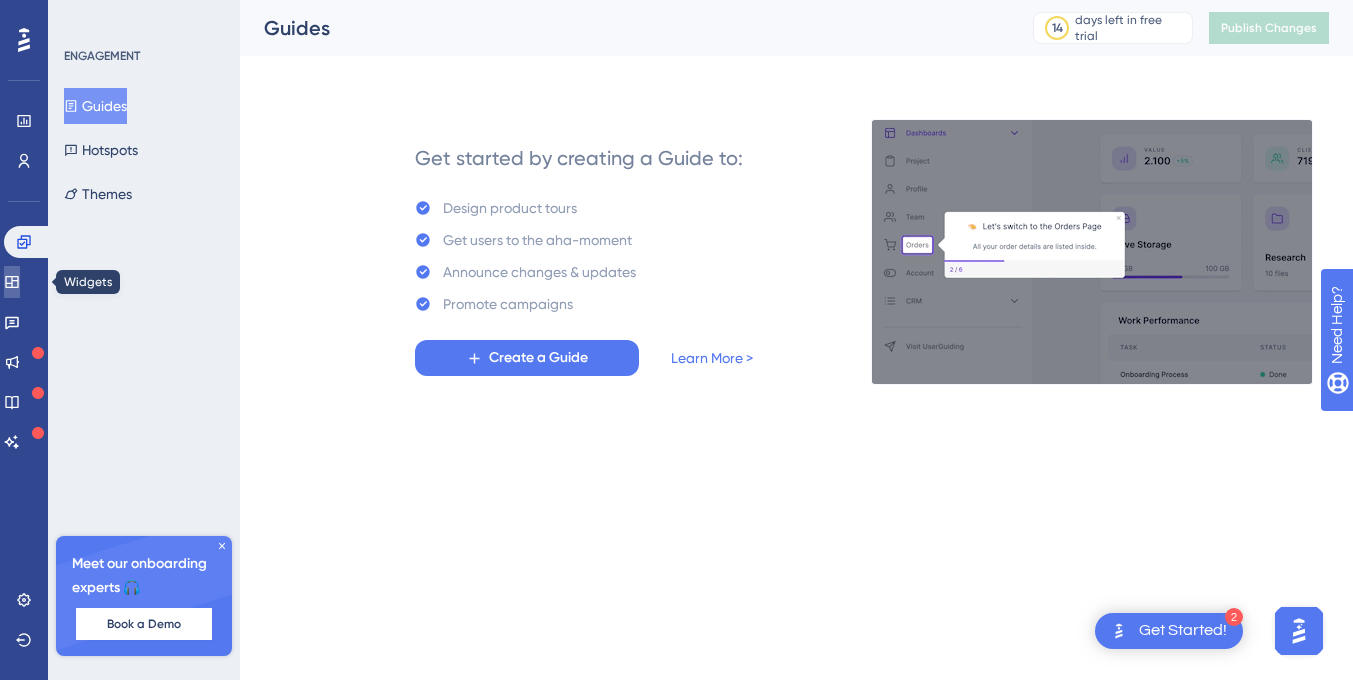 click 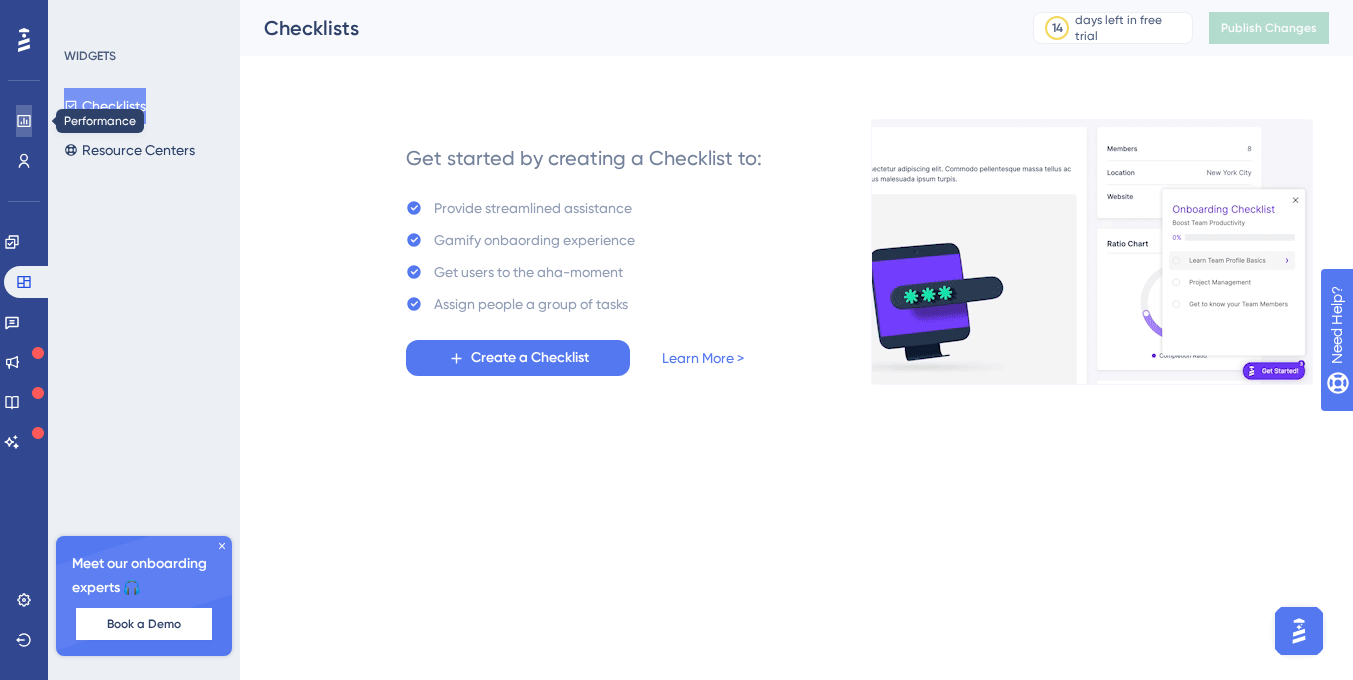 click 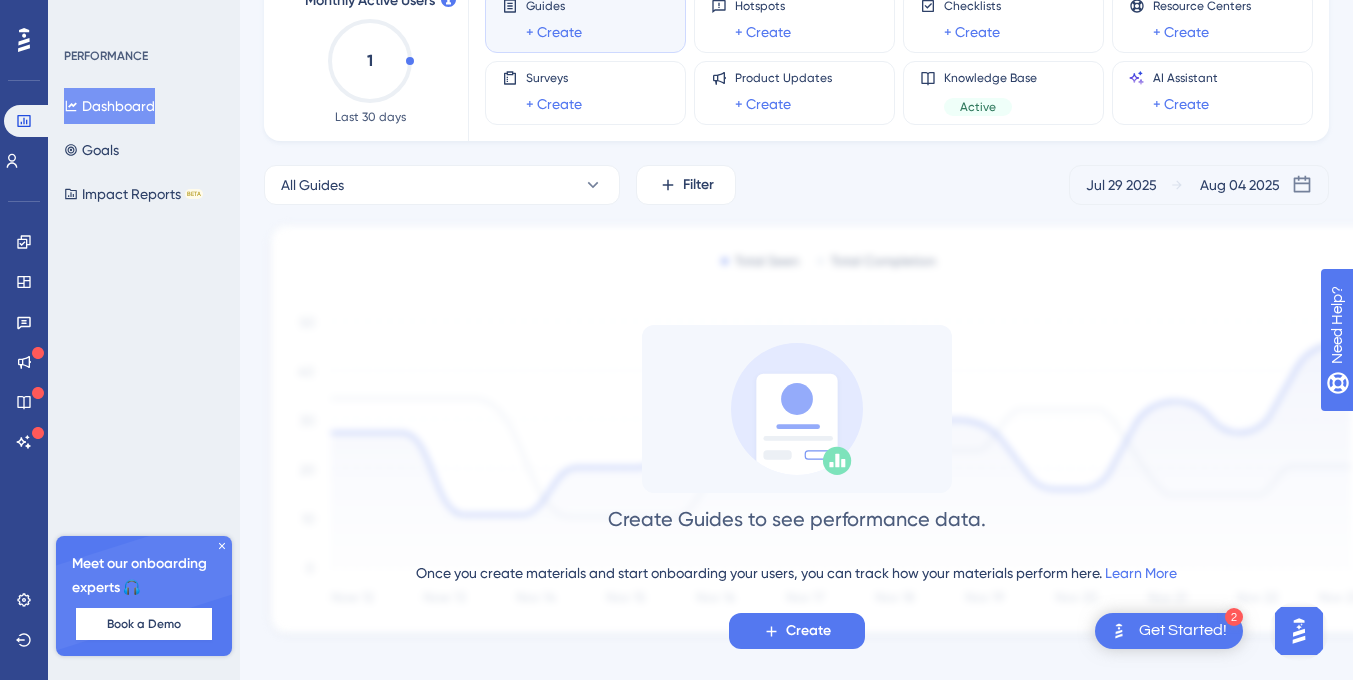 scroll, scrollTop: 164, scrollLeft: 0, axis: vertical 